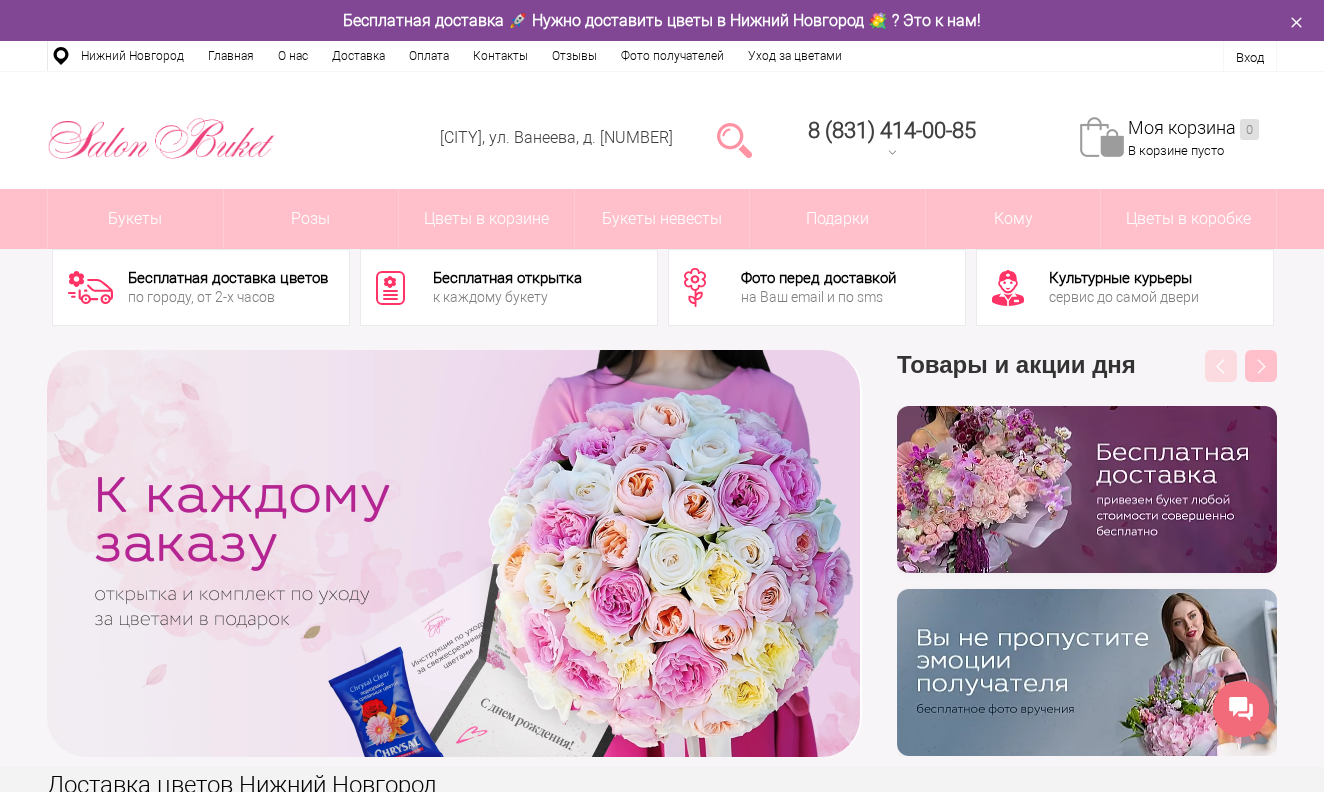scroll, scrollTop: 229, scrollLeft: 0, axis: vertical 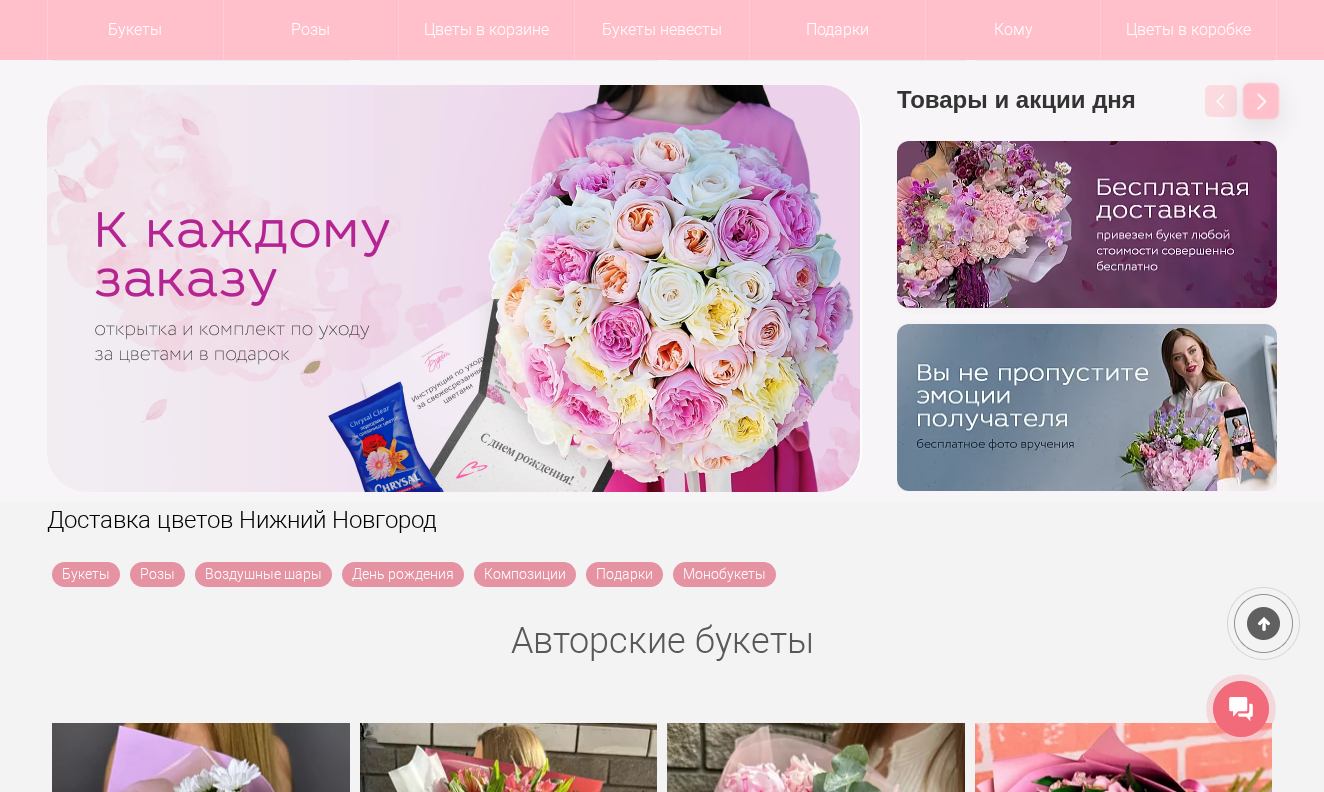 click on "Next" at bounding box center (1261, 101) 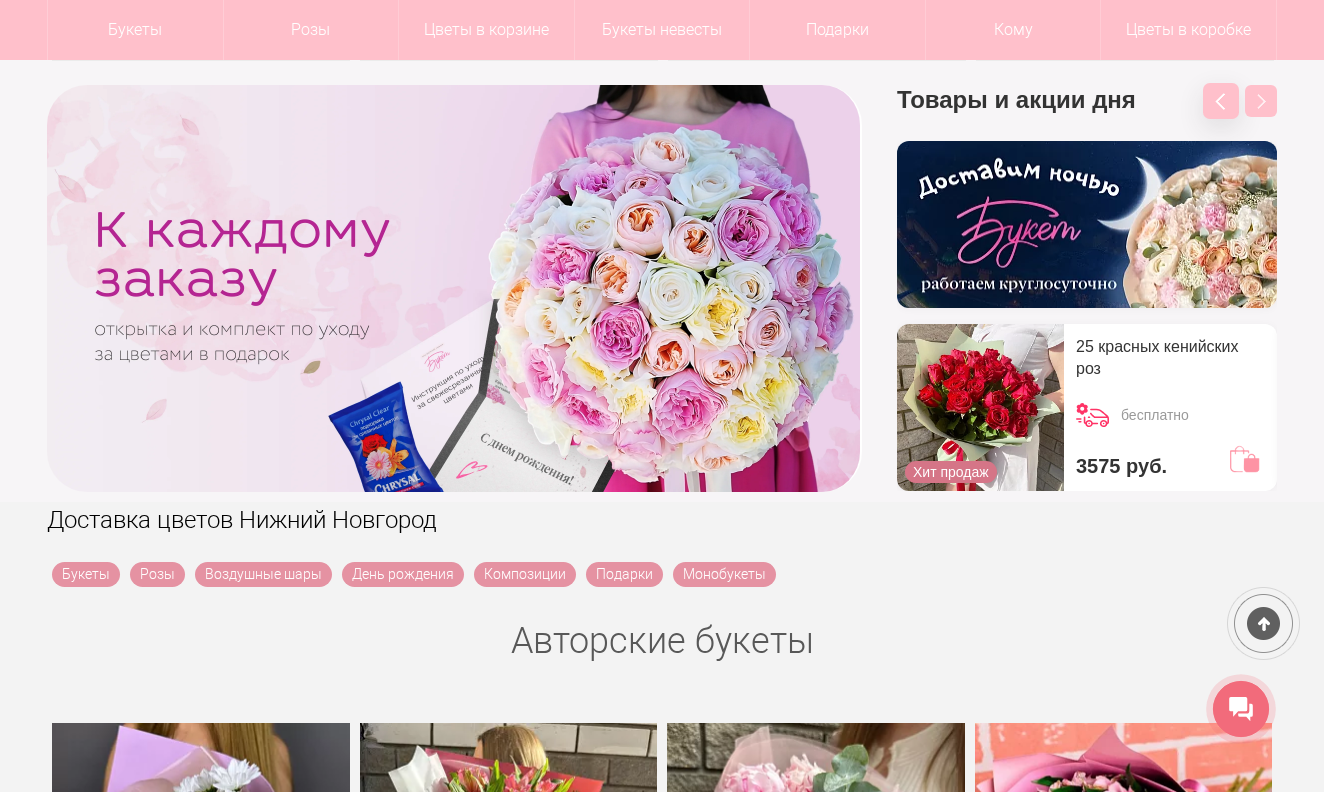 click on "Previous" at bounding box center (1221, 101) 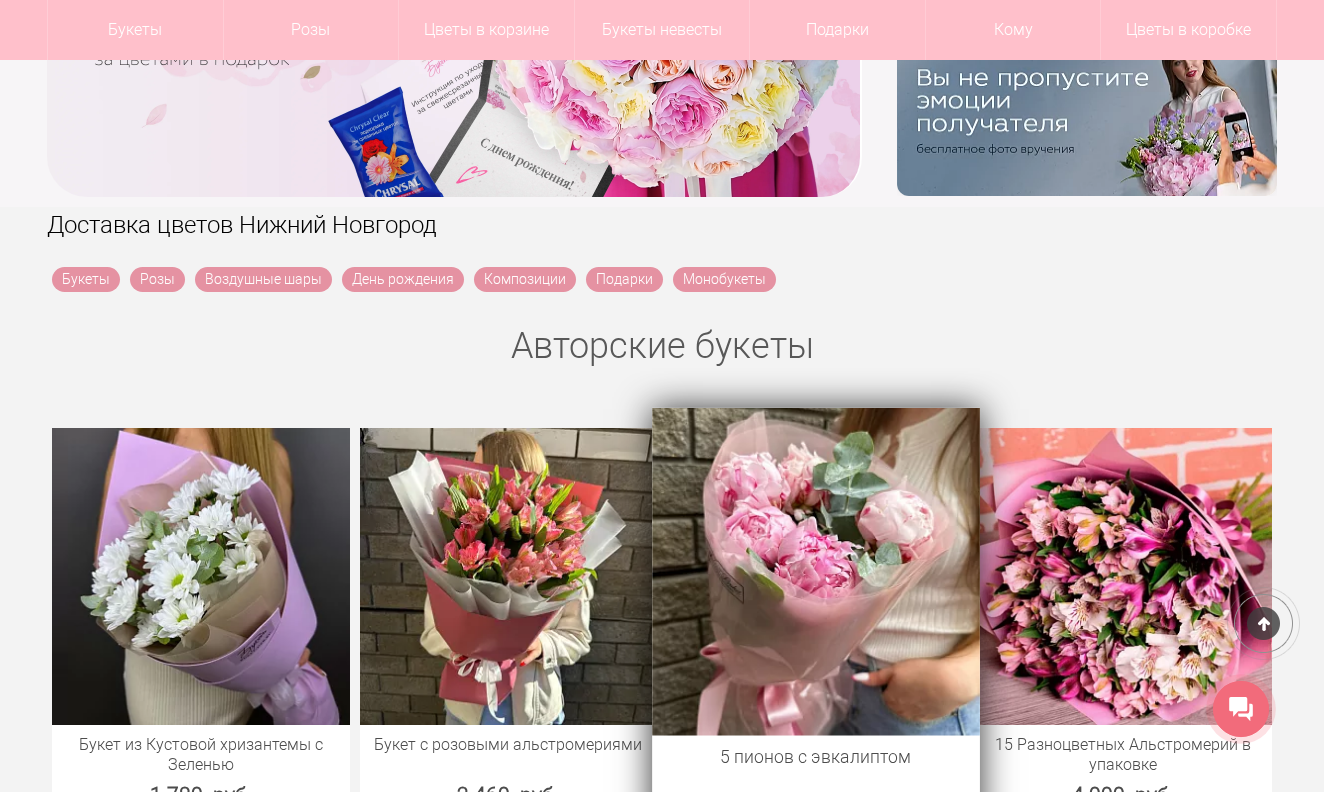 scroll, scrollTop: 581, scrollLeft: 0, axis: vertical 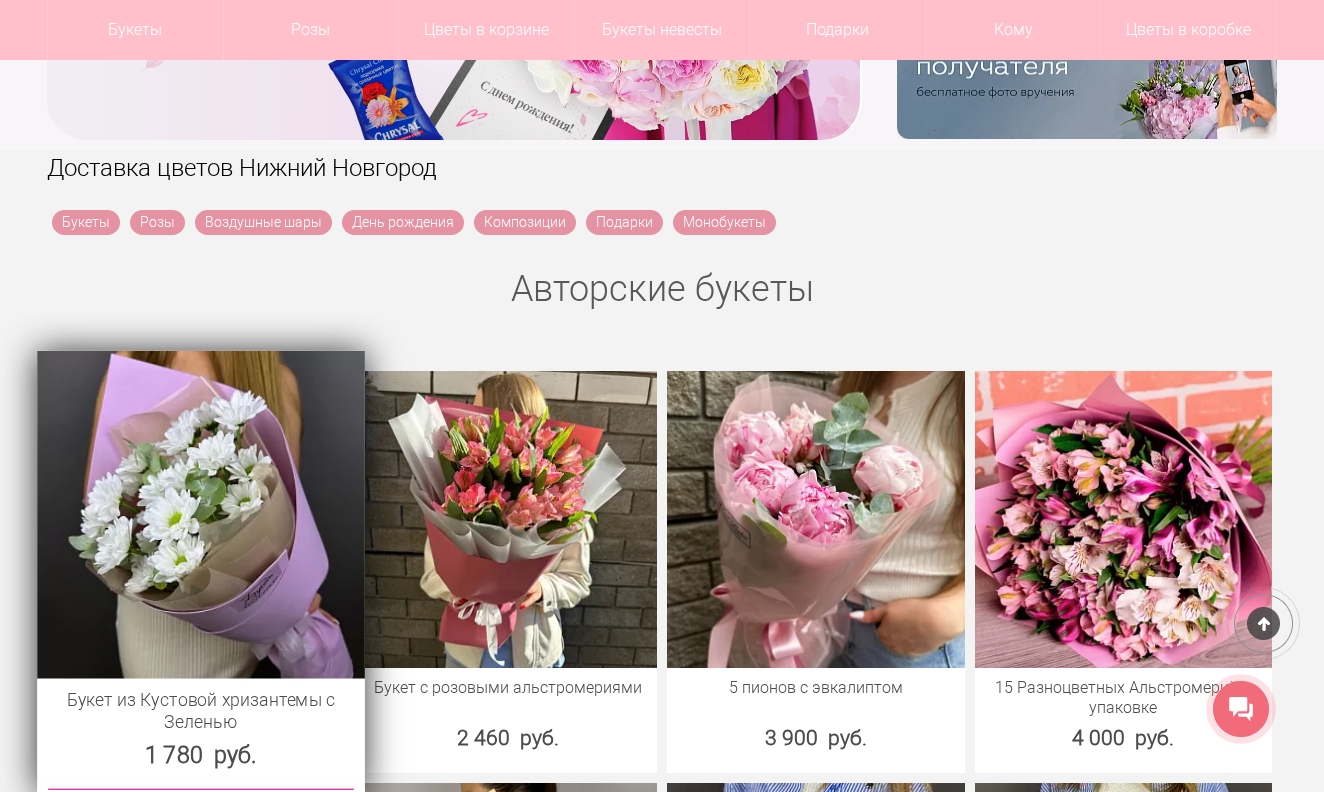 click at bounding box center (200, 513) 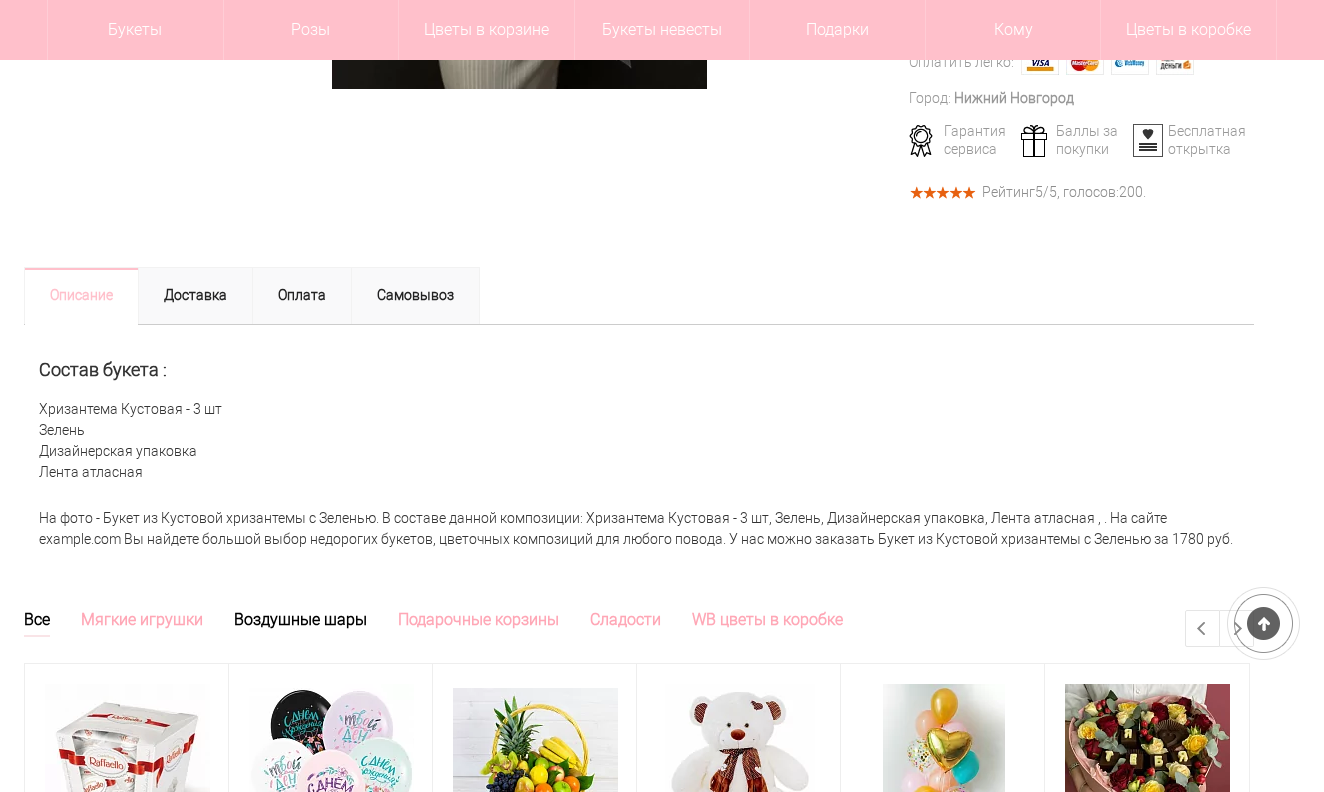 scroll, scrollTop: 702, scrollLeft: 0, axis: vertical 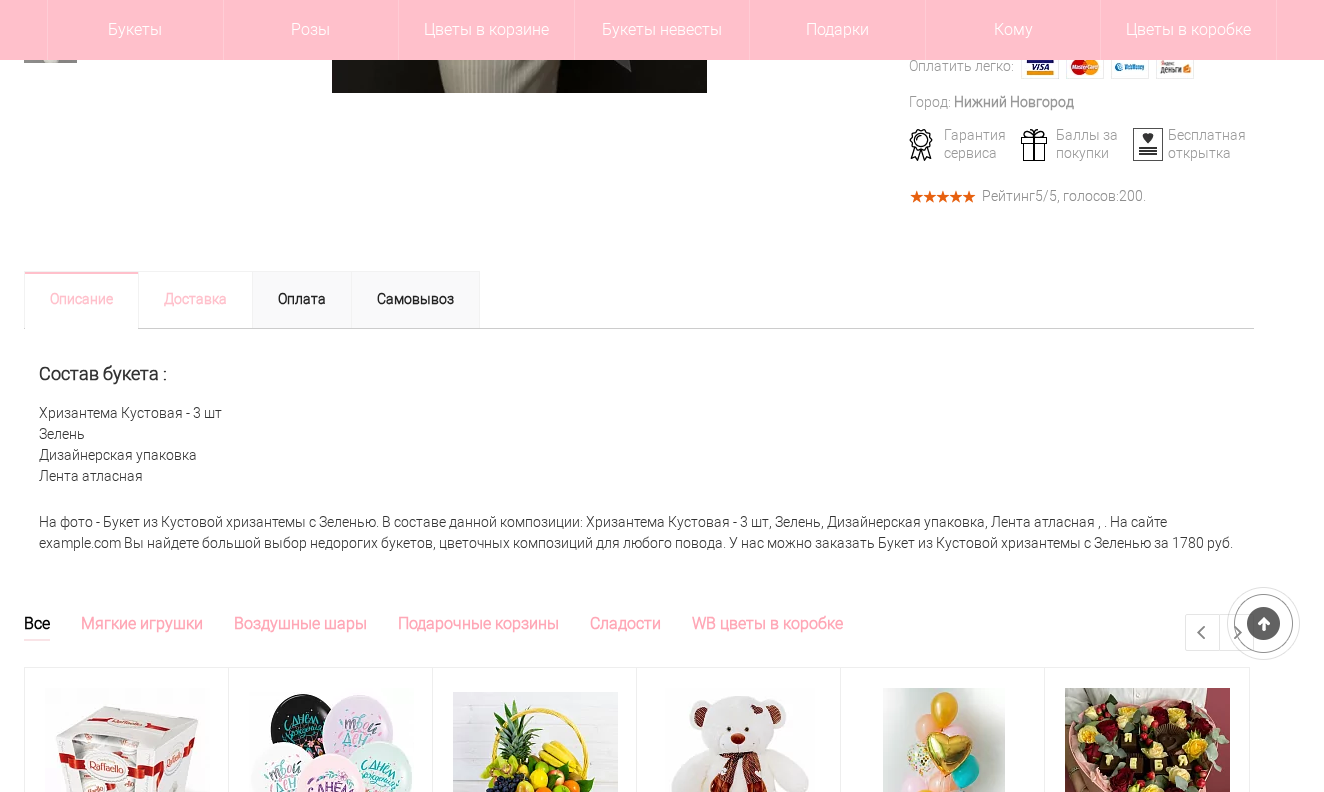 click on "Доставка" at bounding box center [195, 300] 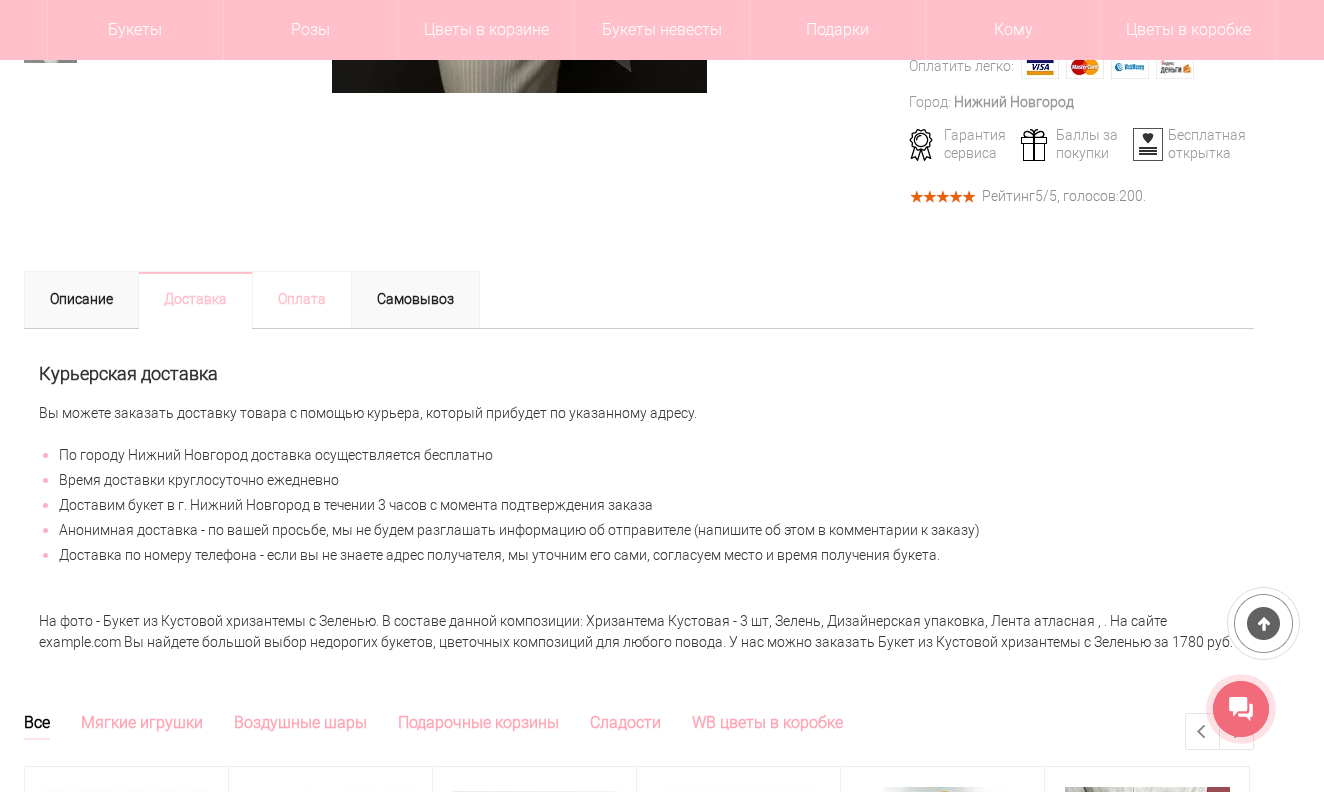 click on "Оплата" at bounding box center [302, 300] 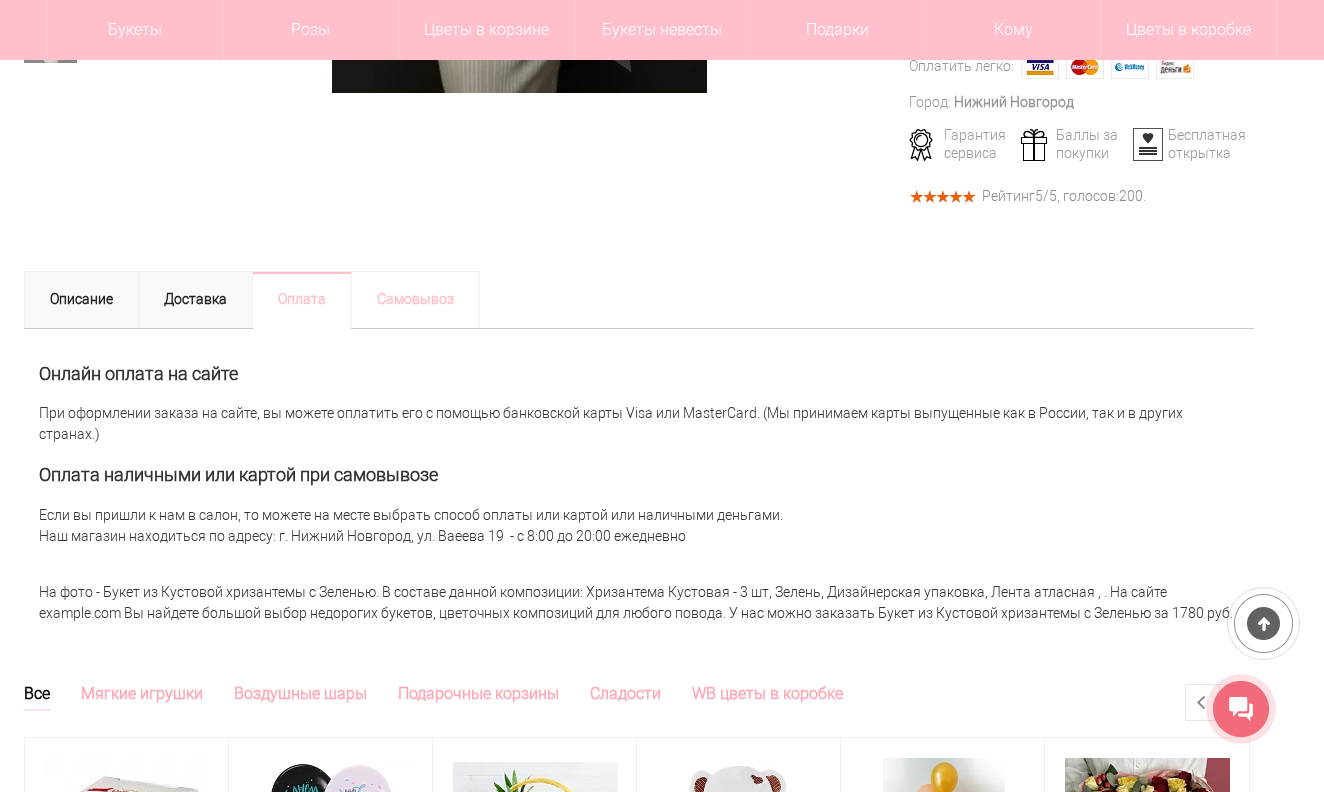 click on "Самовывоз" at bounding box center (415, 300) 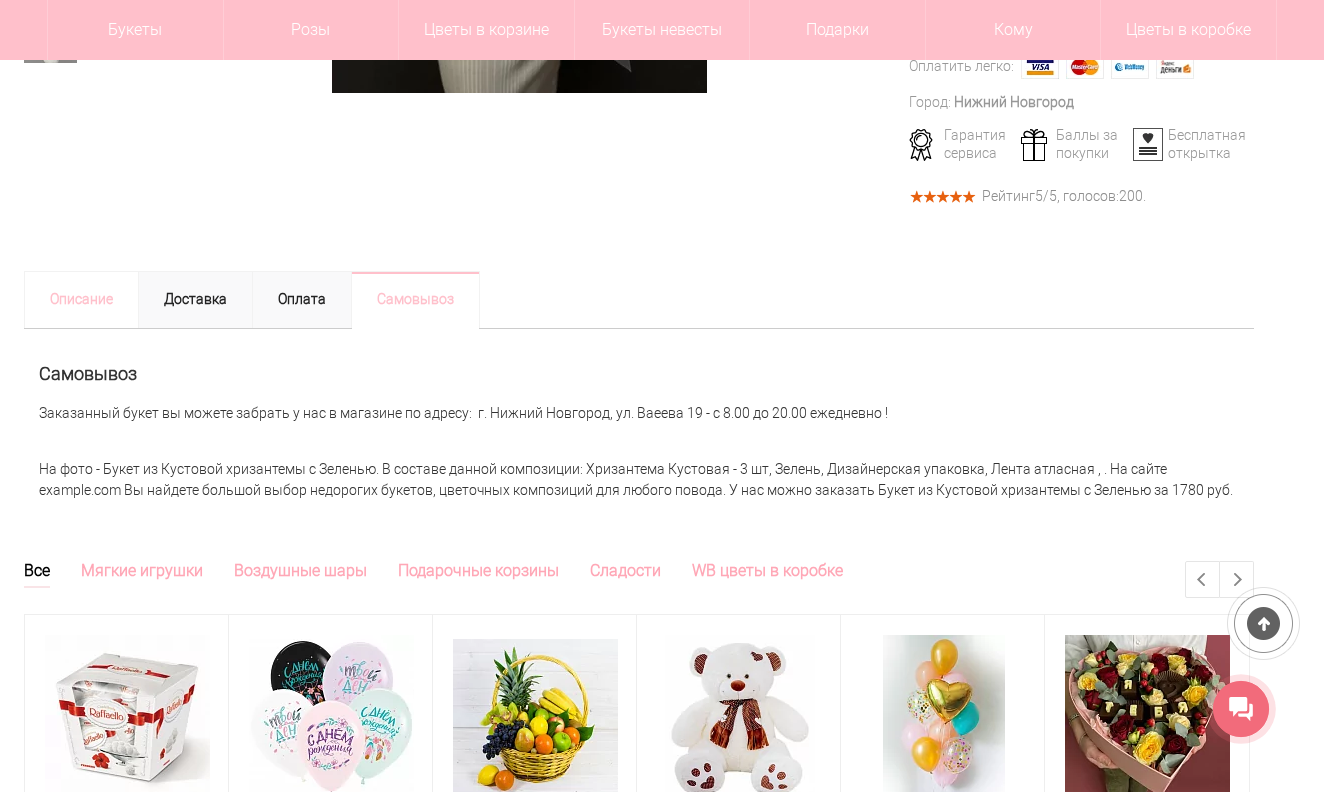 click on "Описание" at bounding box center (81, 300) 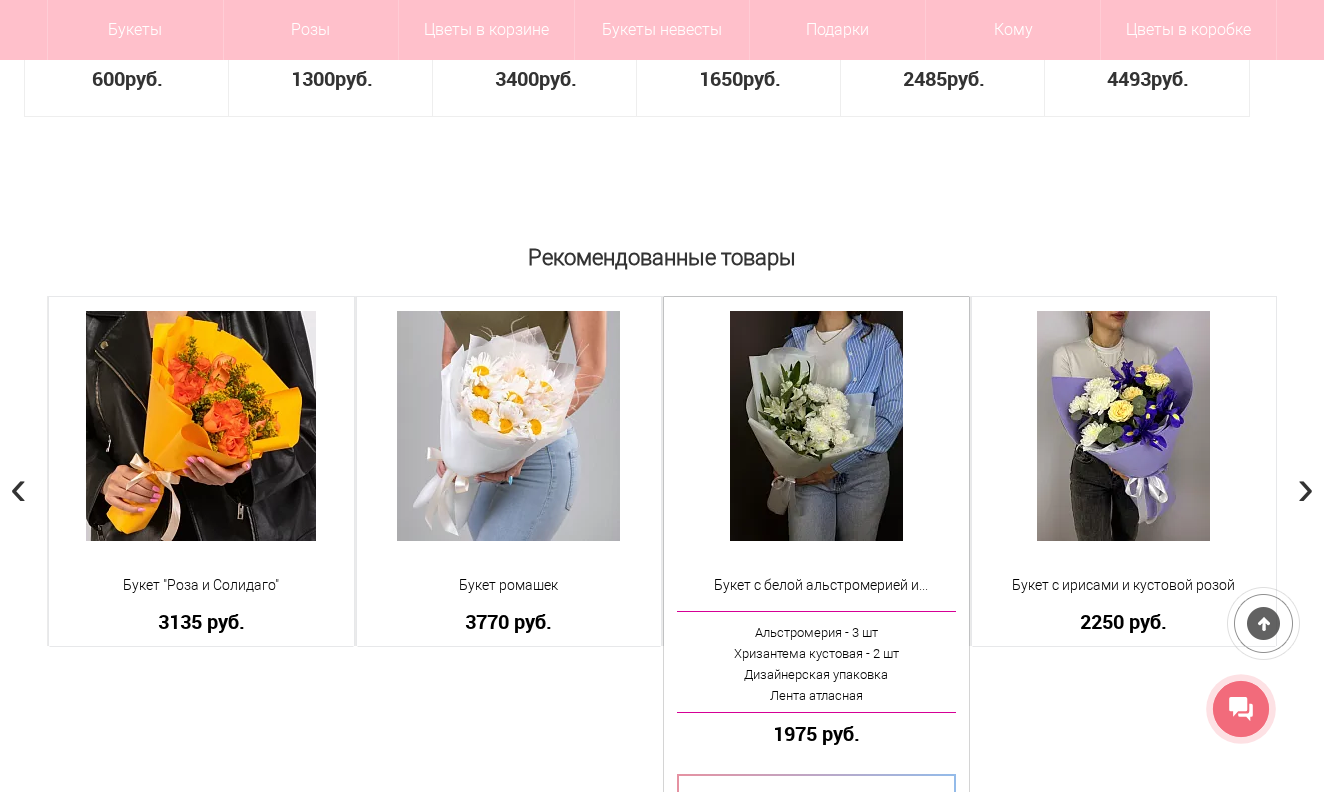 scroll, scrollTop: 1986, scrollLeft: 0, axis: vertical 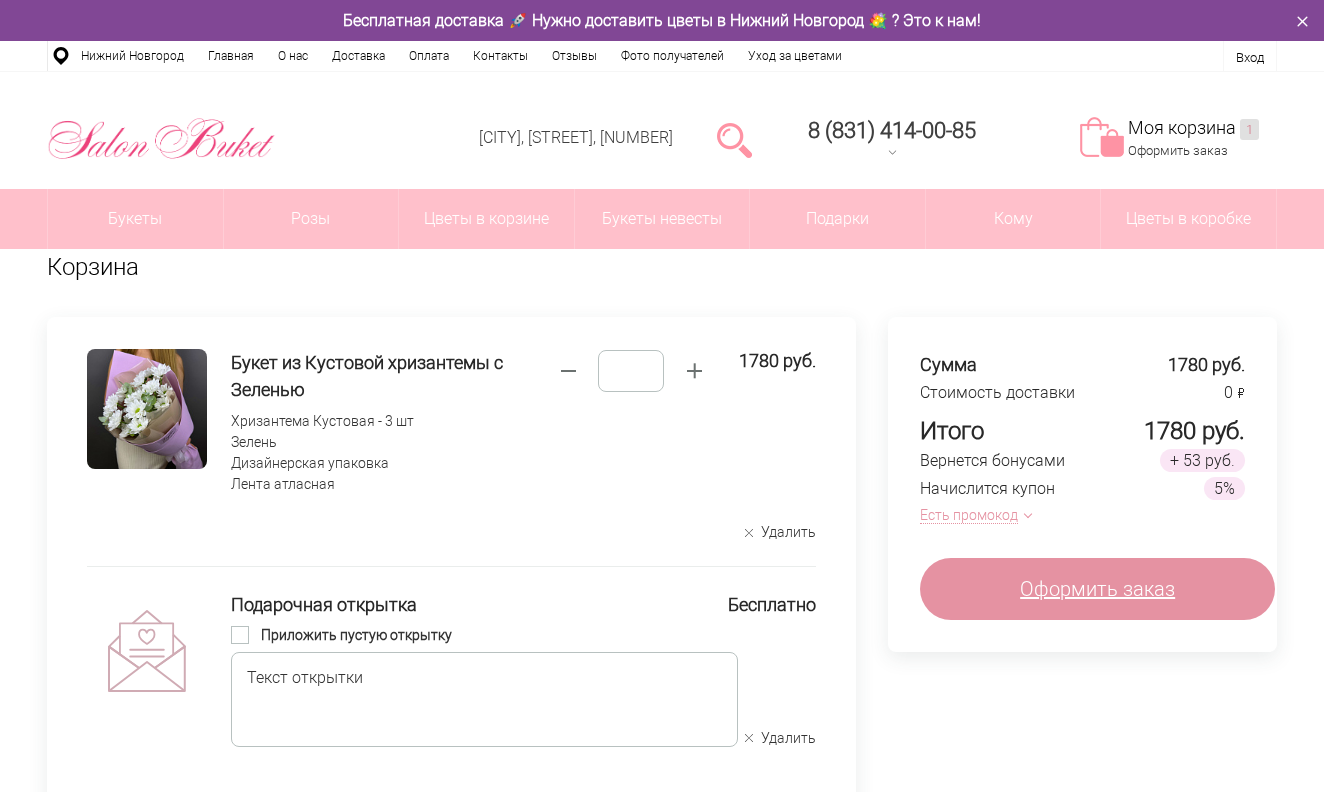 click on "Оформить заказ" at bounding box center (1097, 589) 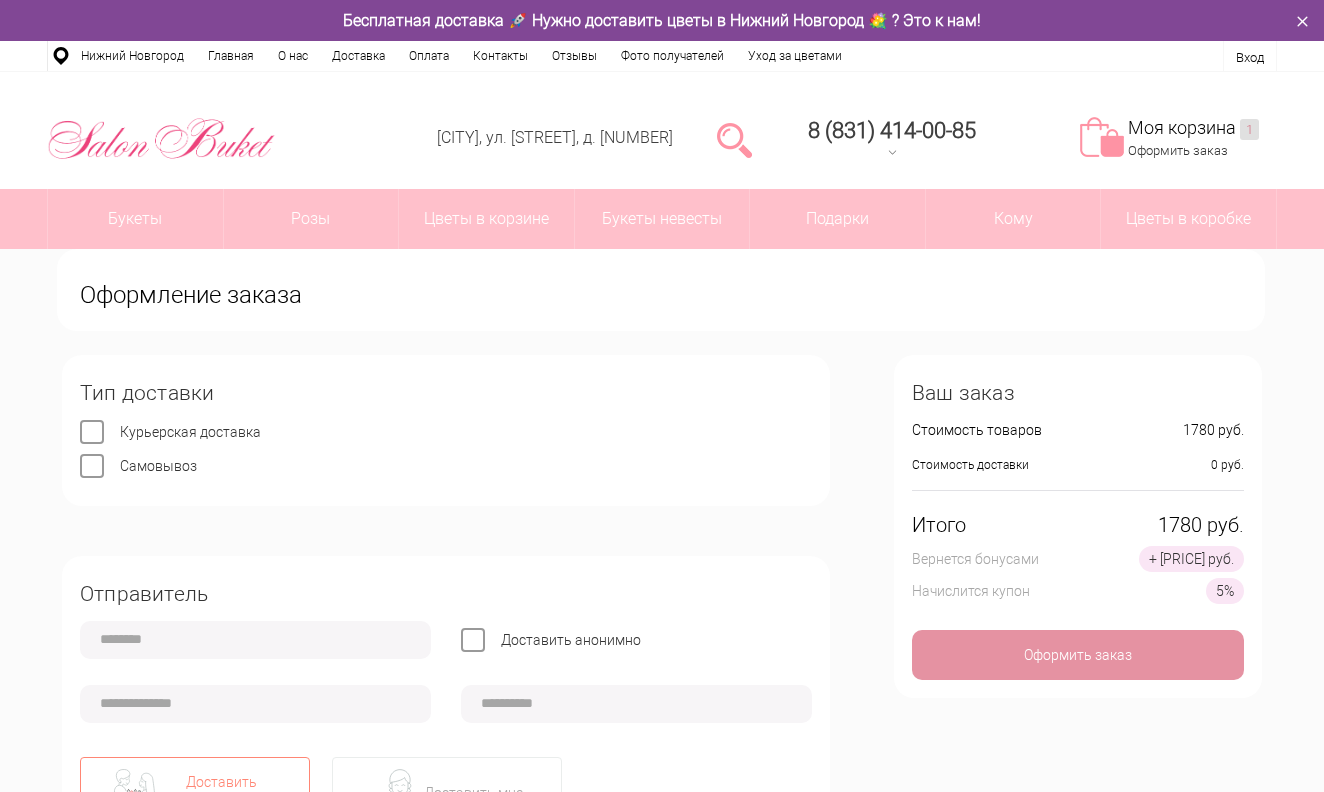 scroll, scrollTop: 0, scrollLeft: 0, axis: both 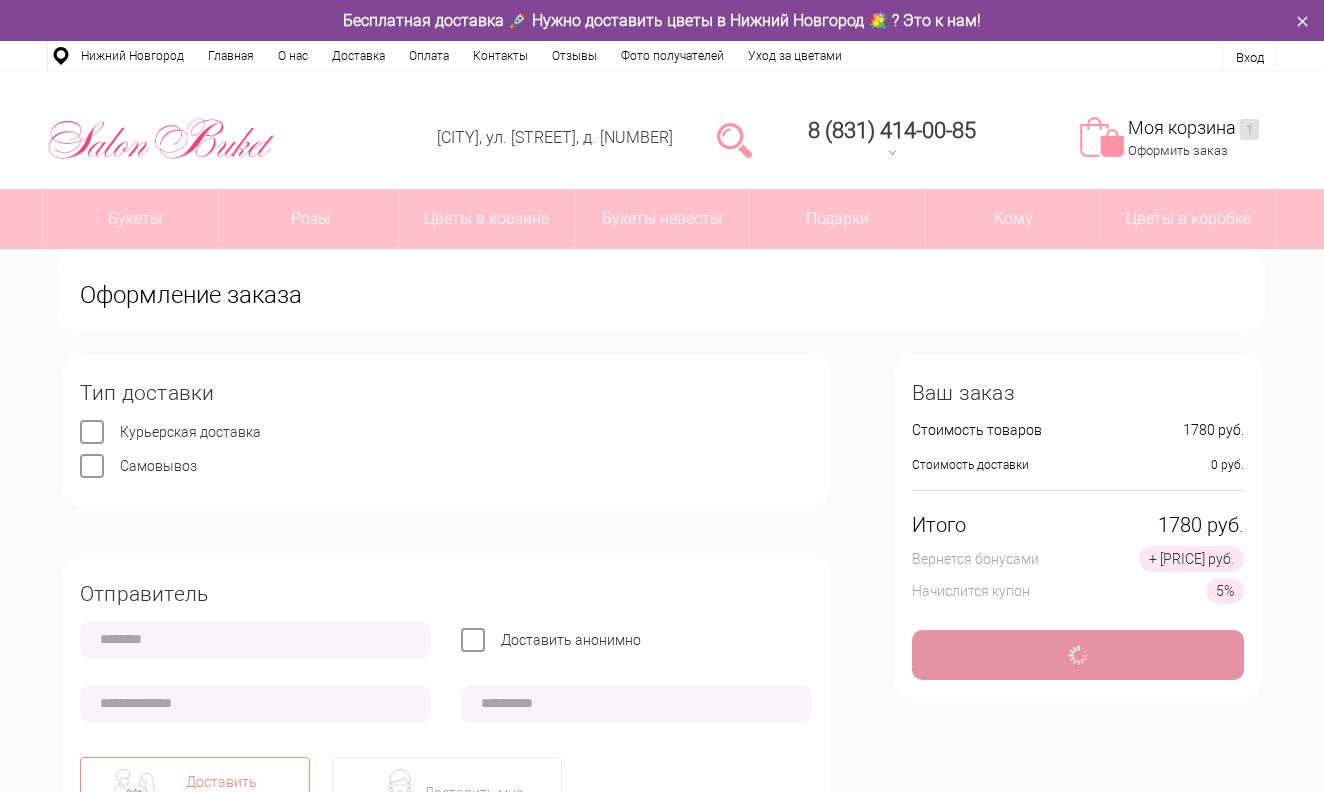 type on "**********" 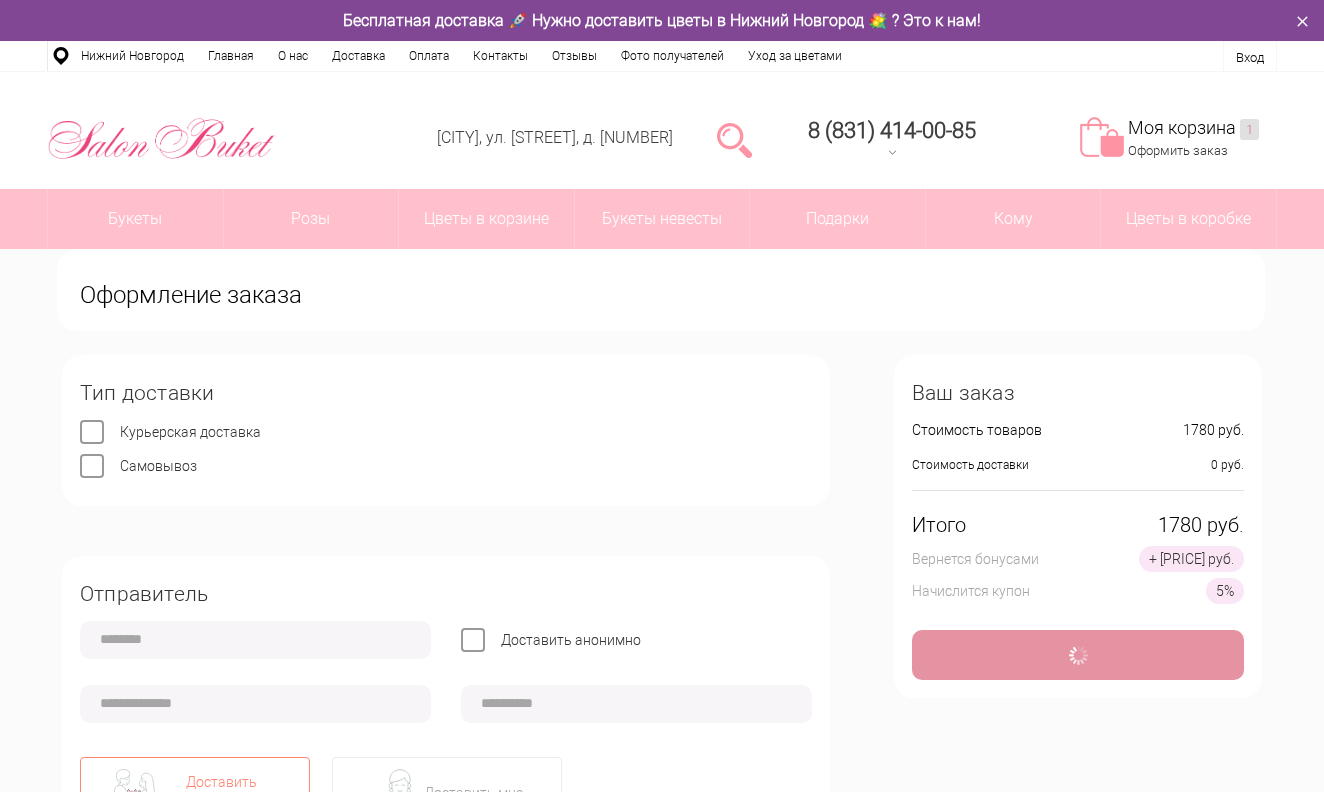 type on "**********" 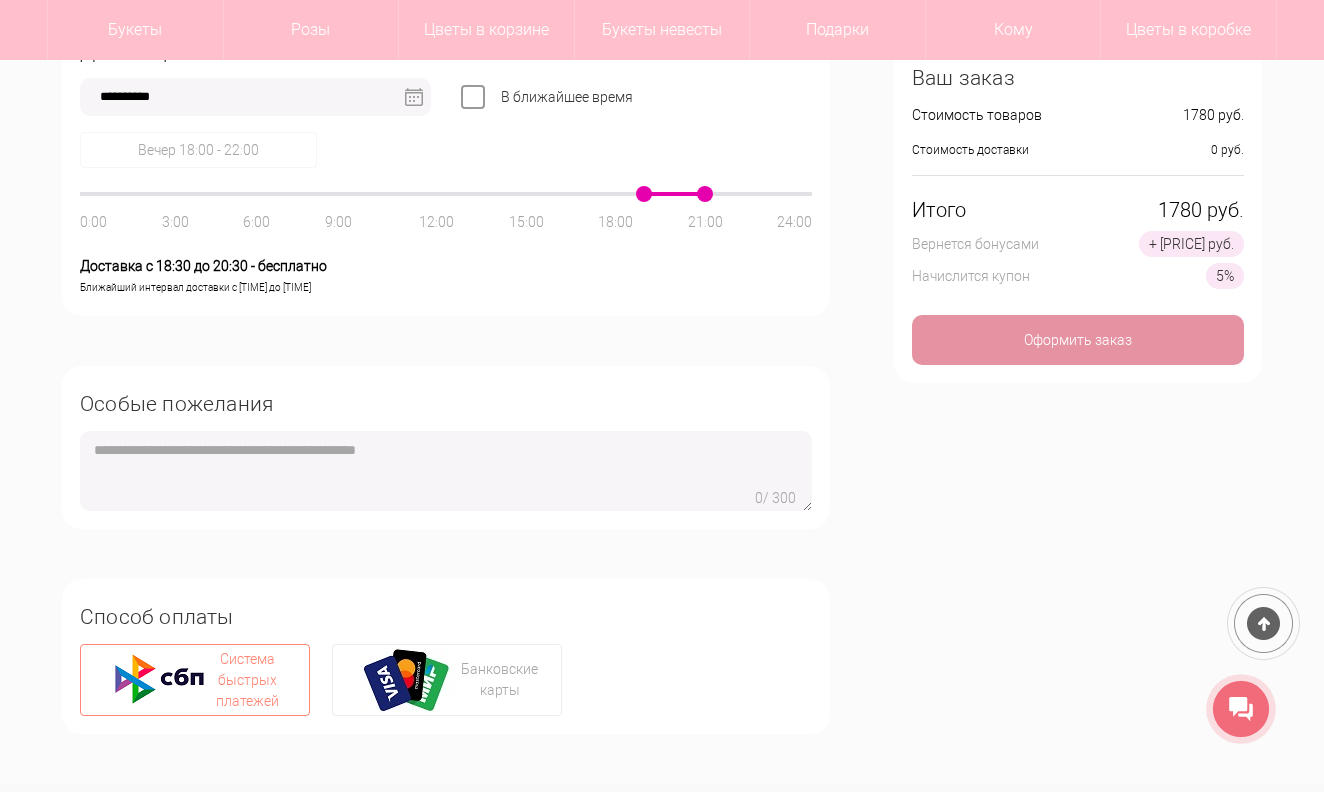 scroll, scrollTop: 1260, scrollLeft: 0, axis: vertical 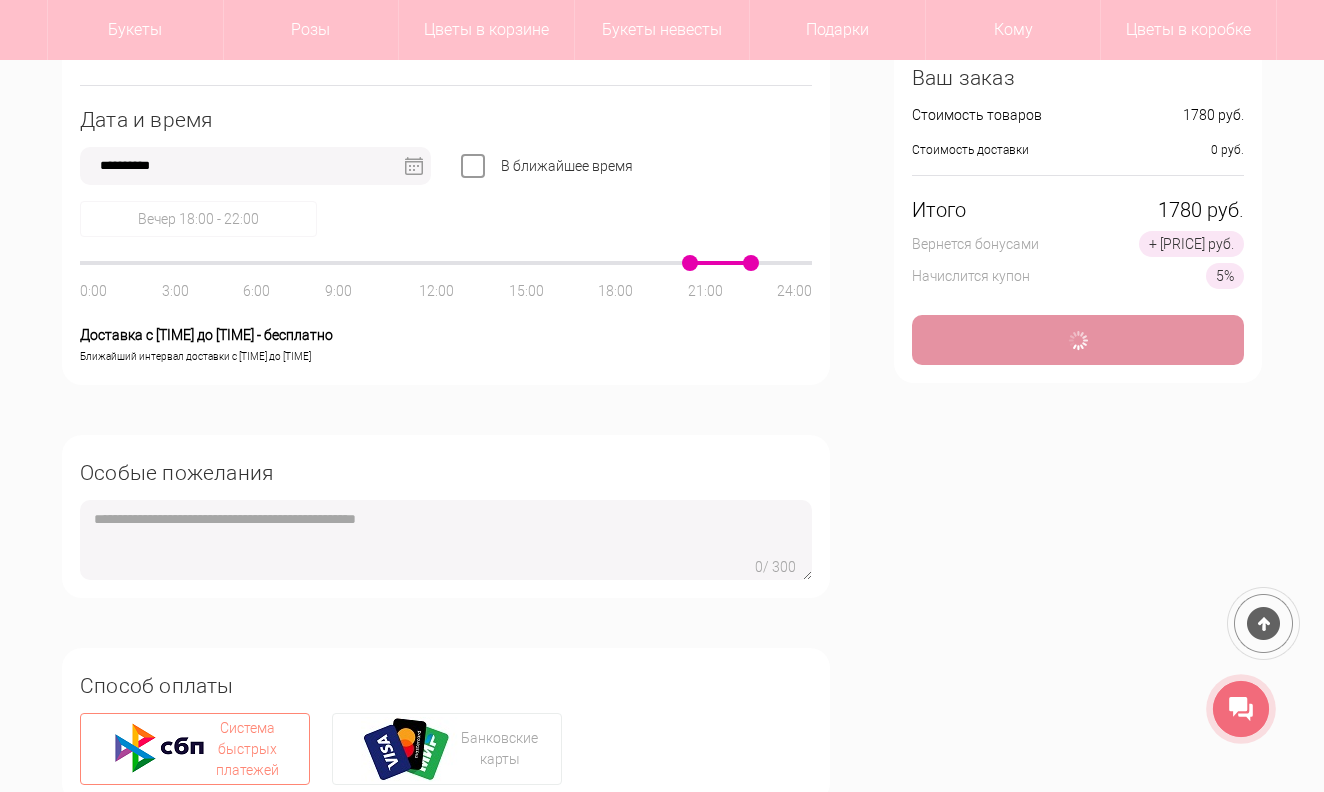 drag, startPoint x: 642, startPoint y: 268, endPoint x: 694, endPoint y: 268, distance: 52 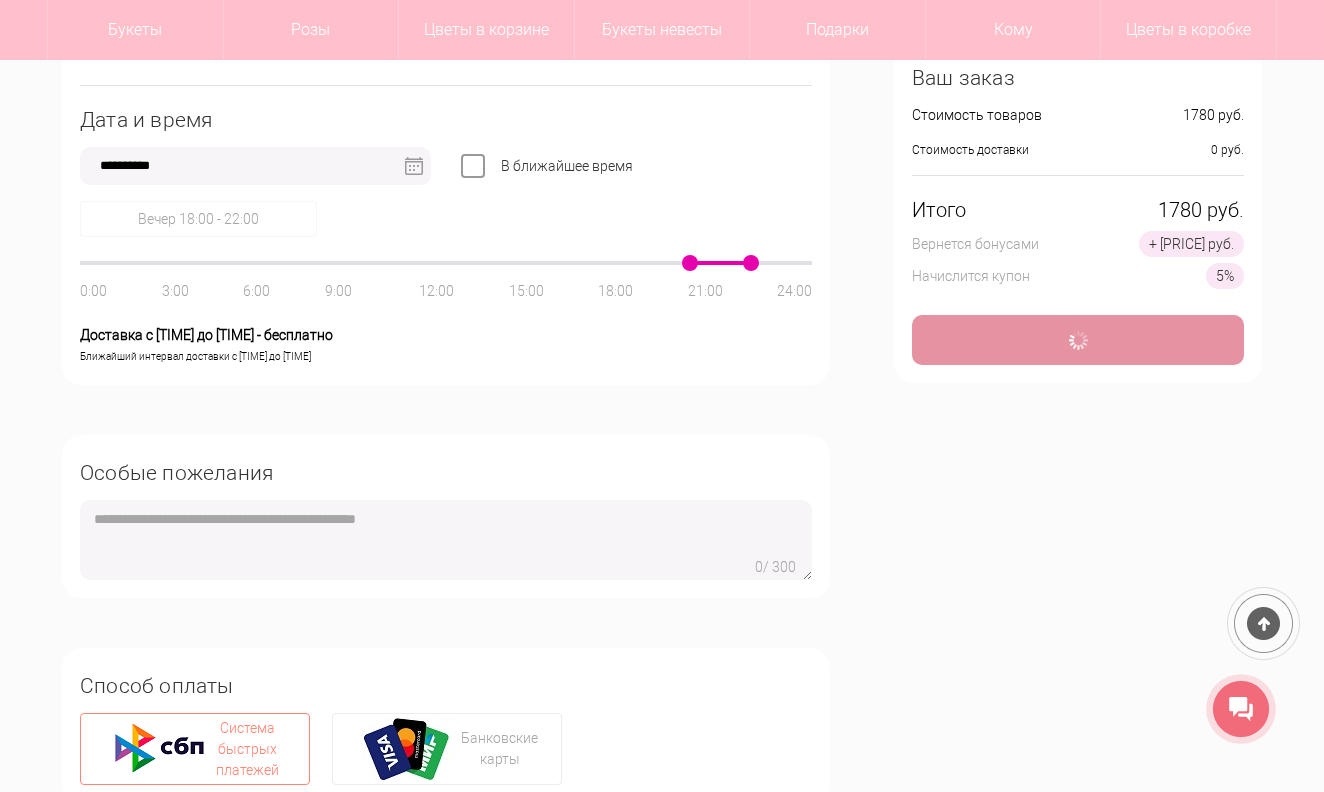 click 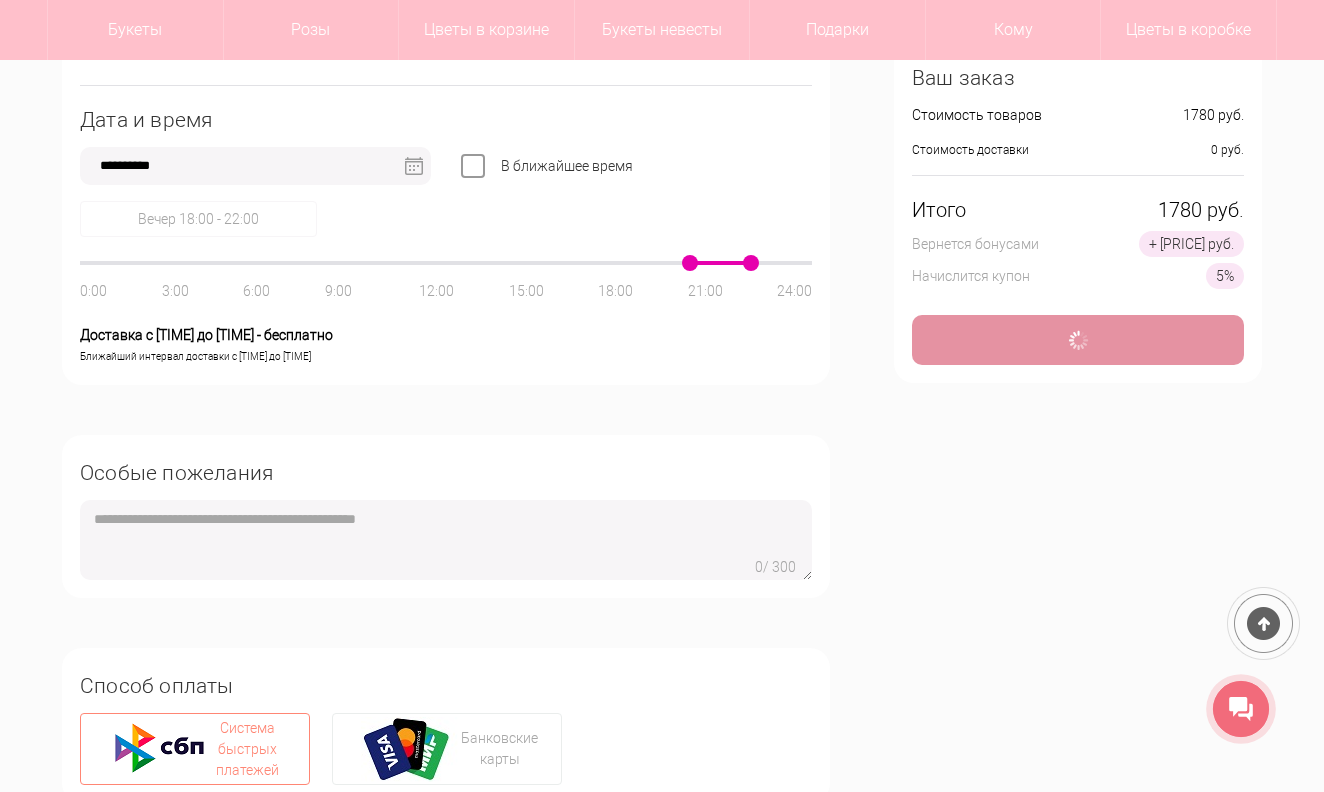 type on "*" 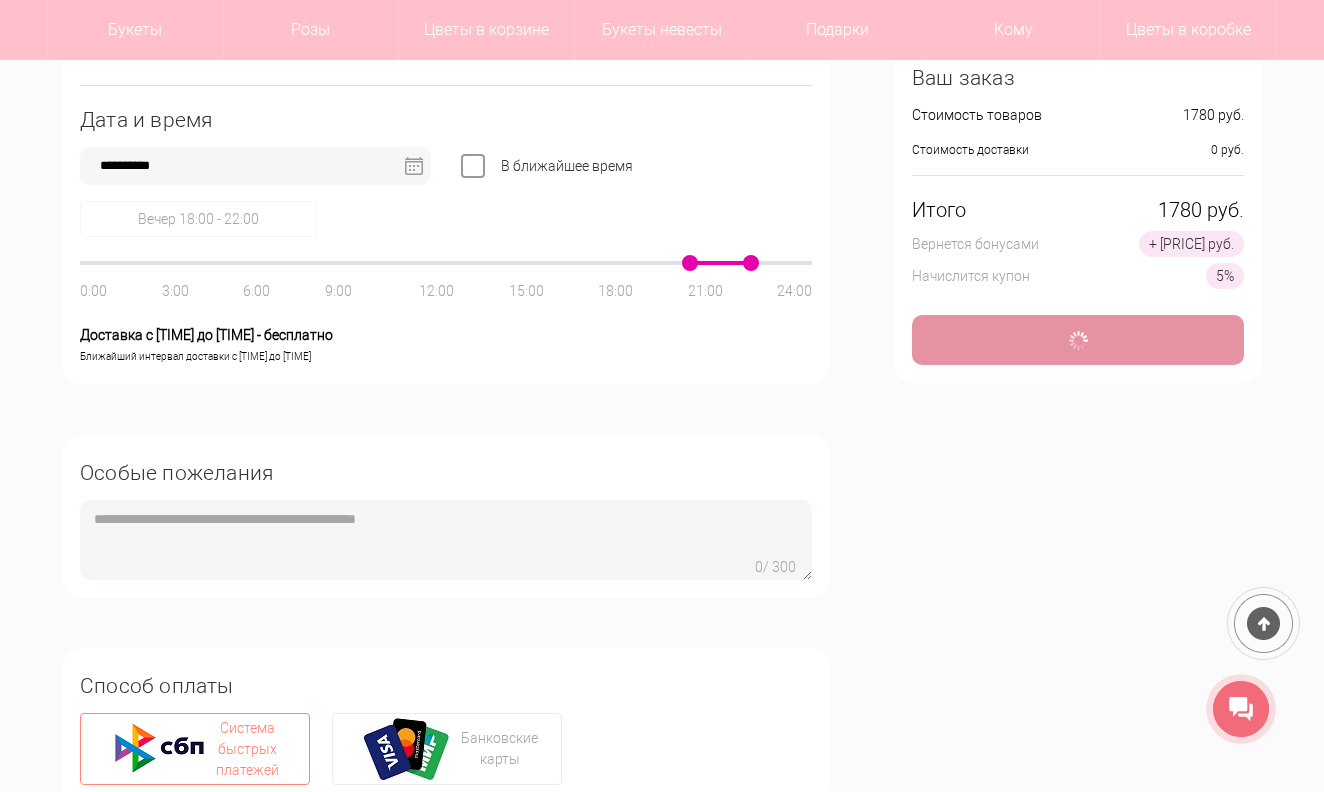 type 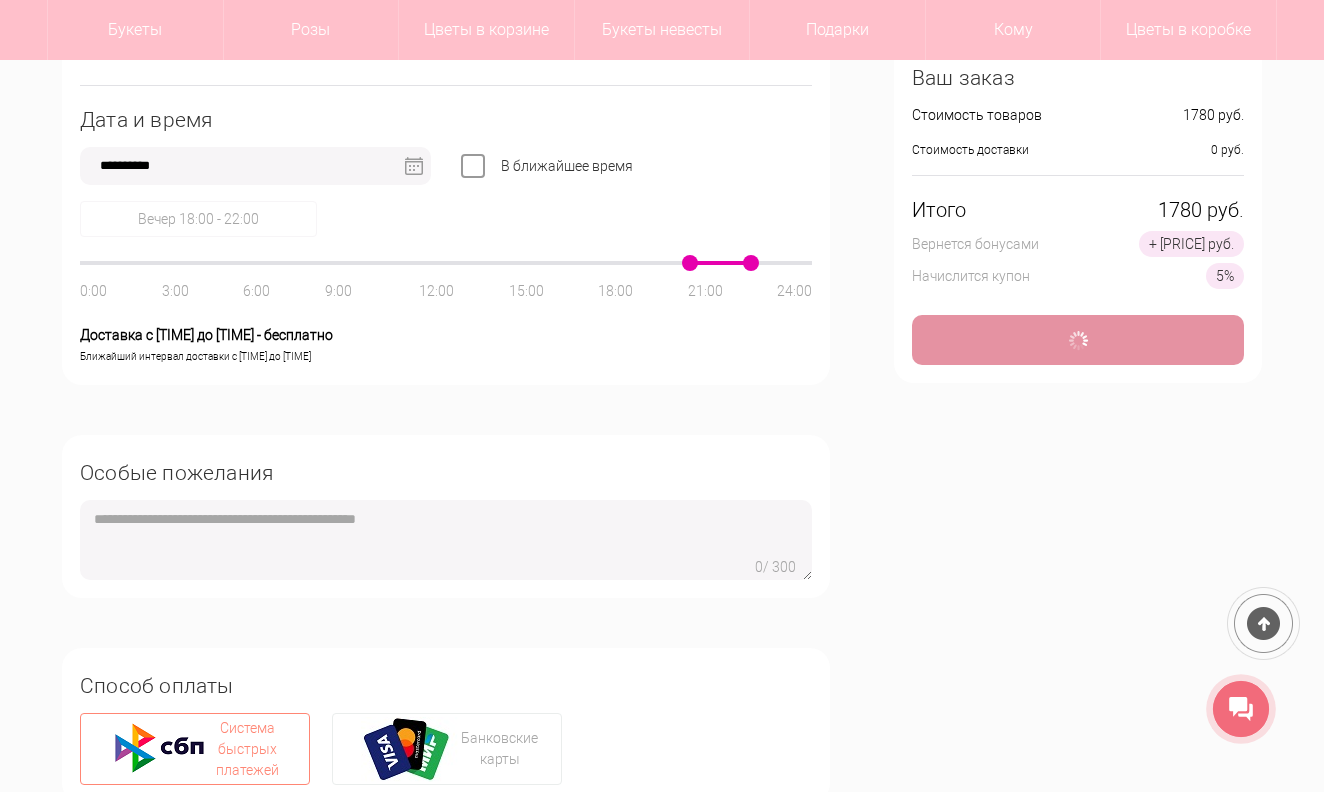 type 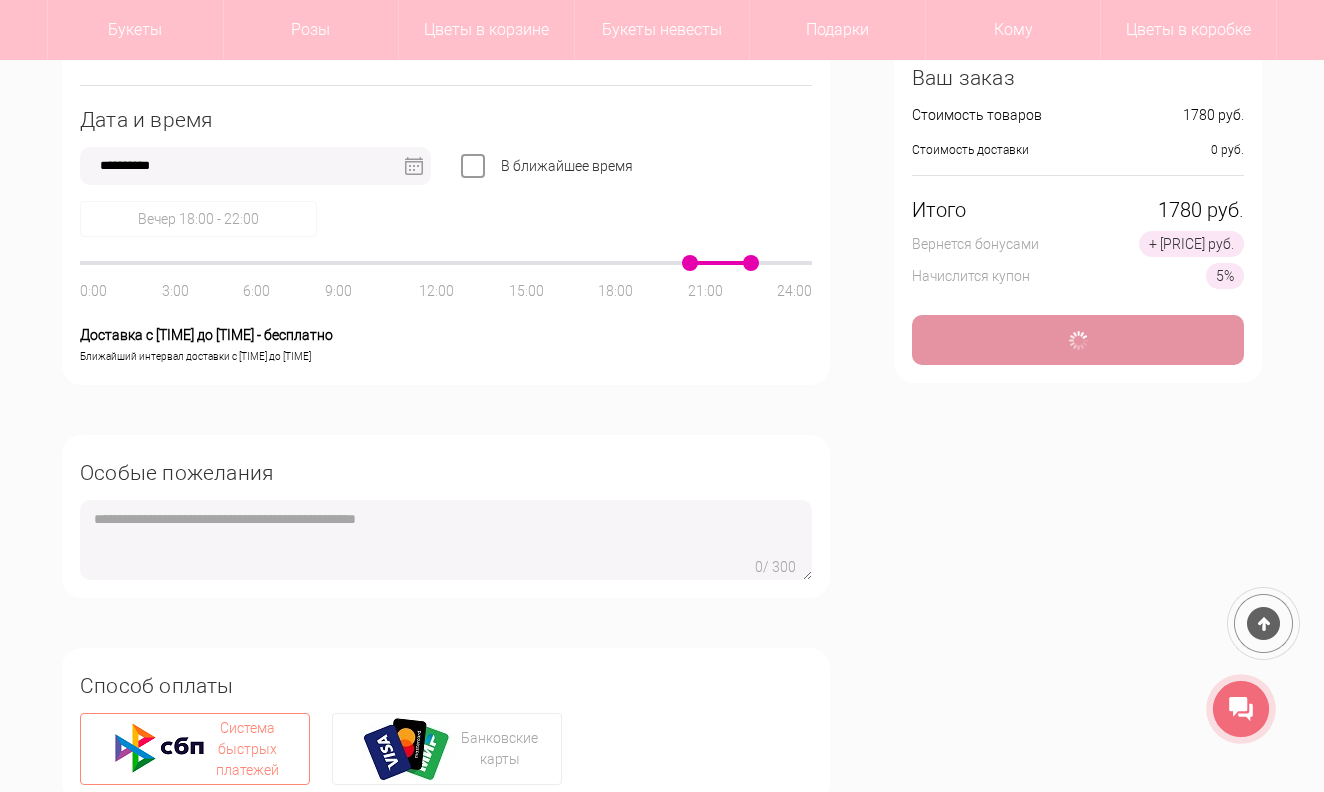 type on "**********" 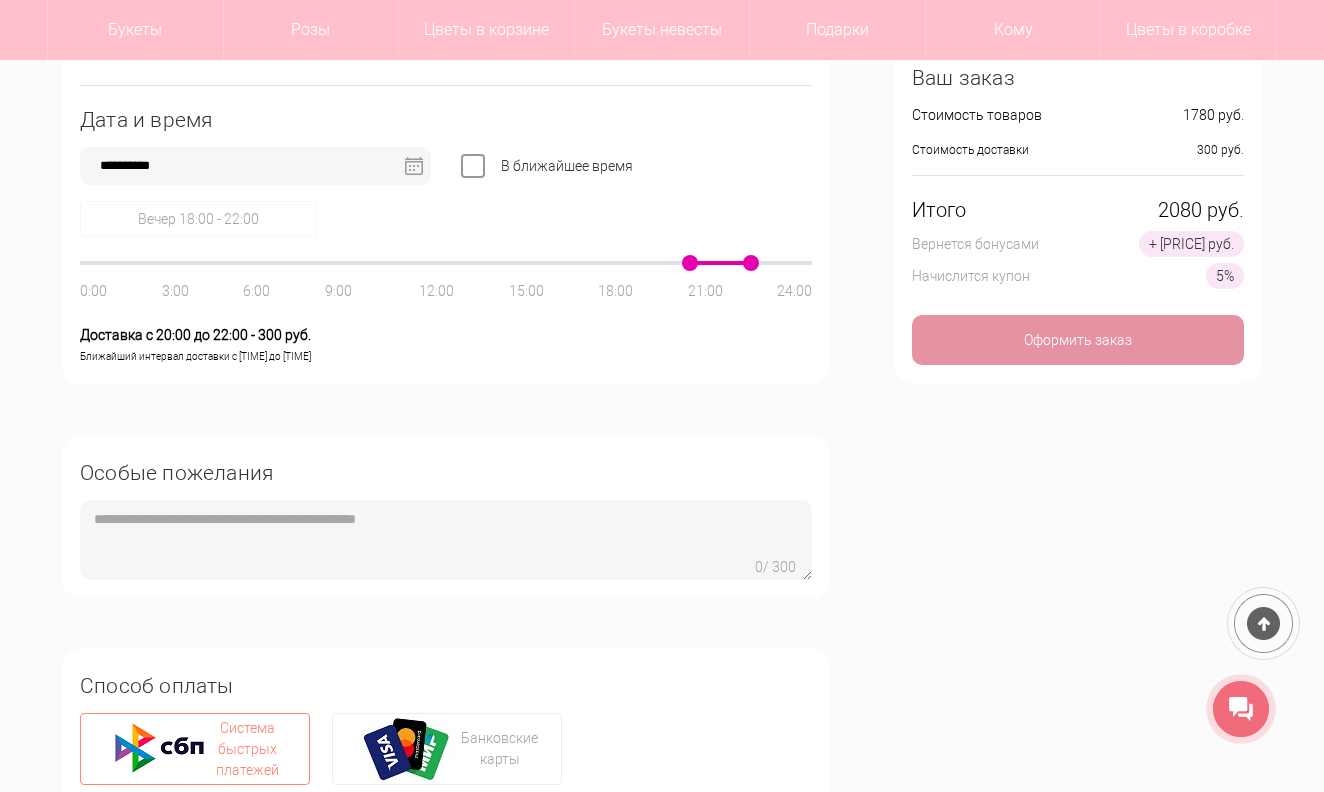 drag, startPoint x: 756, startPoint y: 262, endPoint x: 711, endPoint y: 262, distance: 45 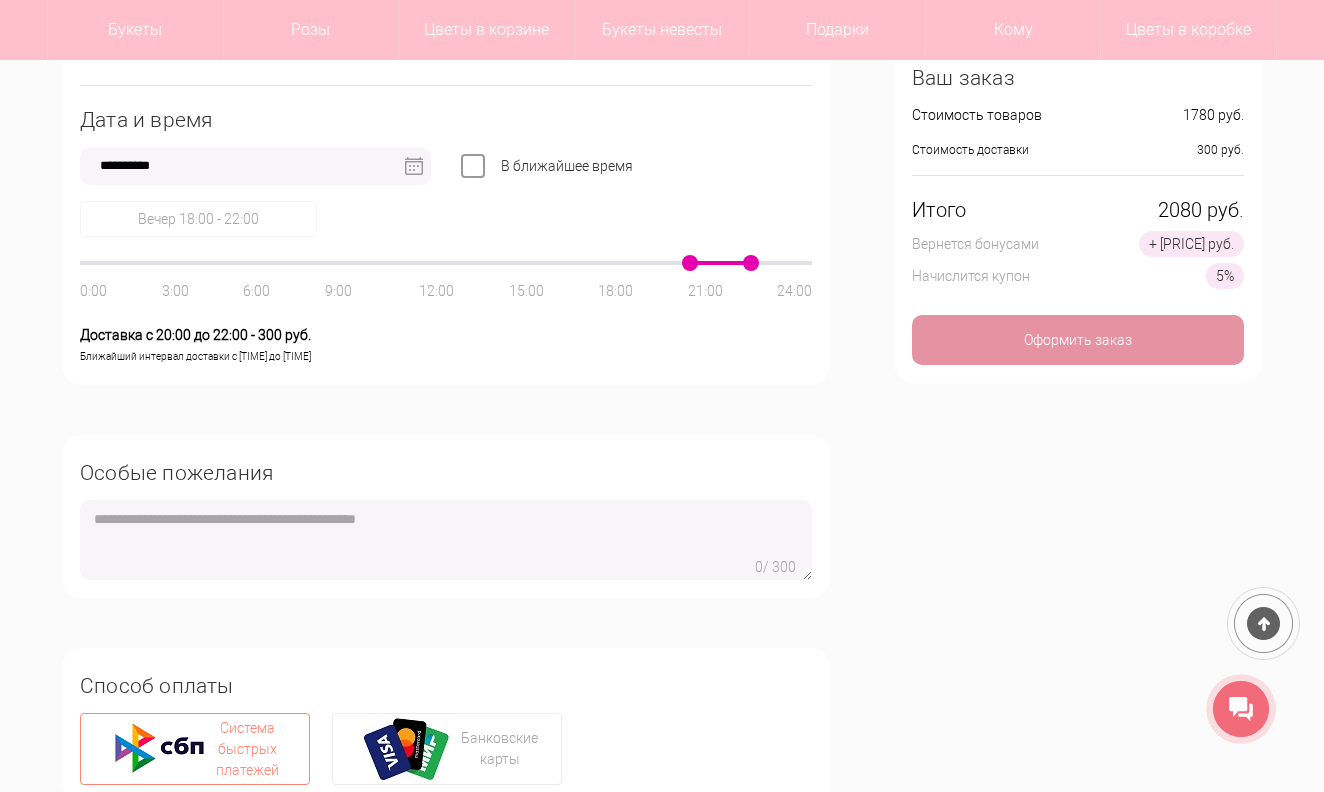 drag, startPoint x: 751, startPoint y: 262, endPoint x: 699, endPoint y: 259, distance: 52.086468 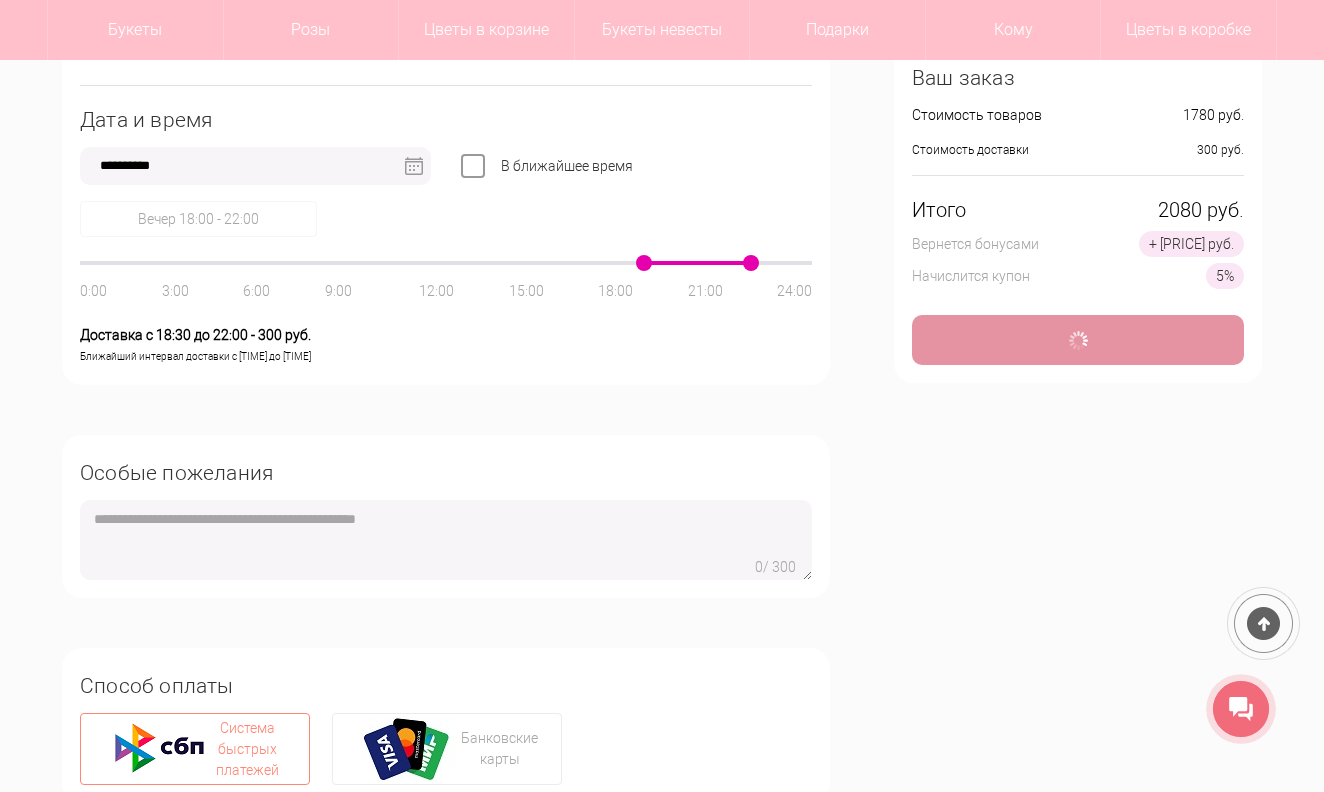 drag, startPoint x: 687, startPoint y: 262, endPoint x: 641, endPoint y: 266, distance: 46.173584 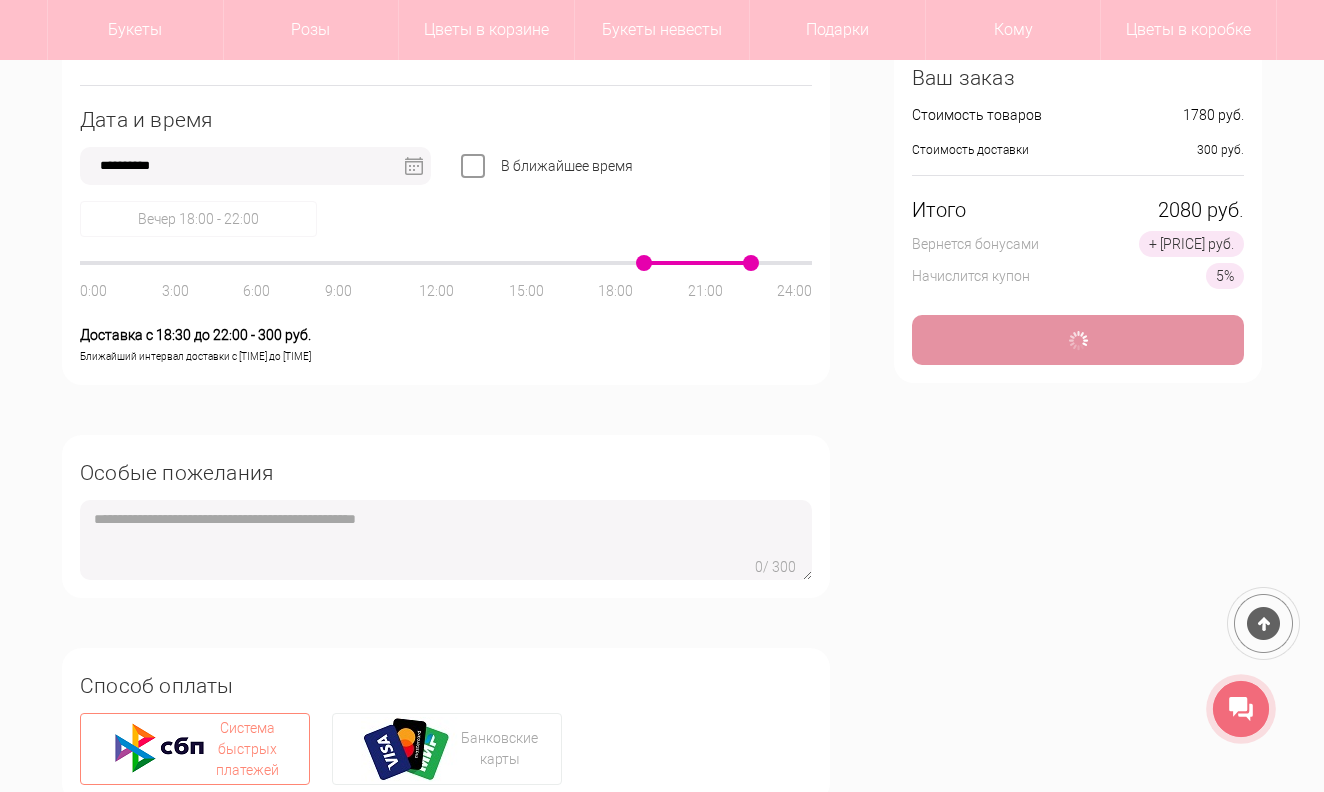 click on "Вечер 18:00 - 22:00 0:00 3:00 6:00 9:00 12:00 15:00 18:00 21:00 24:00 Доставка с 18:30 до 22:00 - 300 руб. Ближайший интервал доставки с 18:30 до 20:30" at bounding box center (446, 284) 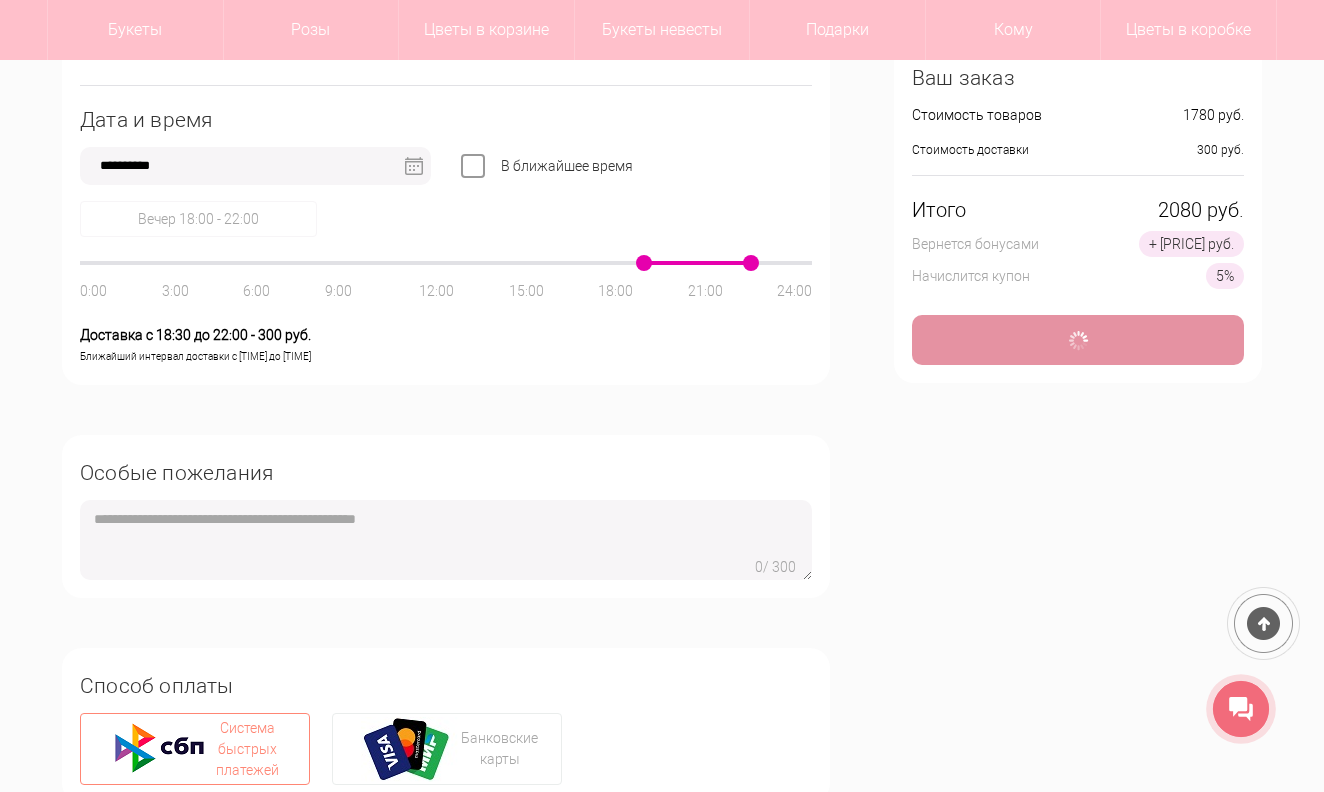 type on "*" 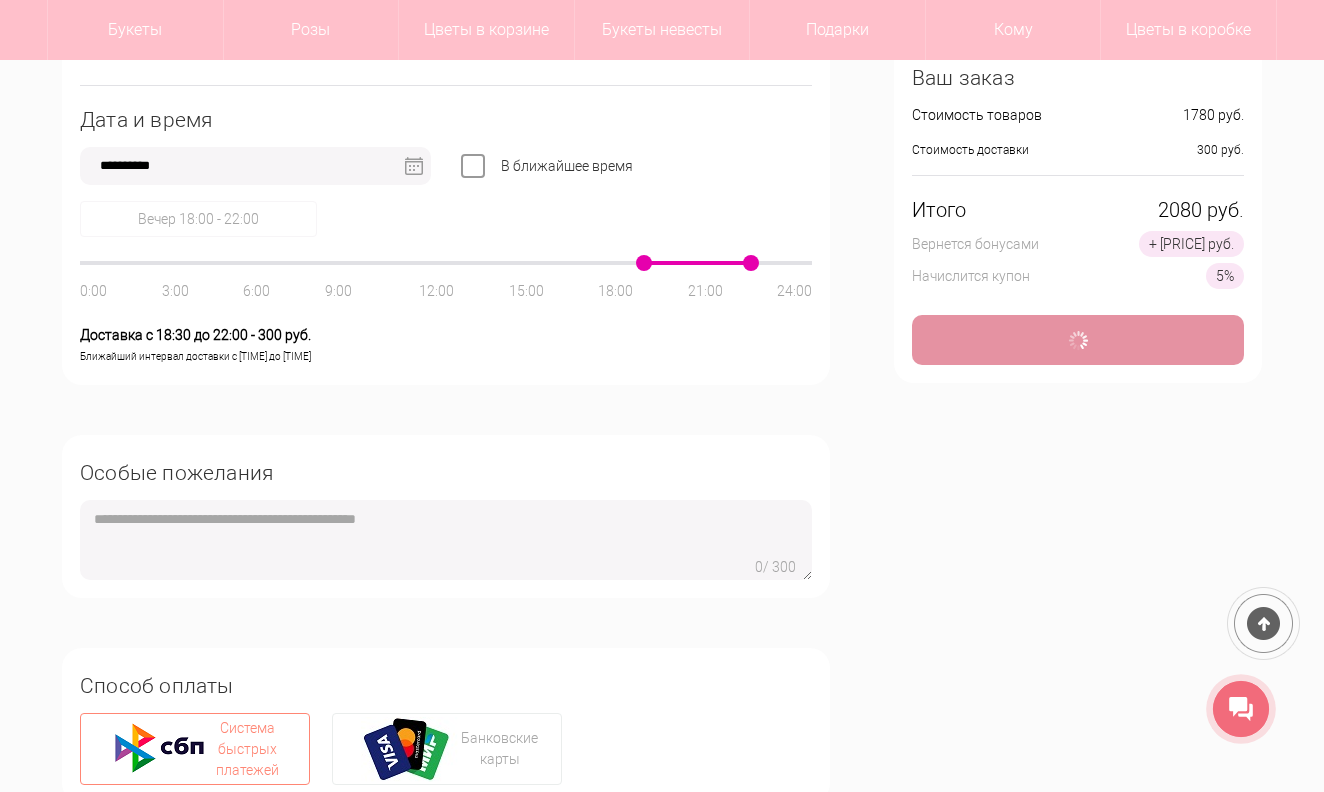 type 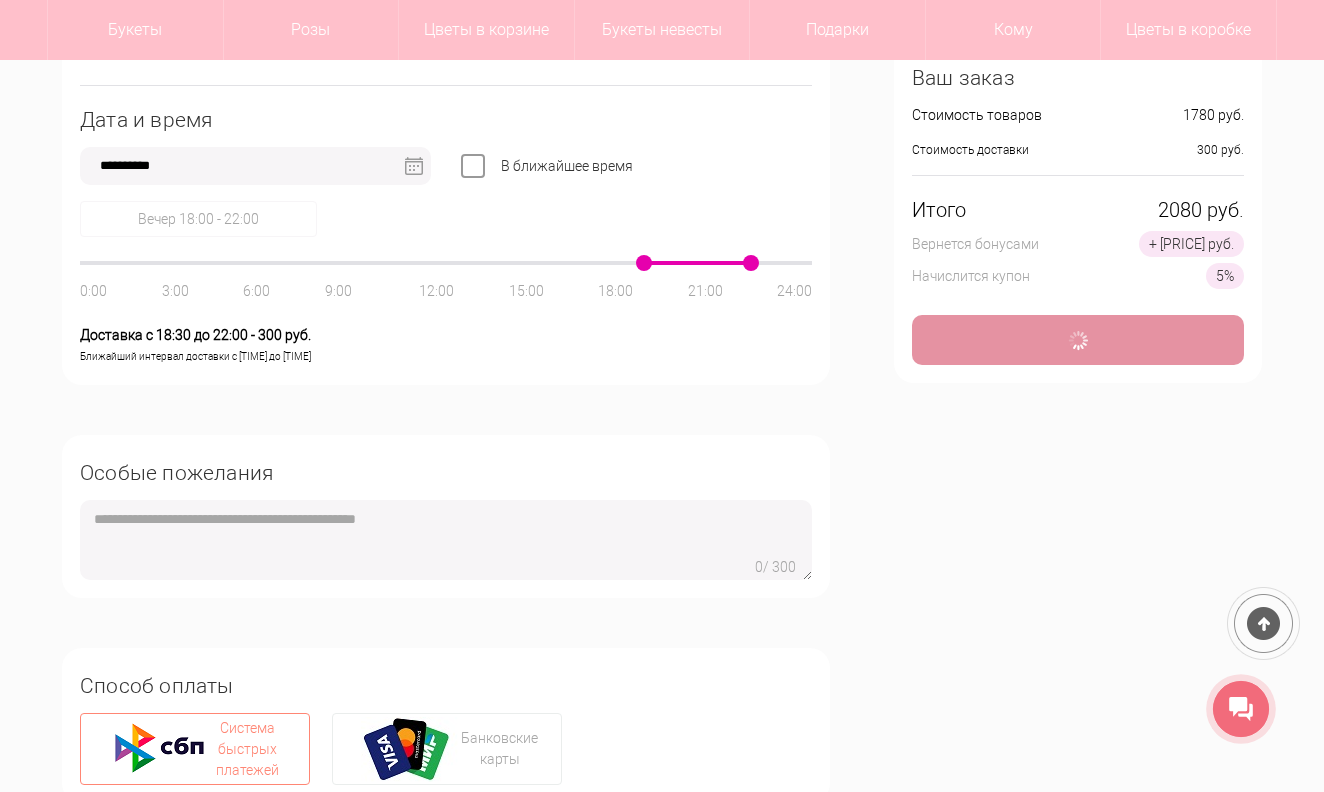type on "**********" 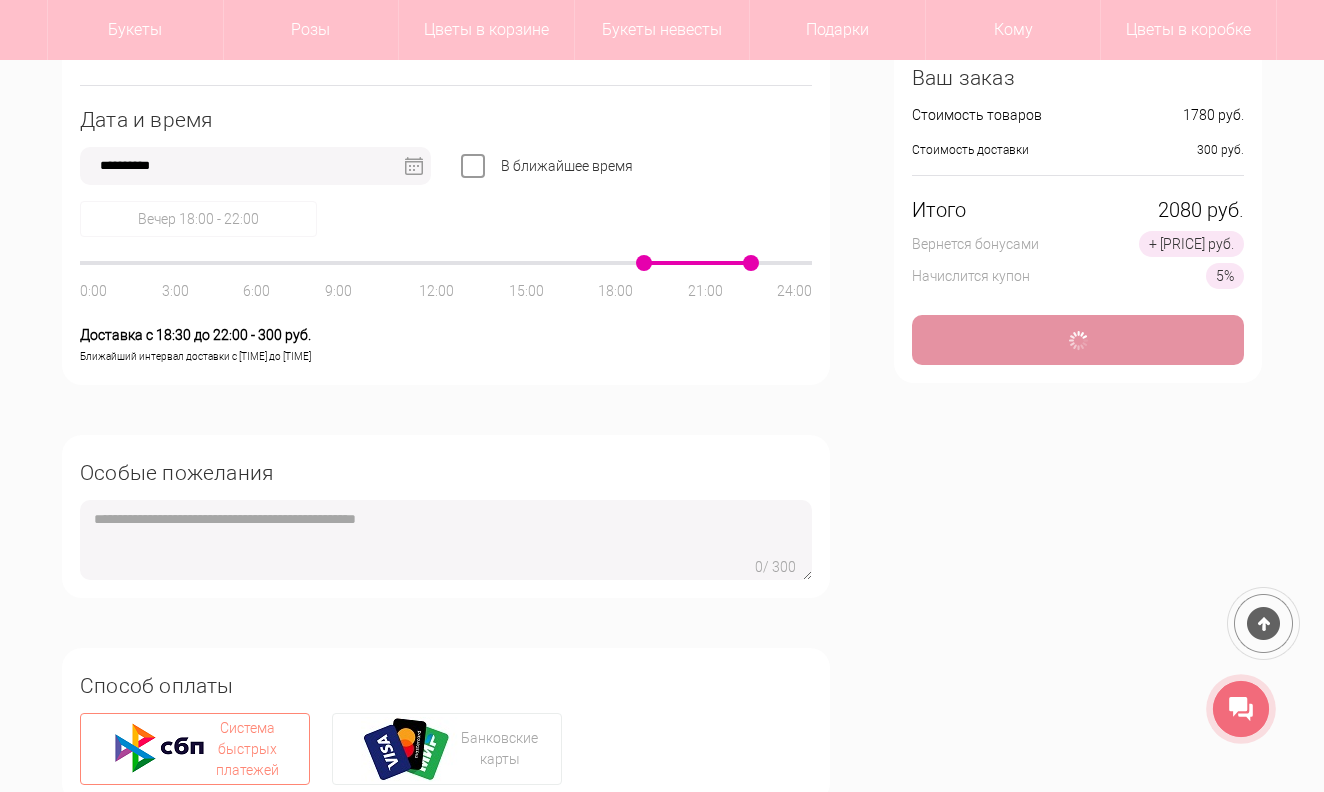 type on "**********" 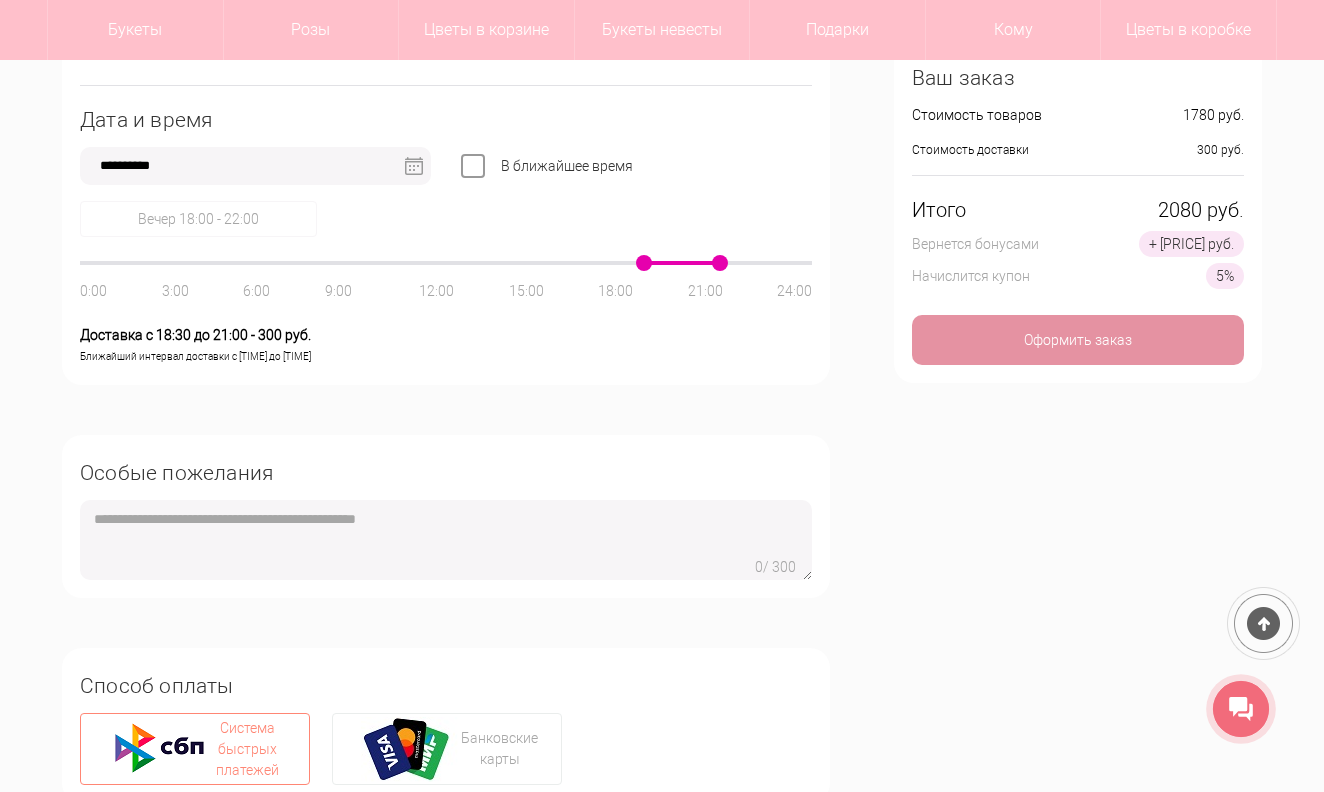 drag, startPoint x: 756, startPoint y: 261, endPoint x: 721, endPoint y: 261, distance: 35 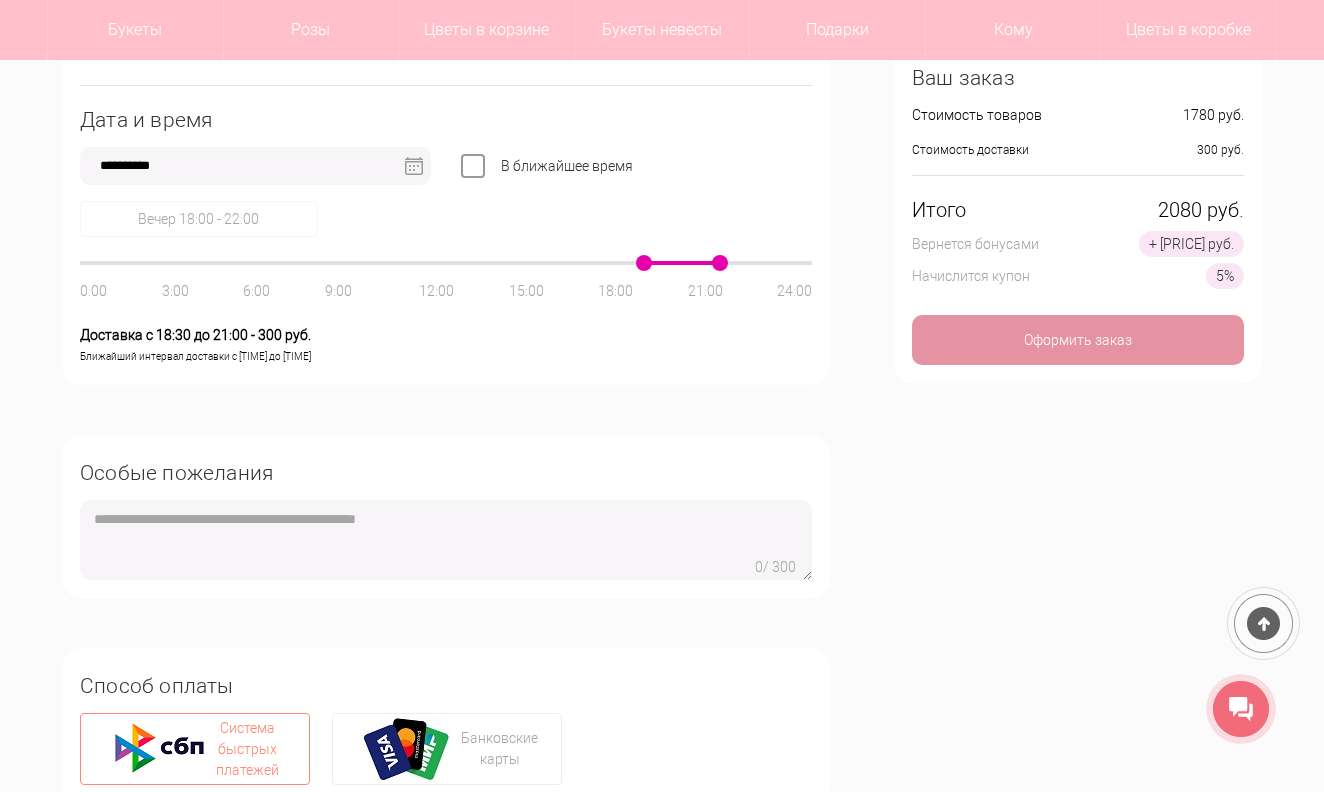 click 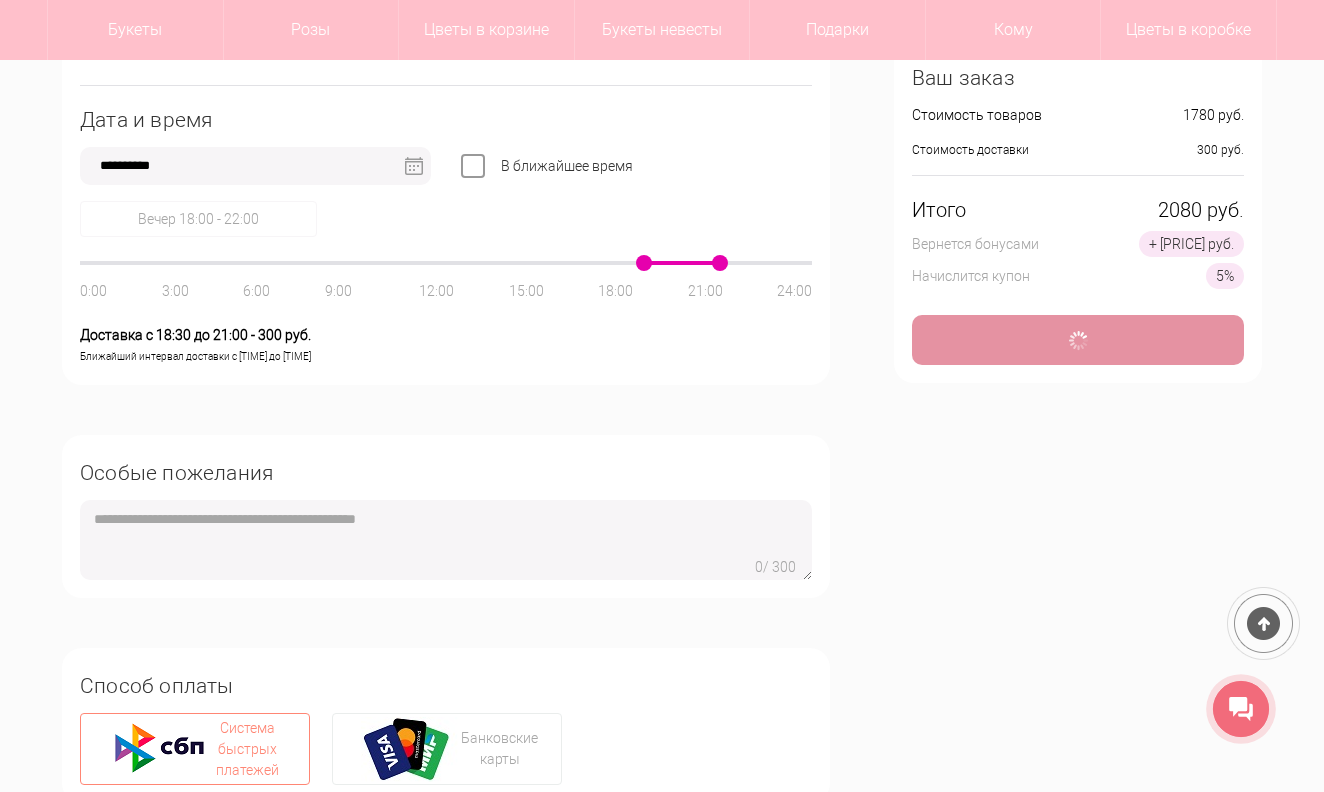type on "*" 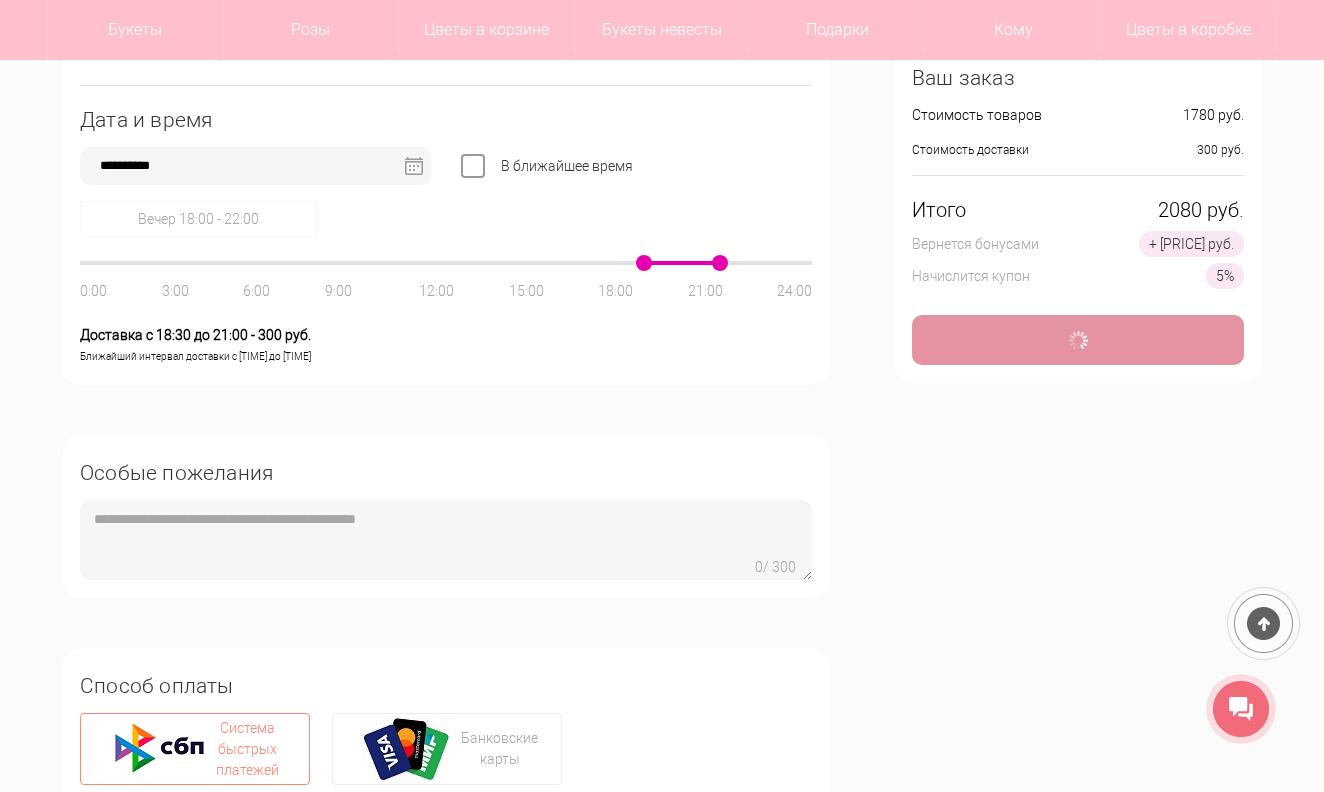 type 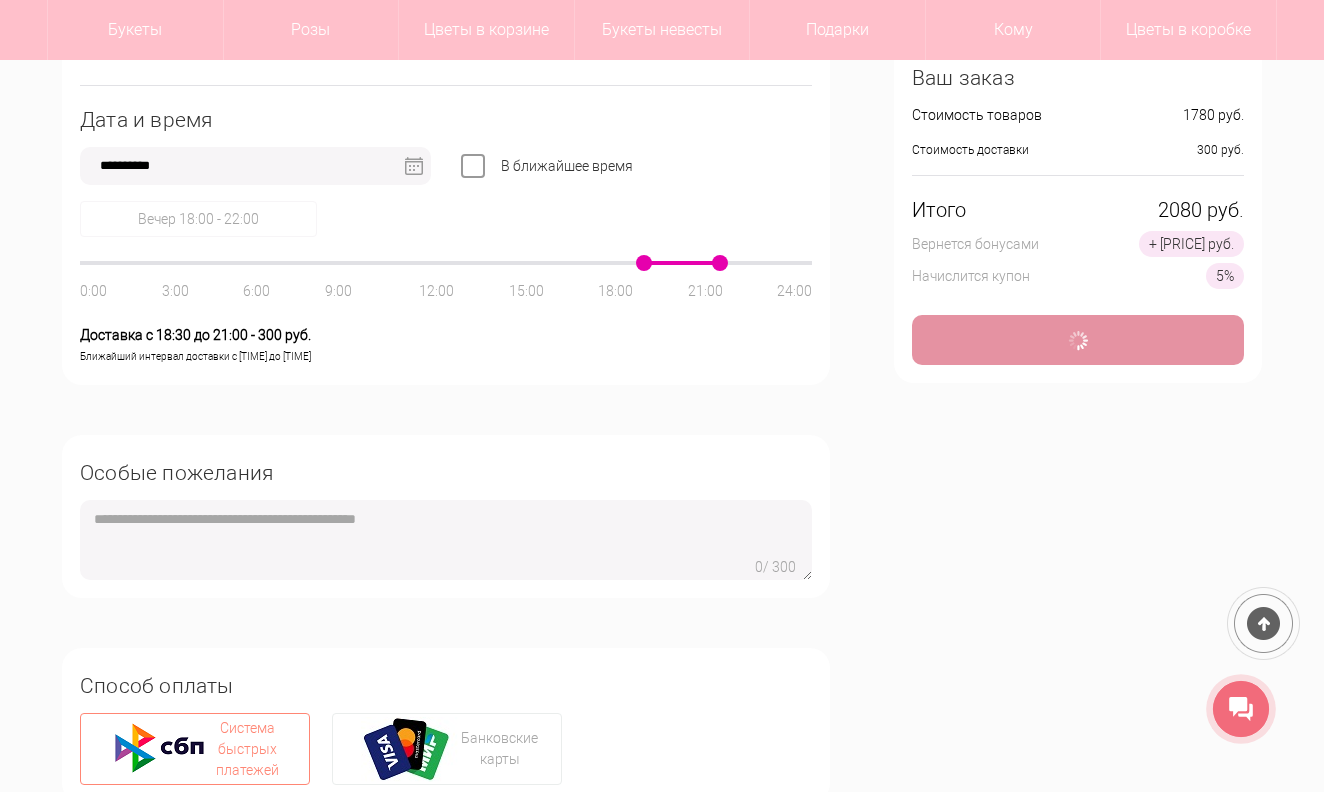 type 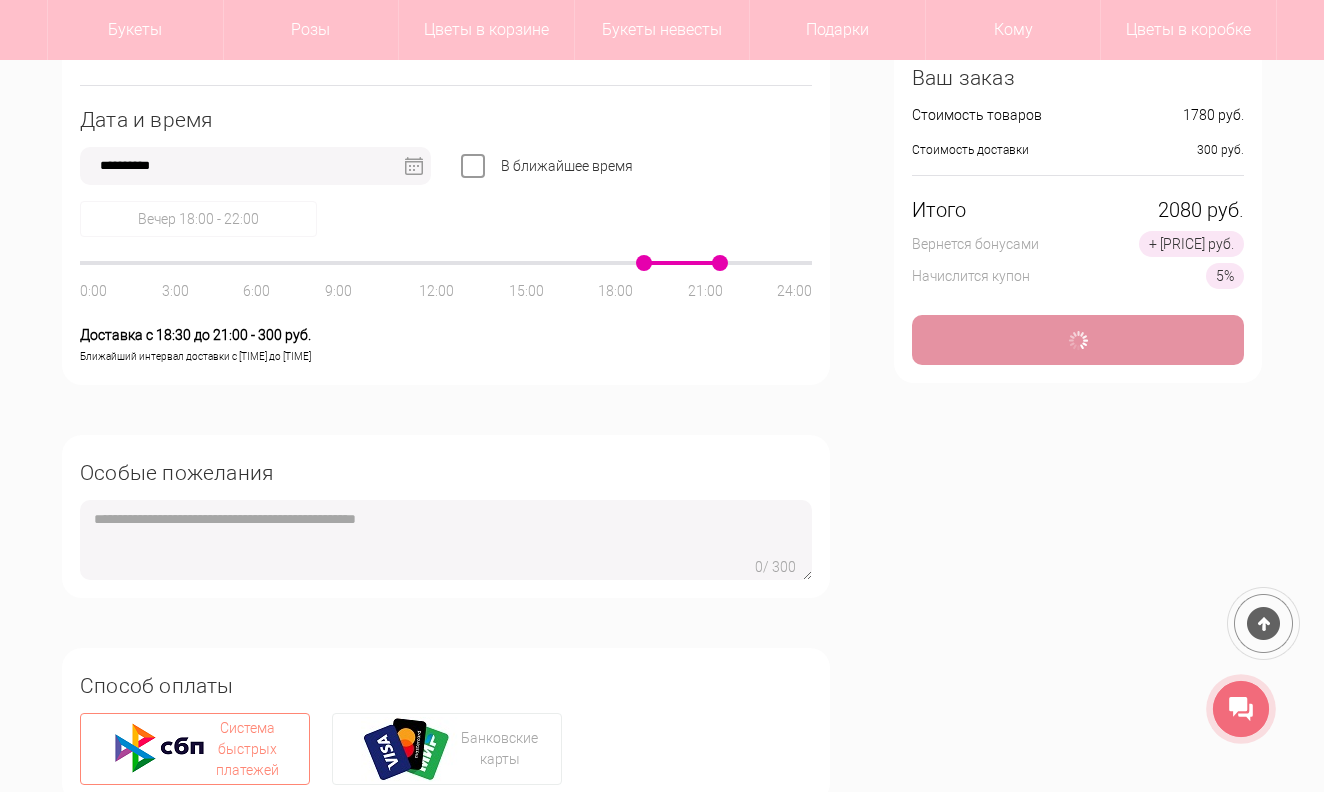 type on "**********" 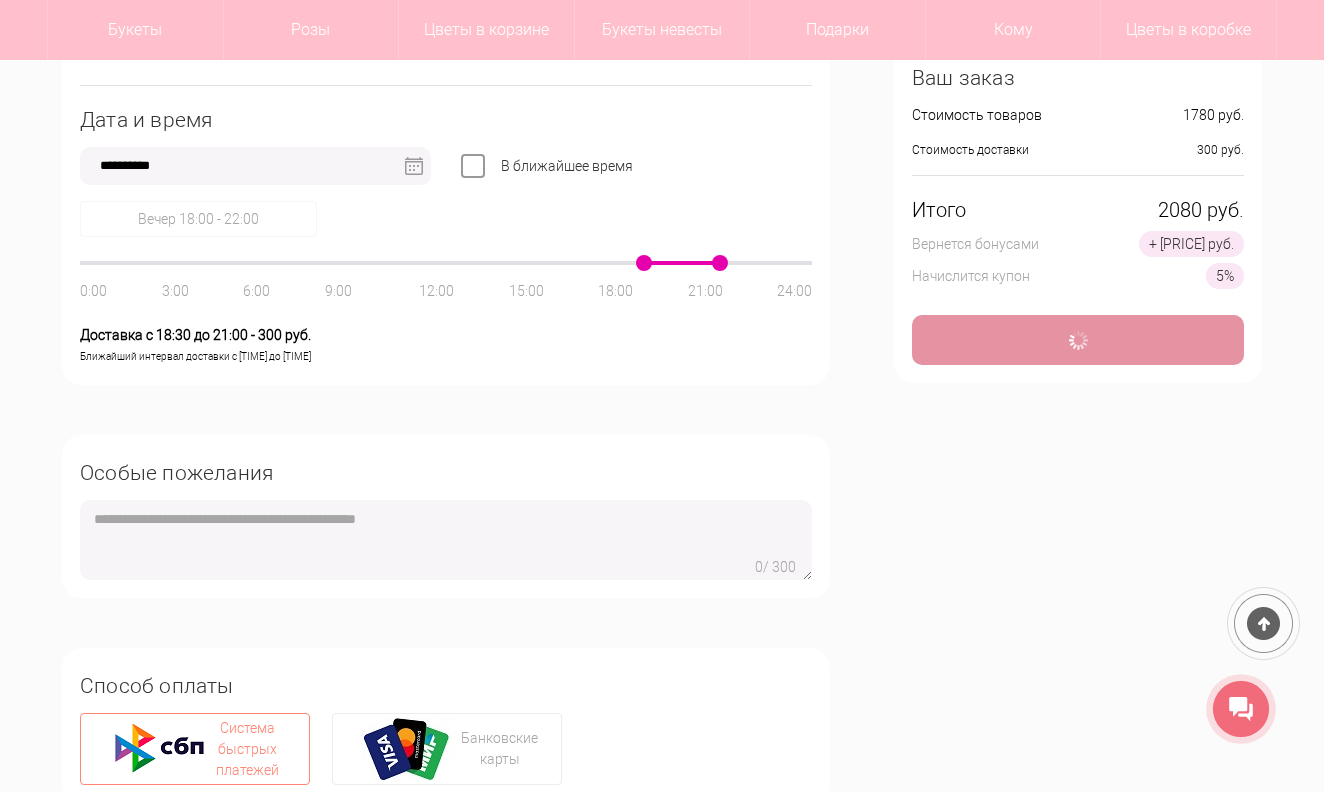 type on "**********" 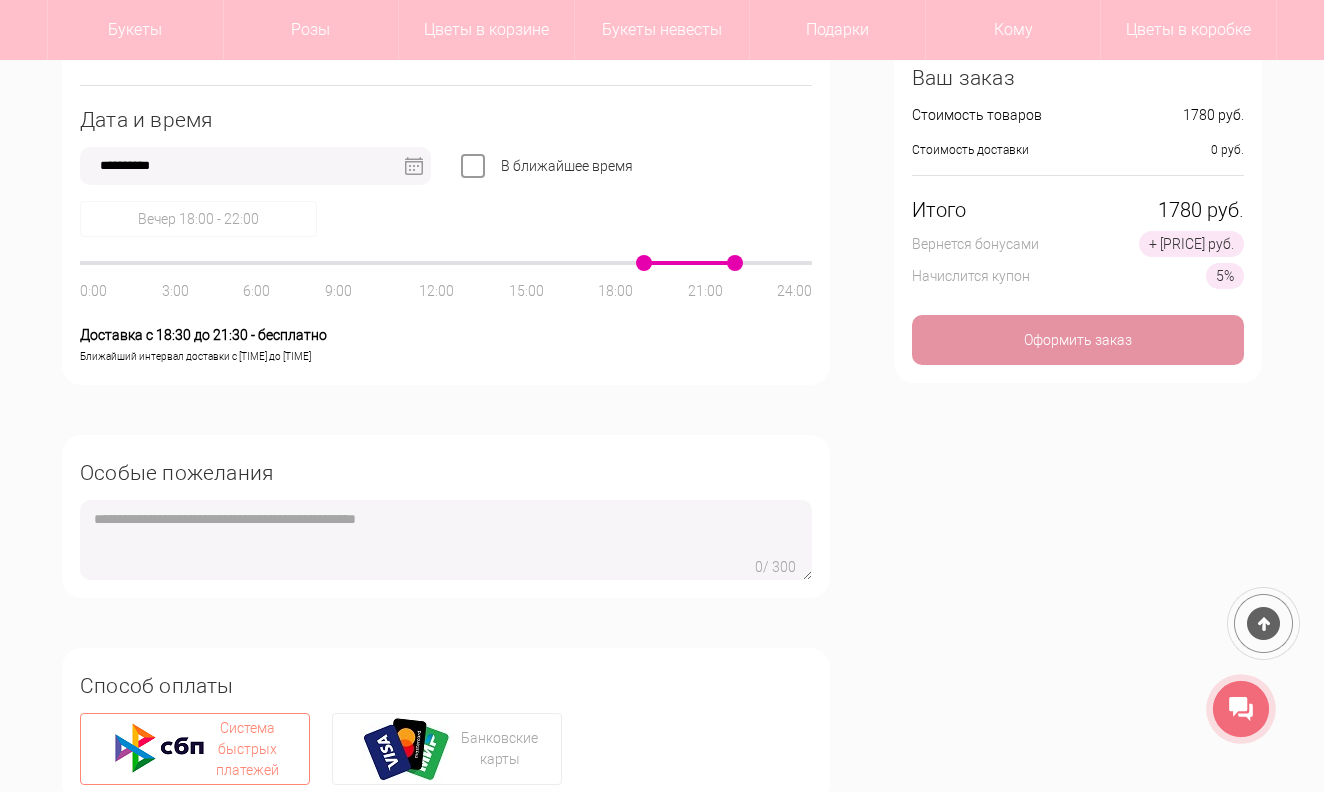 drag, startPoint x: 722, startPoint y: 266, endPoint x: 757, endPoint y: 269, distance: 35.128338 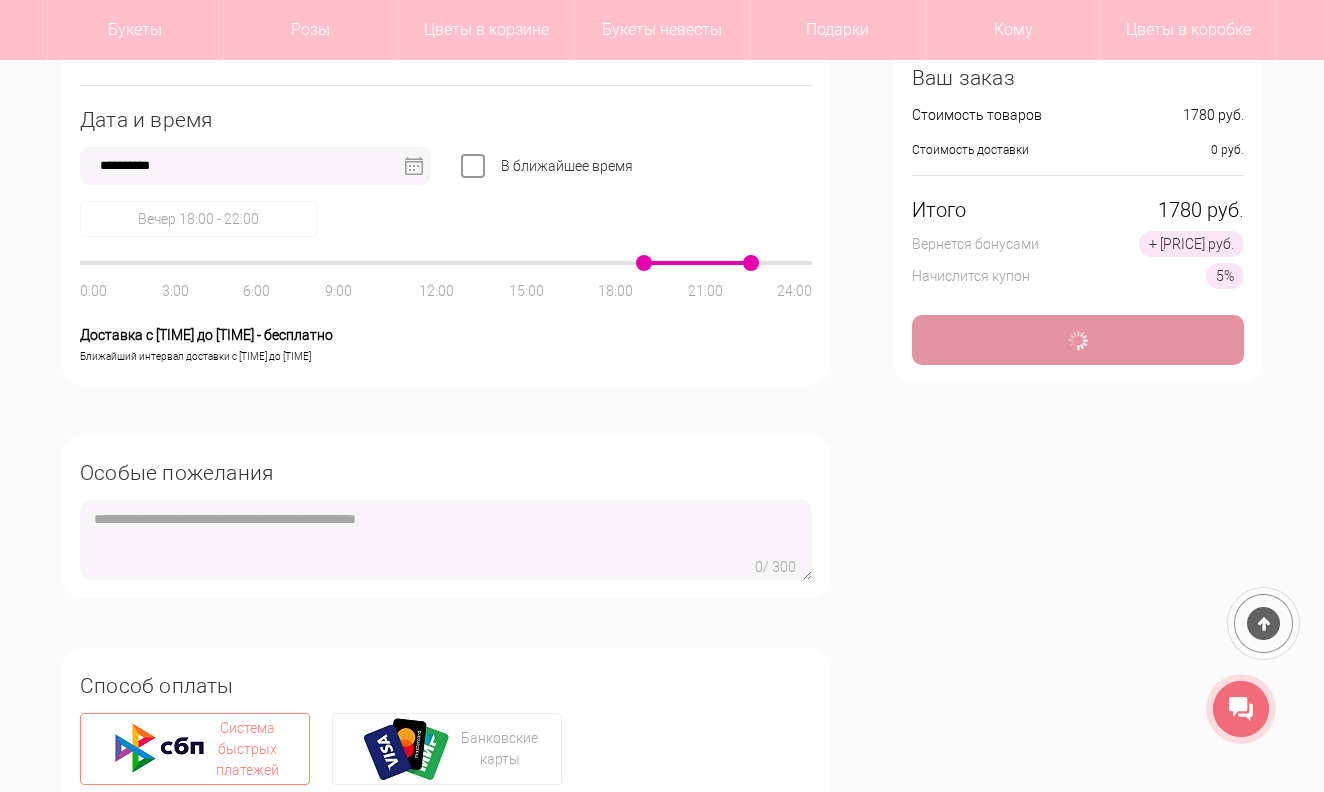 type on "*" 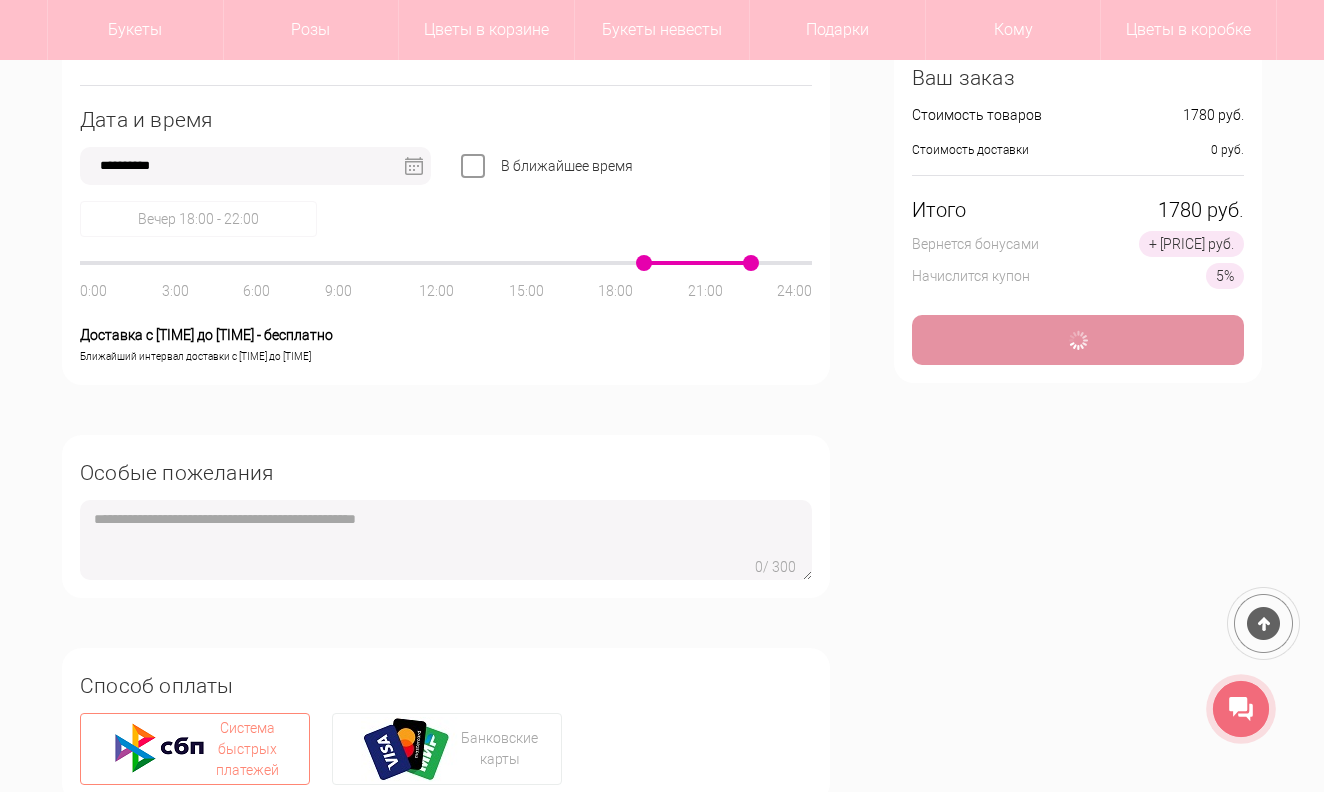 type 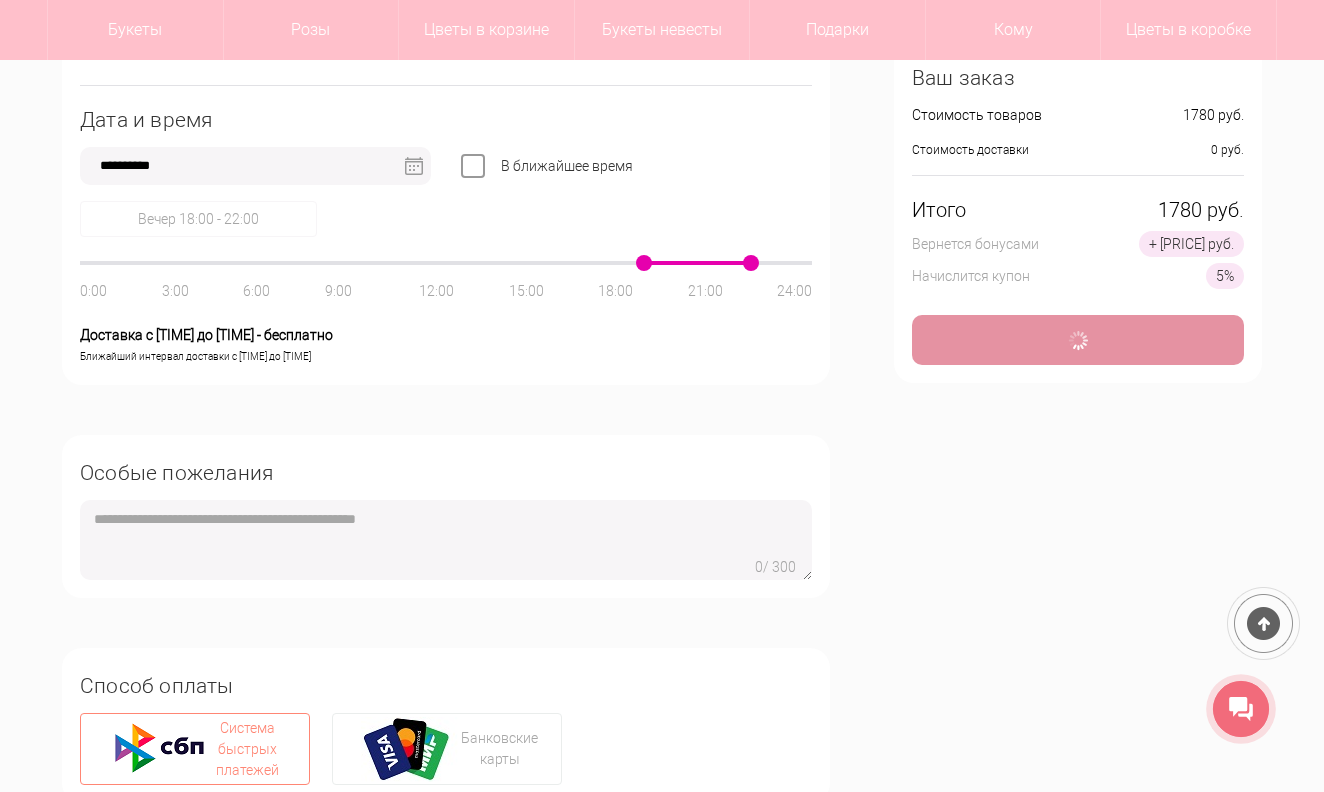 type 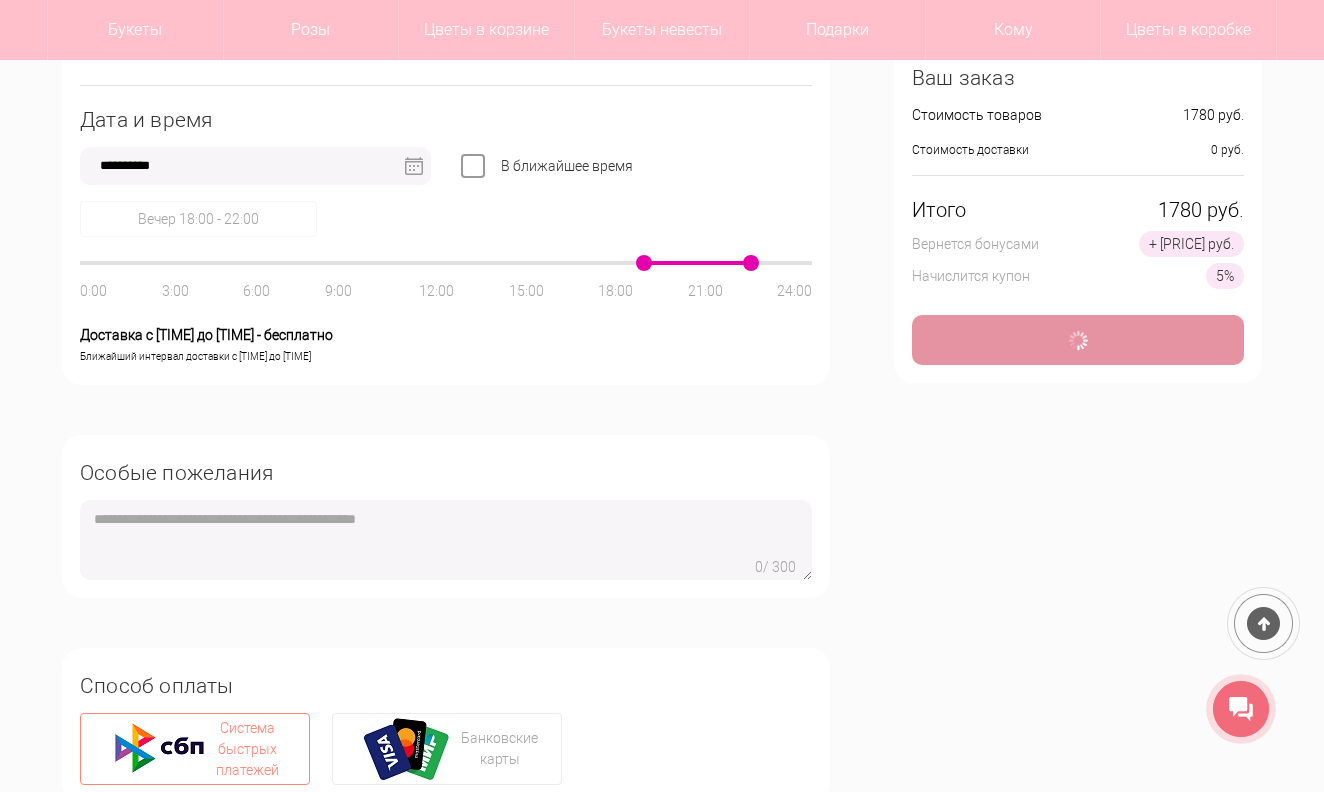 type on "**********" 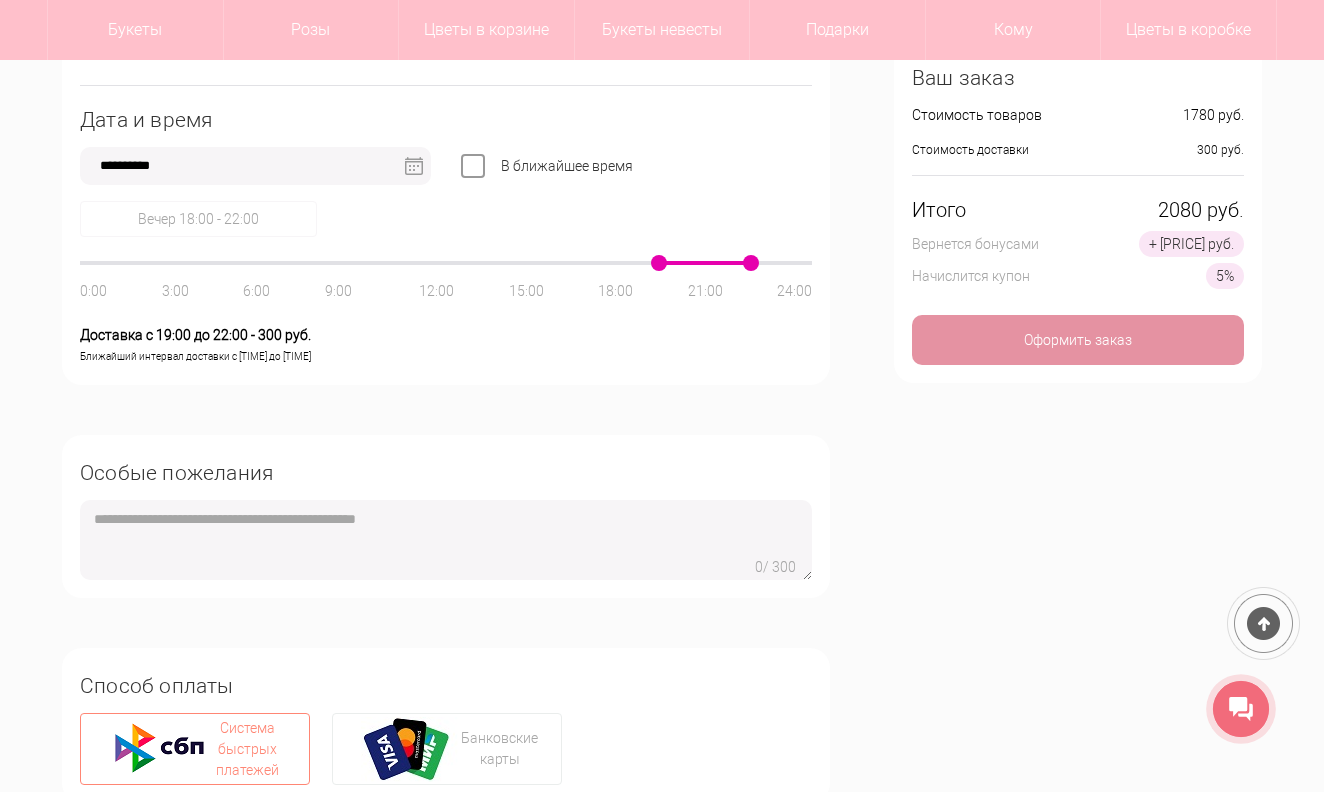 drag, startPoint x: 645, startPoint y: 260, endPoint x: 674, endPoint y: 264, distance: 29.274563 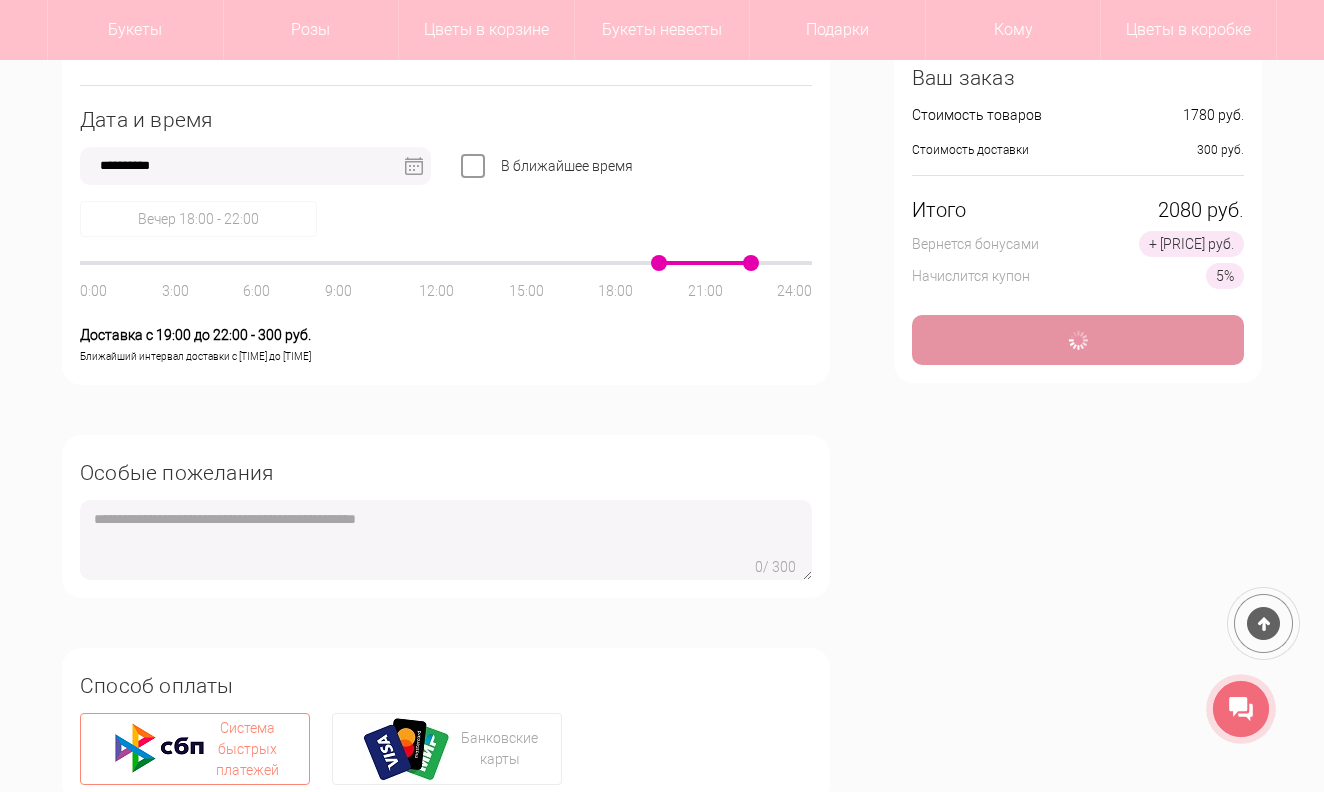 type on "*" 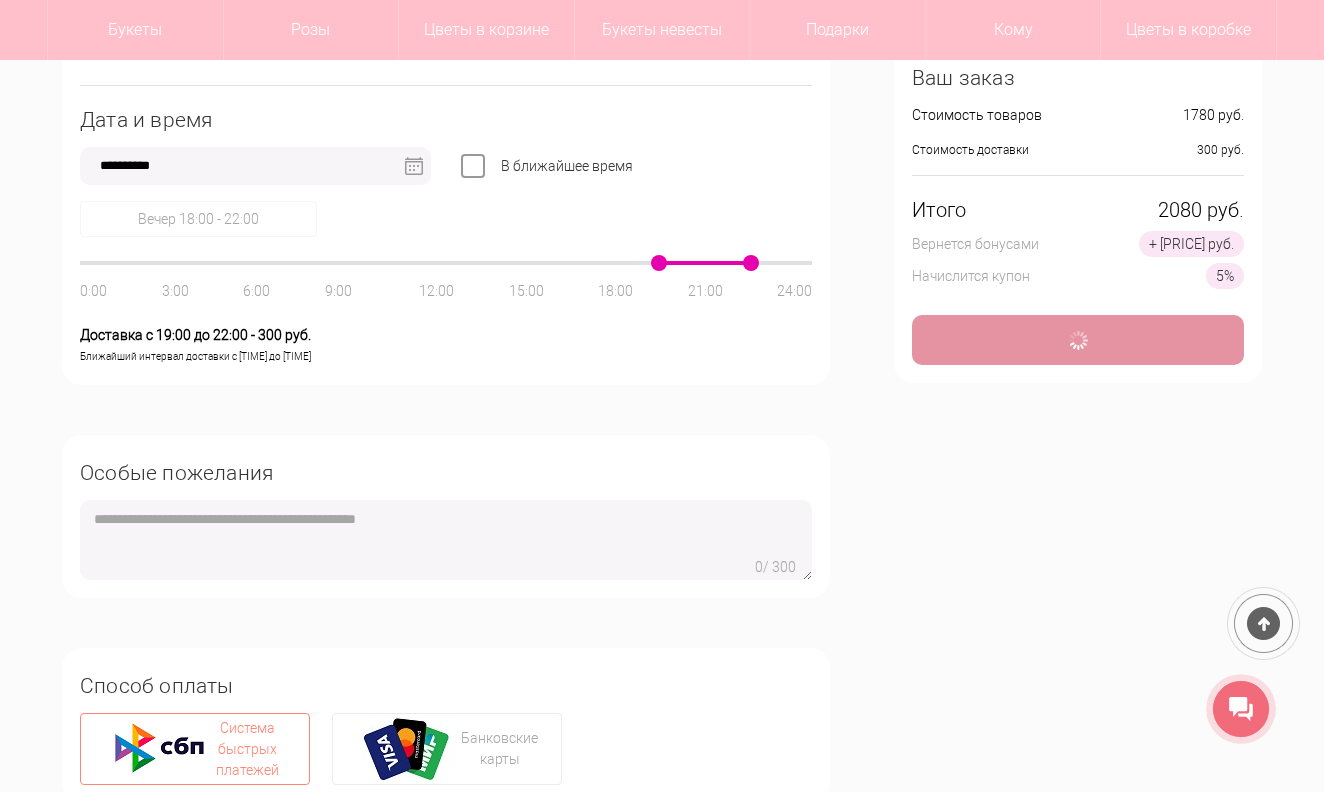 type 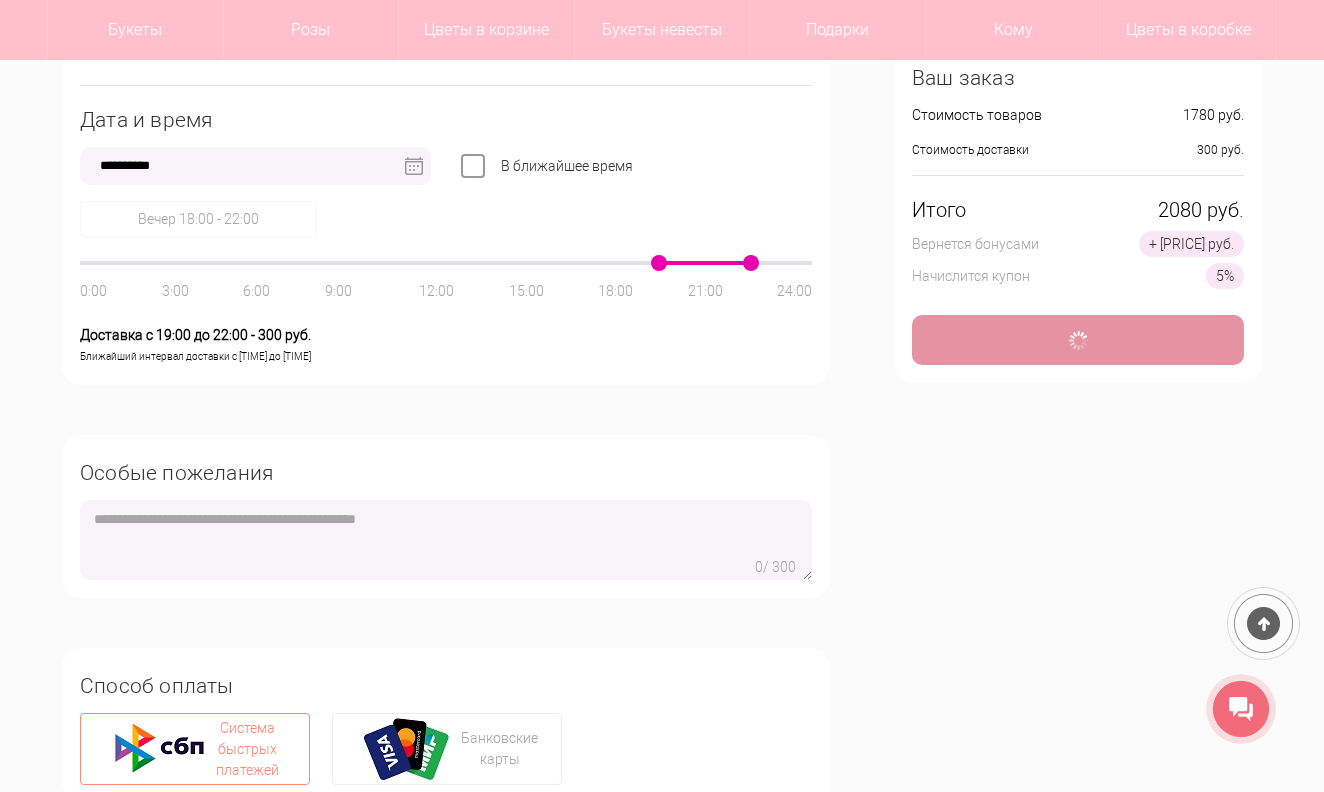 type 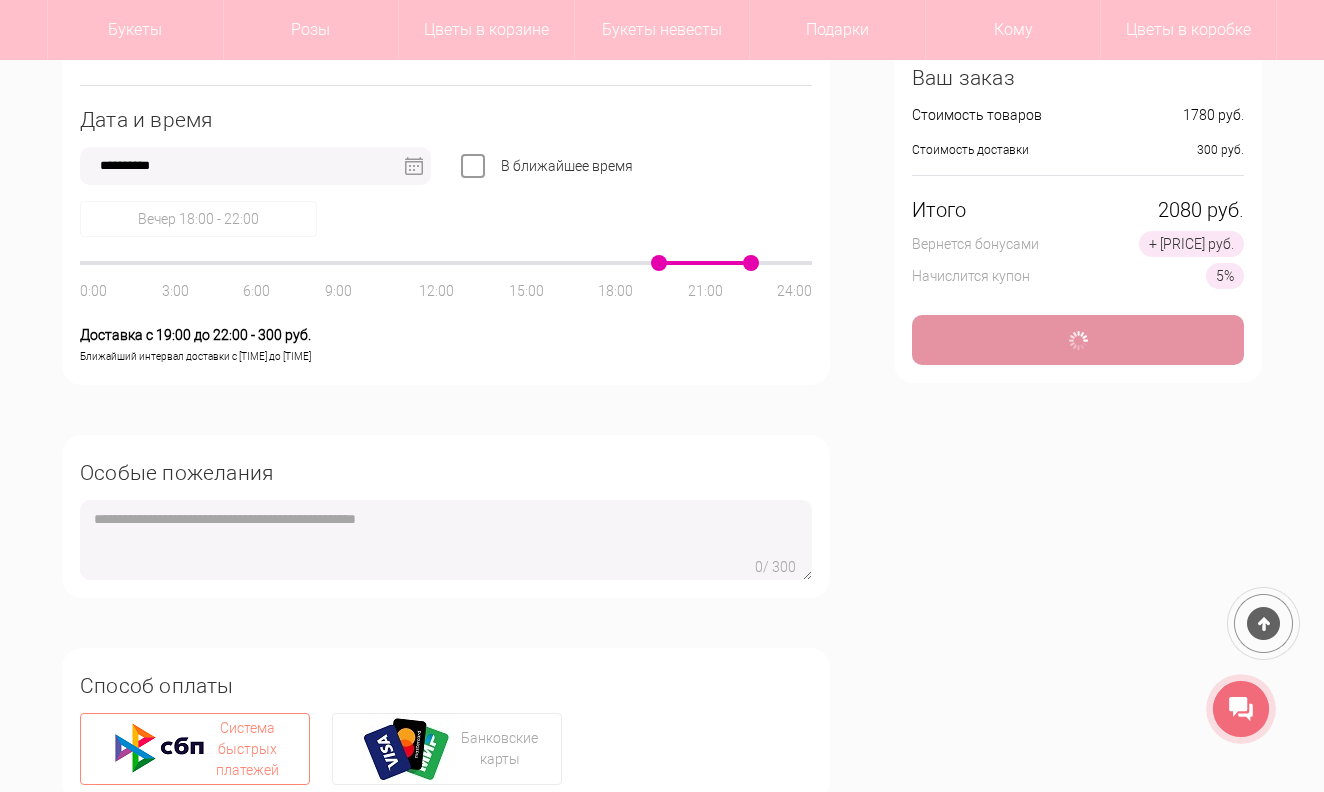 type on "**********" 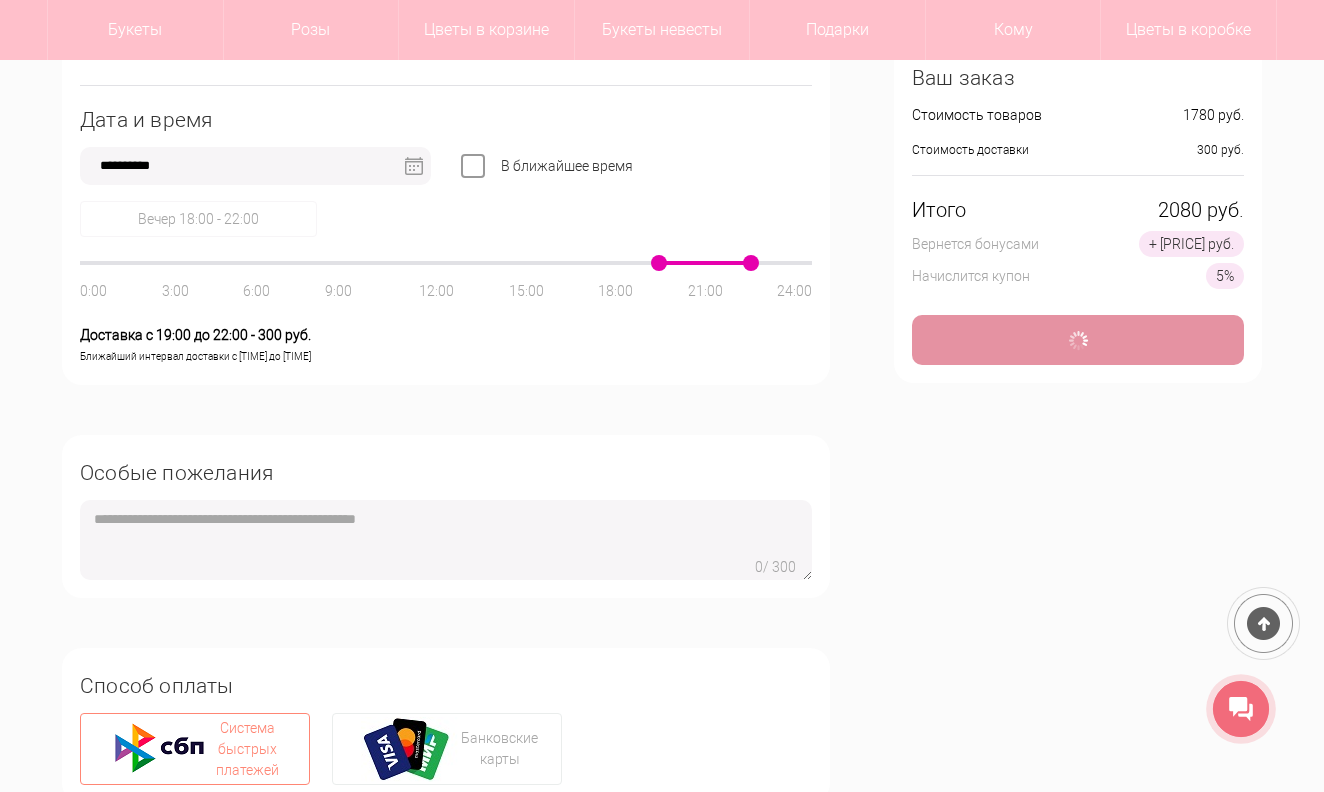 type on "**********" 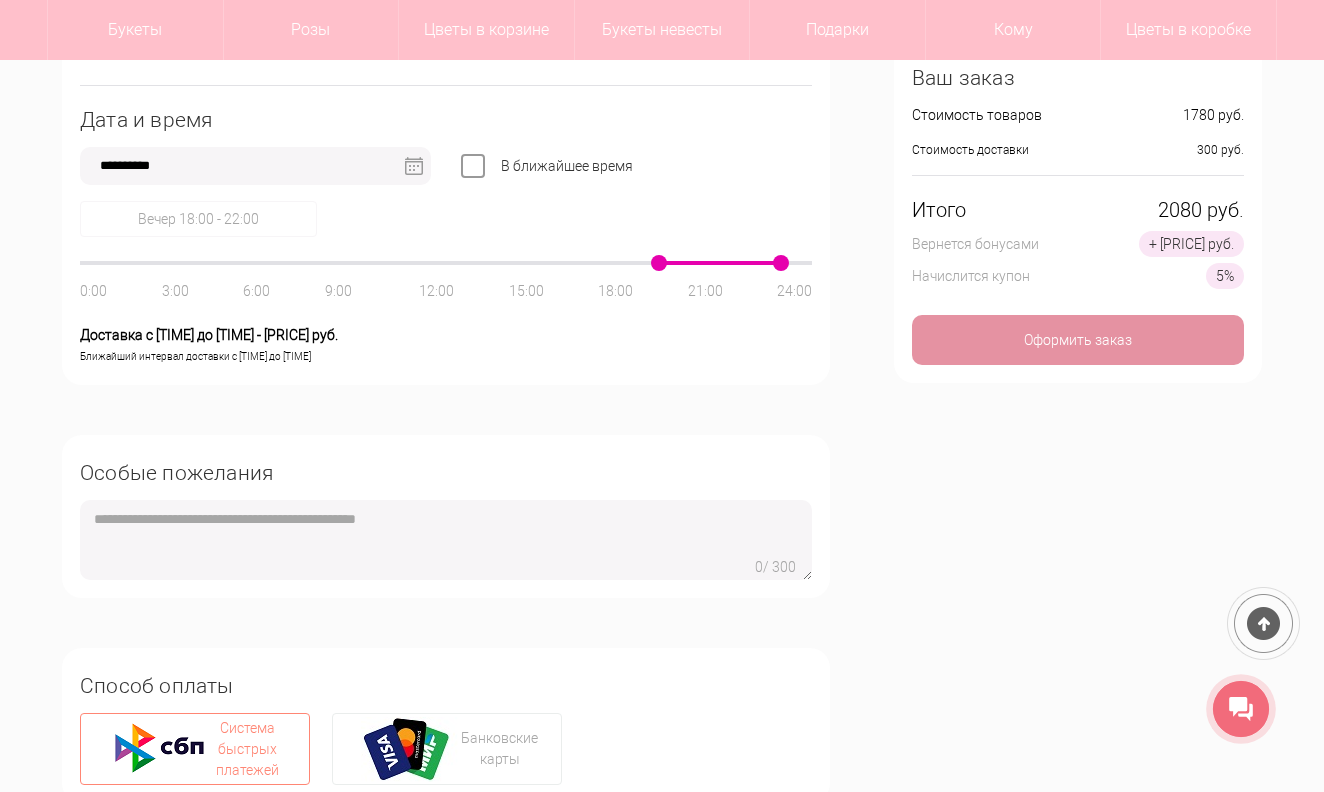 drag, startPoint x: 758, startPoint y: 261, endPoint x: 783, endPoint y: 262, distance: 25.019993 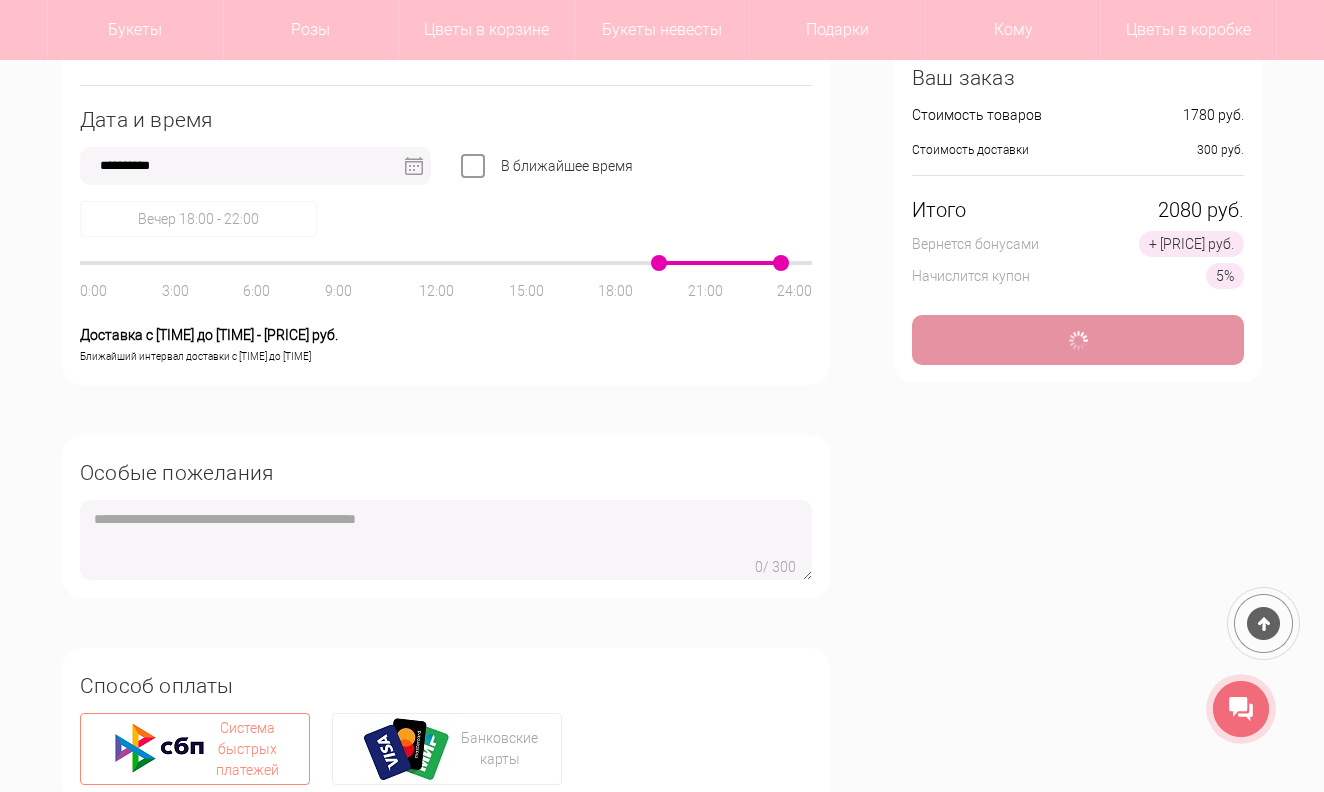 type on "*" 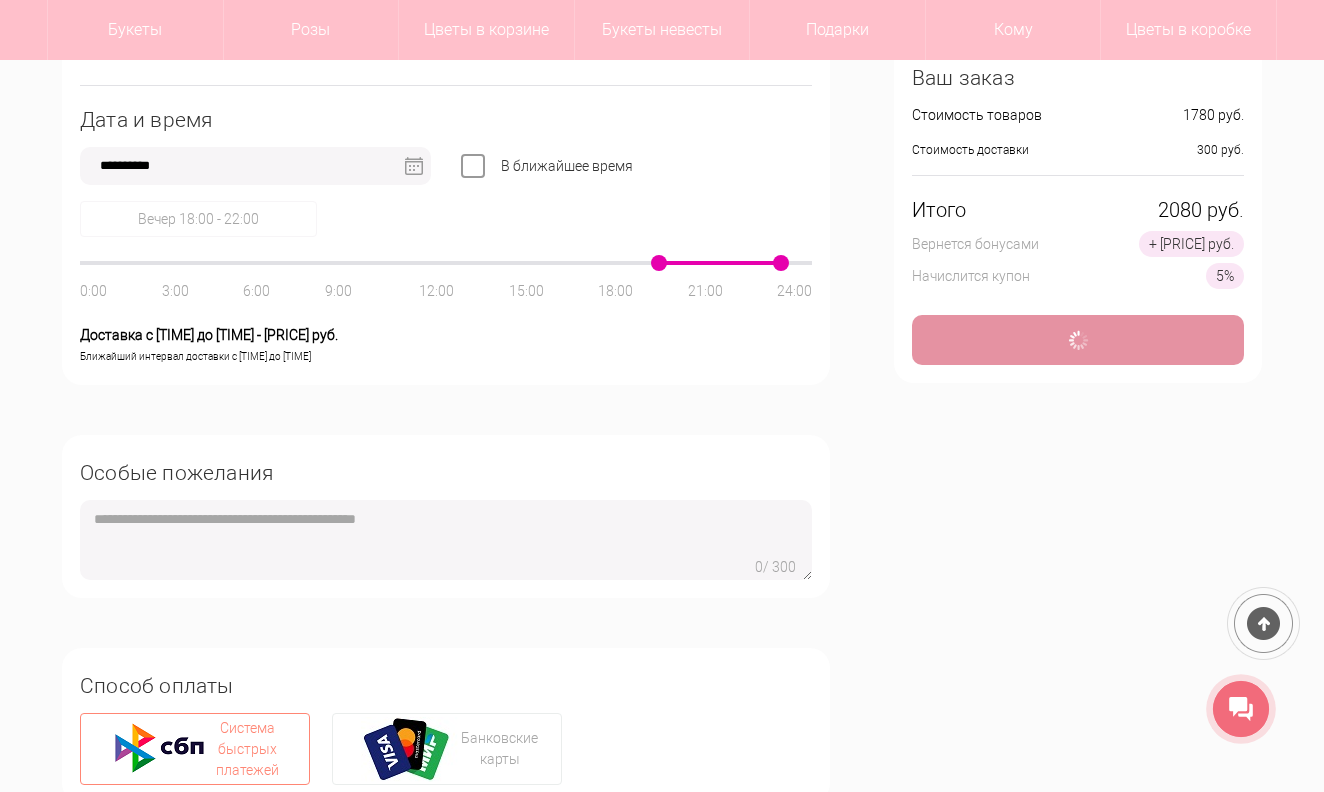 type 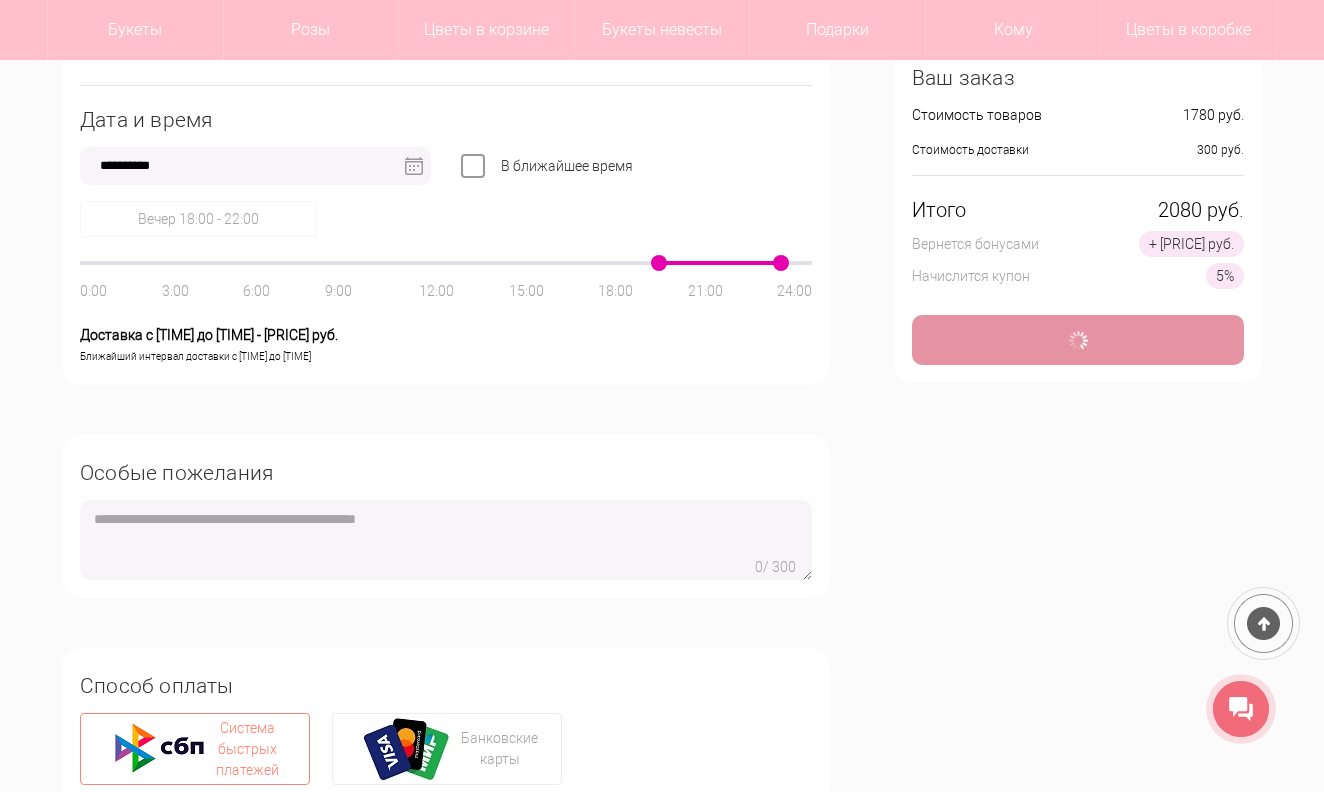 type 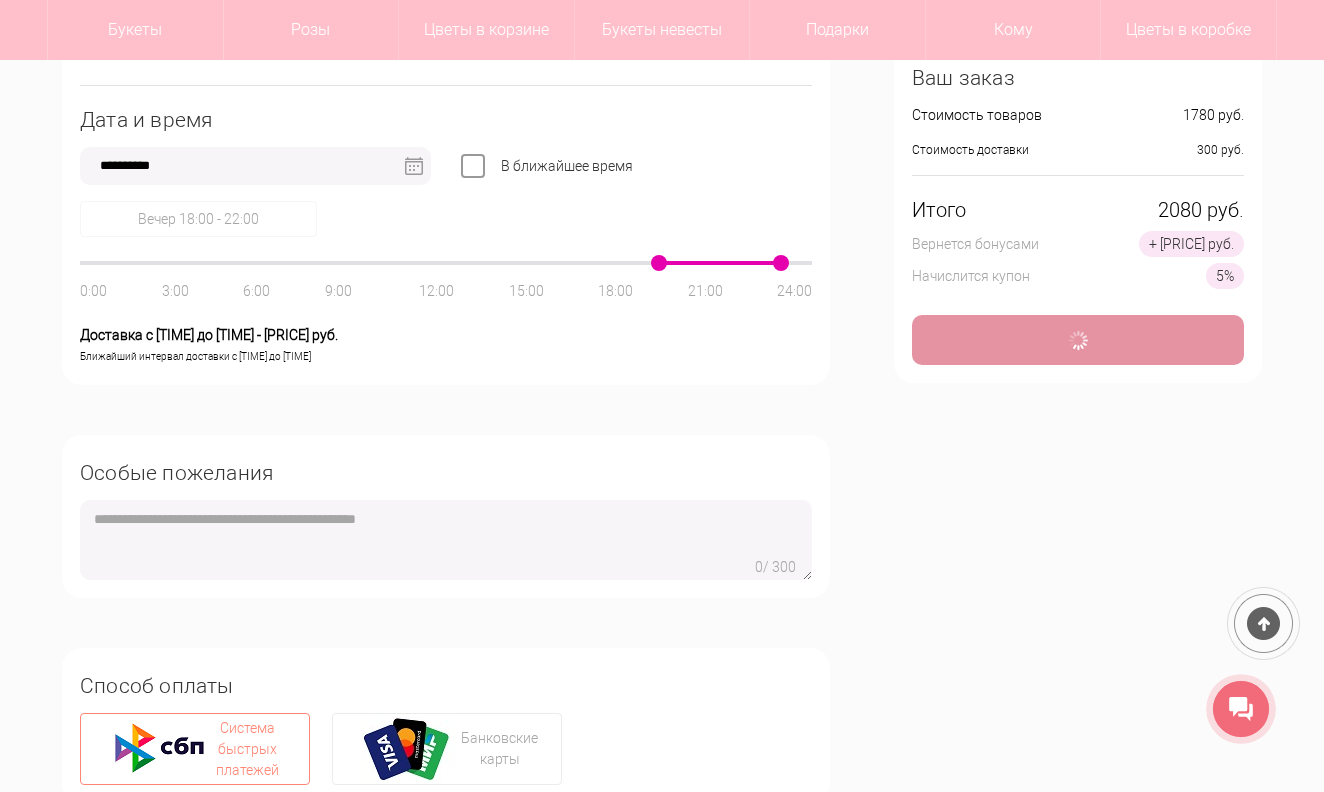 type on "**********" 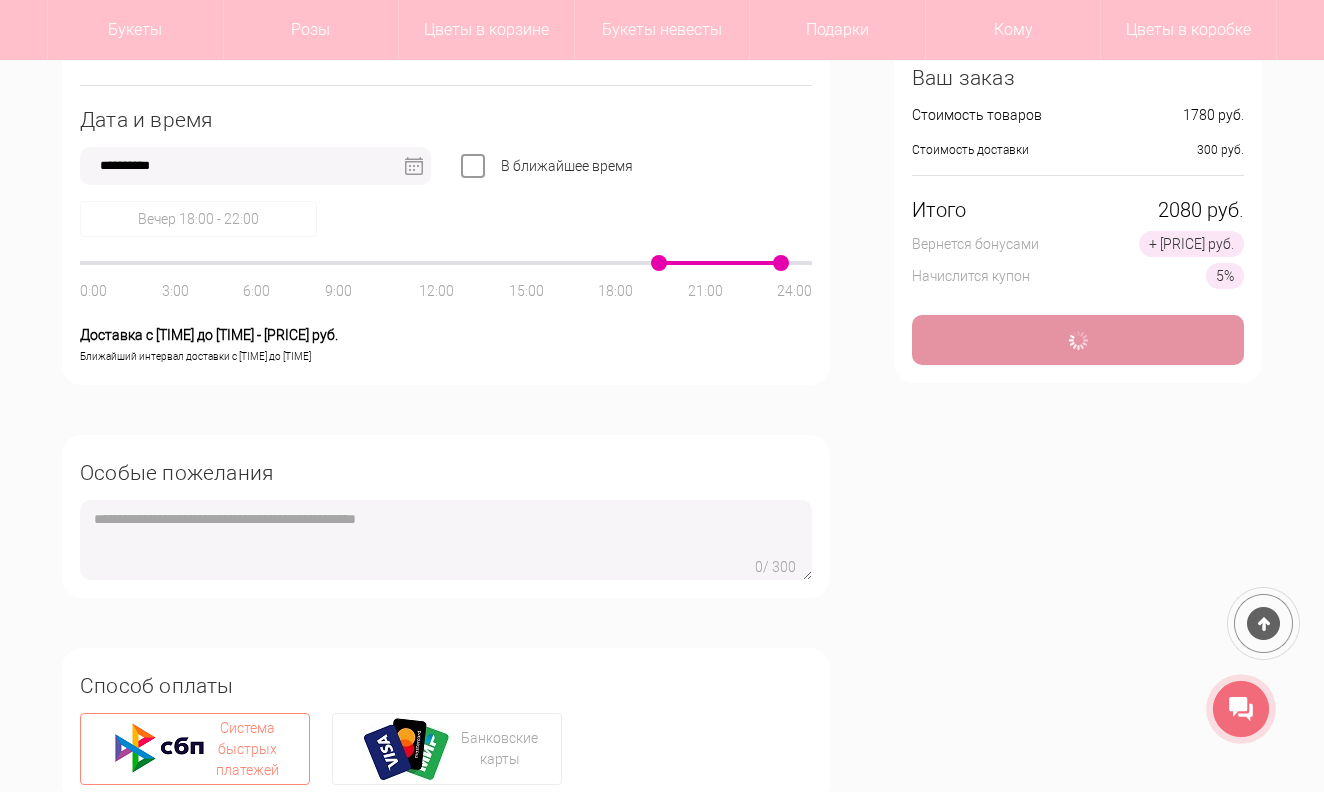 type on "**********" 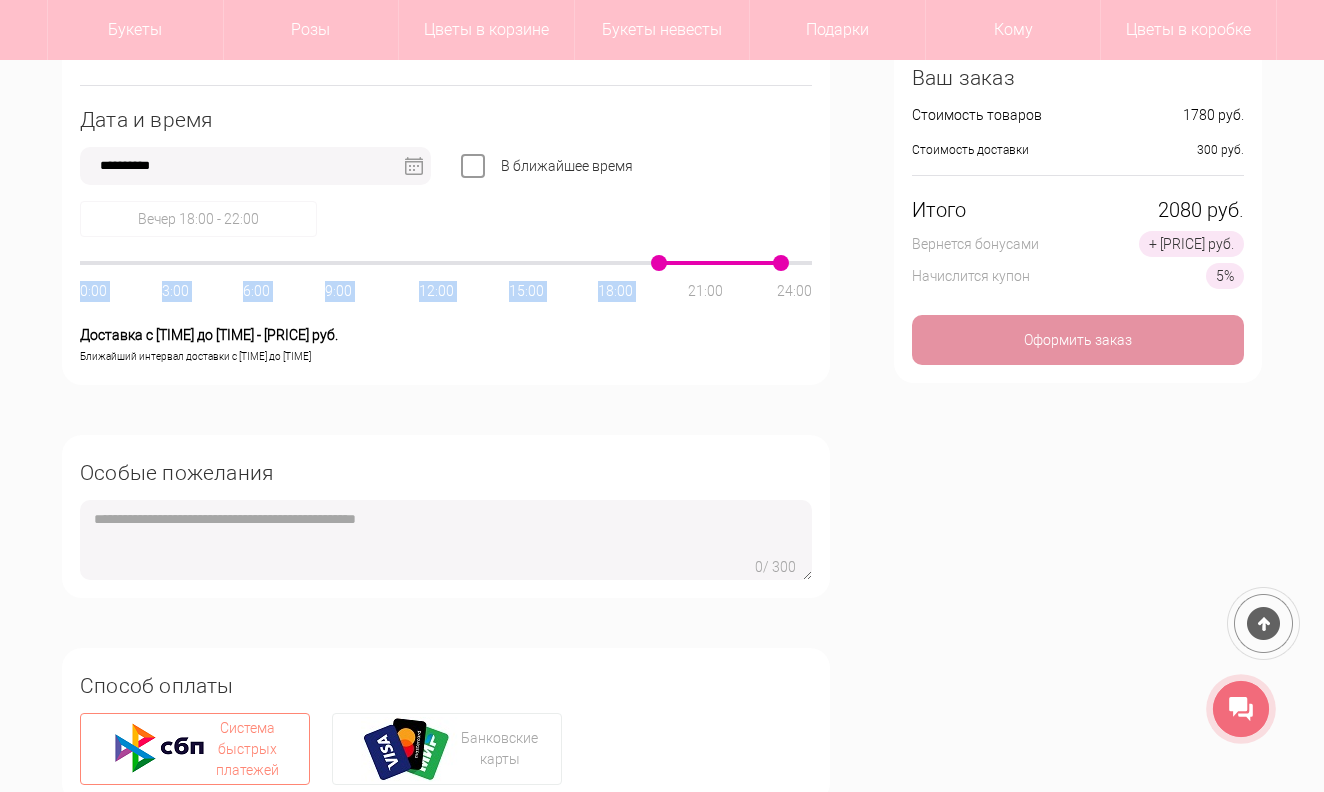 click on "0:00 3:00 6:00 9:00 12:00 15:00 18:00 21:00 24:00" 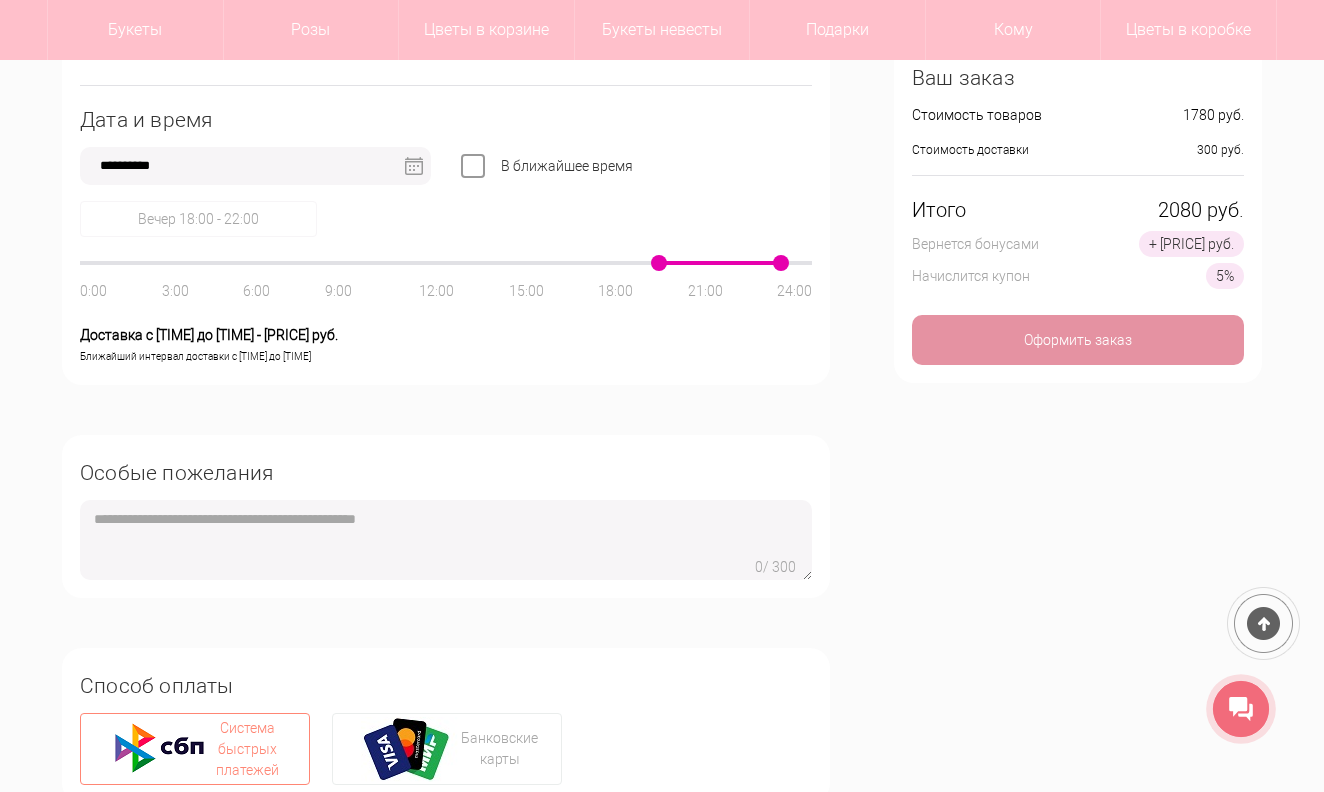 click on "Ближайший интервал доставки с 18:30 до 20:30" 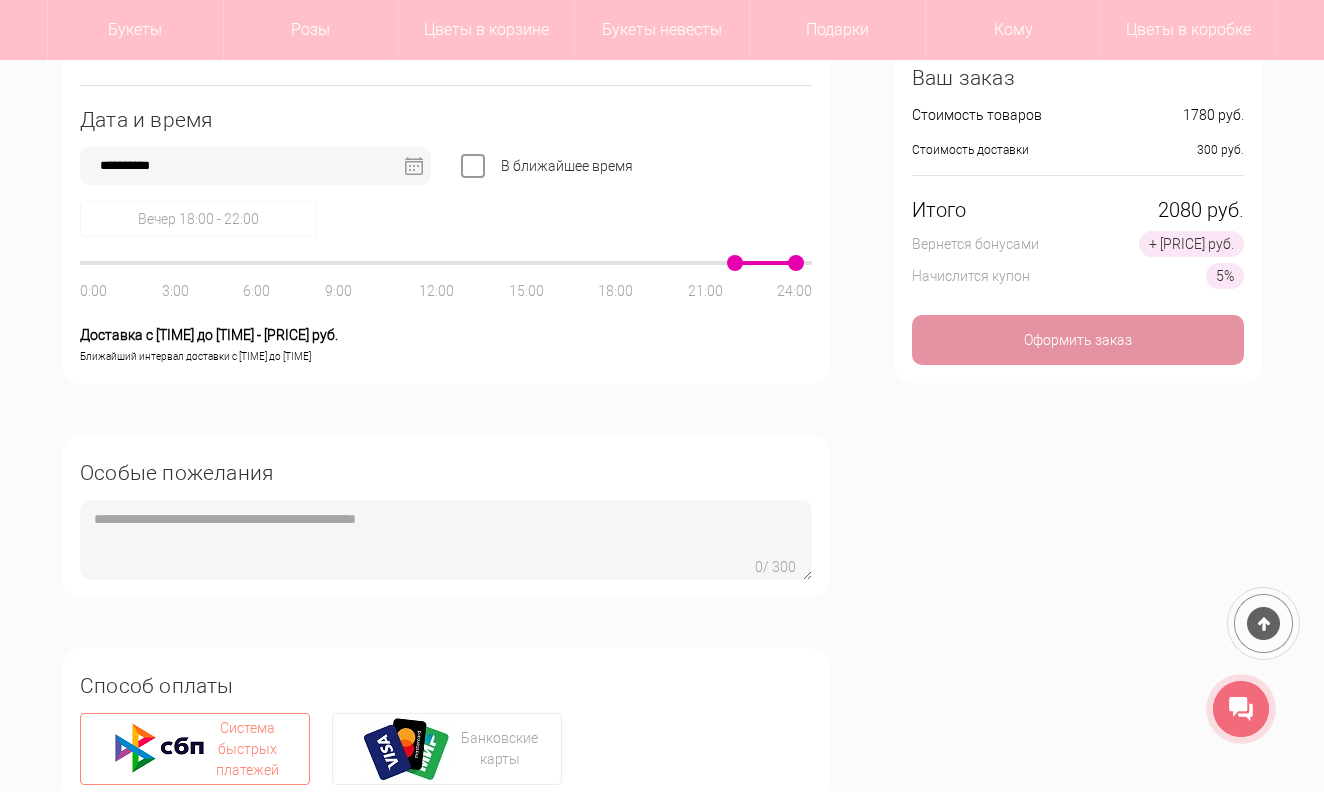 drag, startPoint x: 657, startPoint y: 266, endPoint x: 740, endPoint y: 273, distance: 83.294655 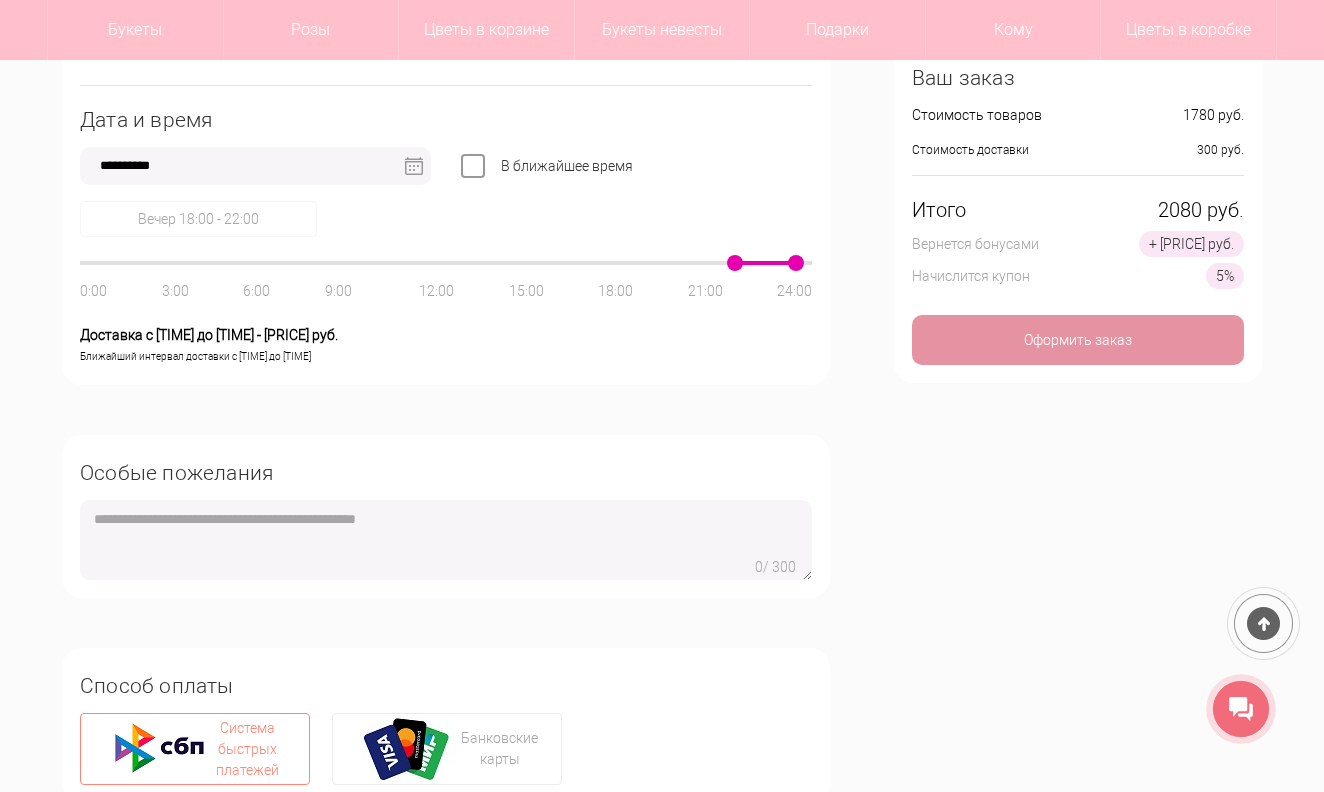 click on "0:00 3:00 6:00 9:00 12:00 15:00 18:00 21:00 24:00" 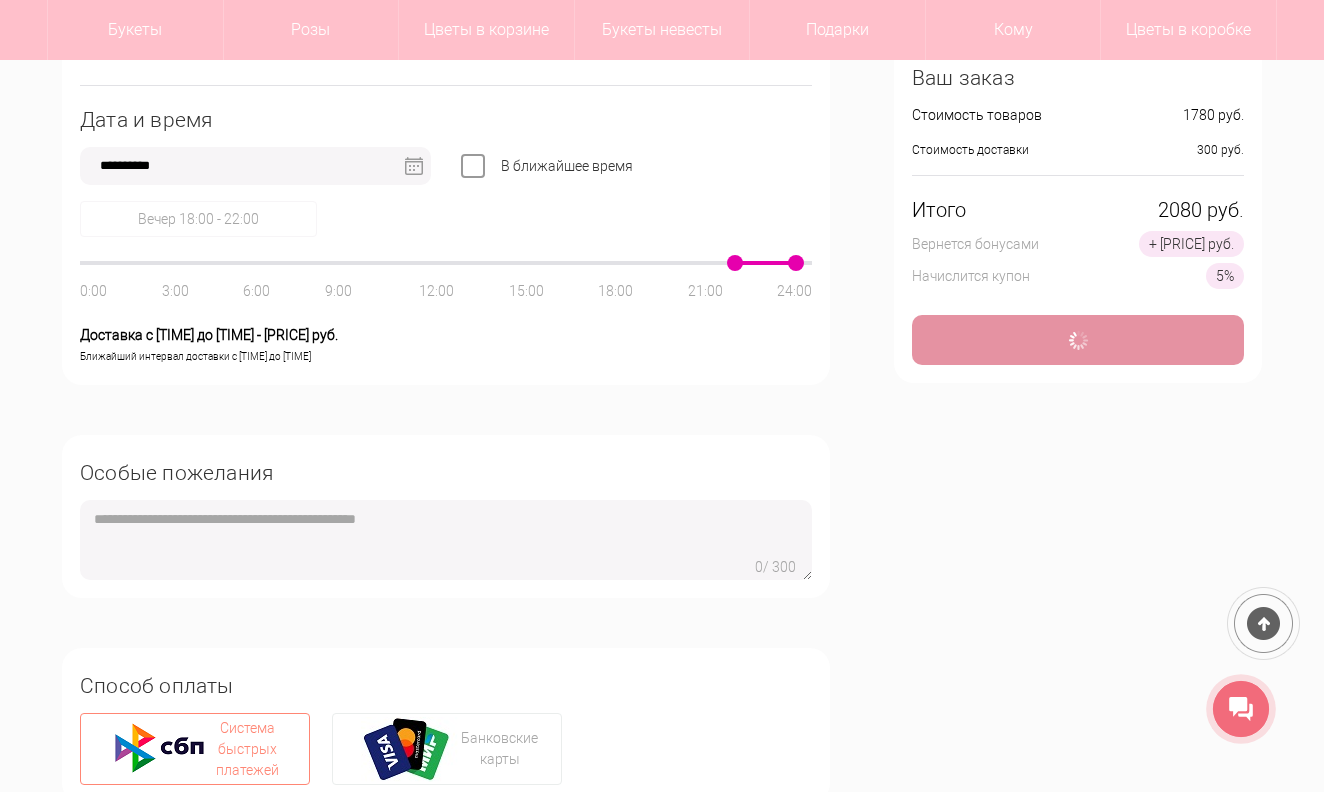 type on "*" 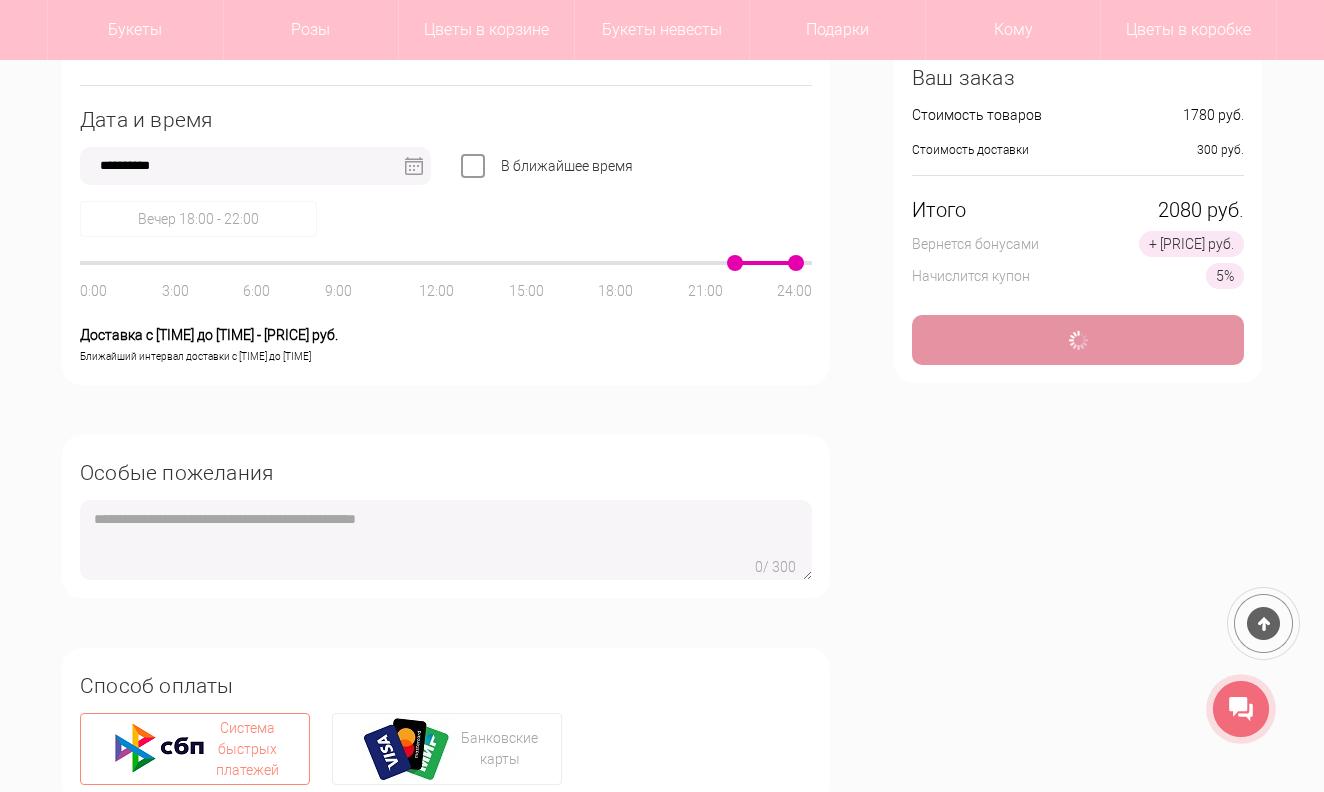 type 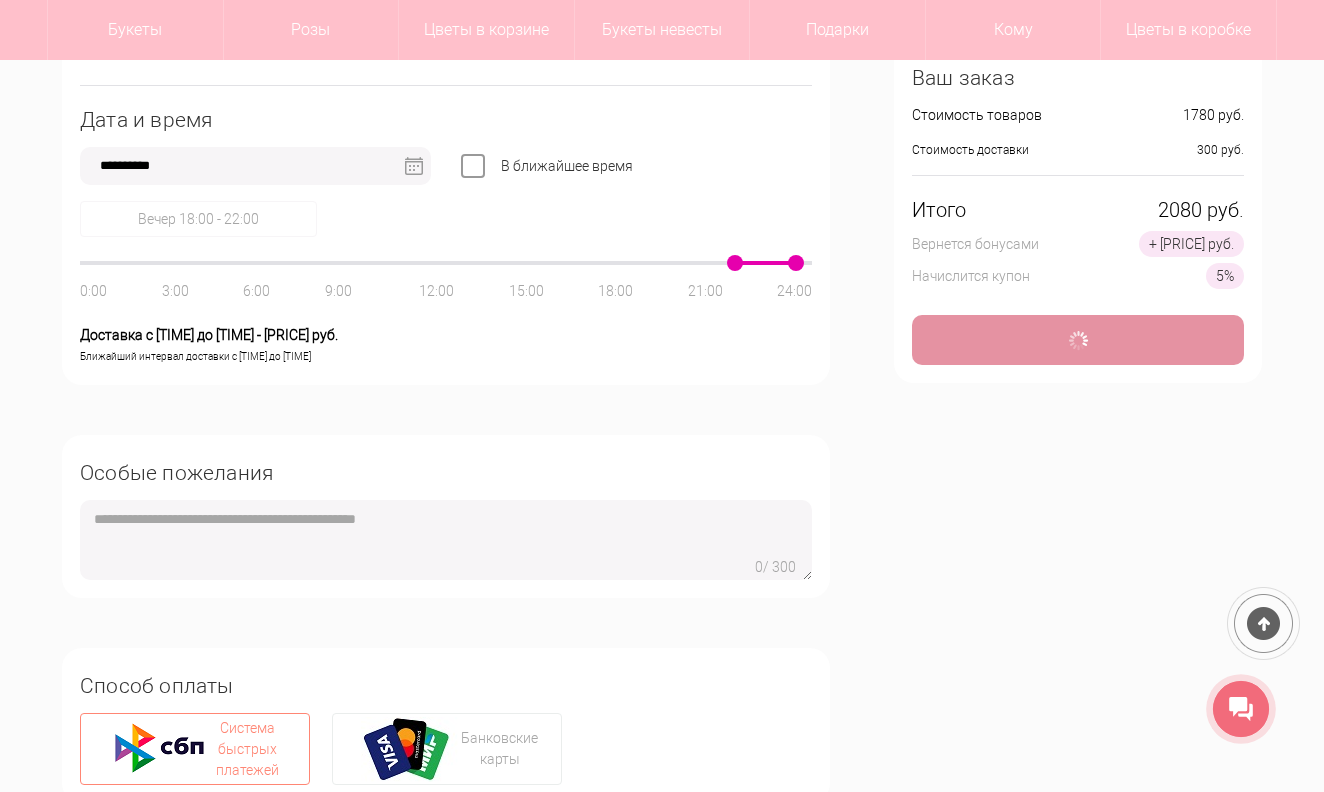 type 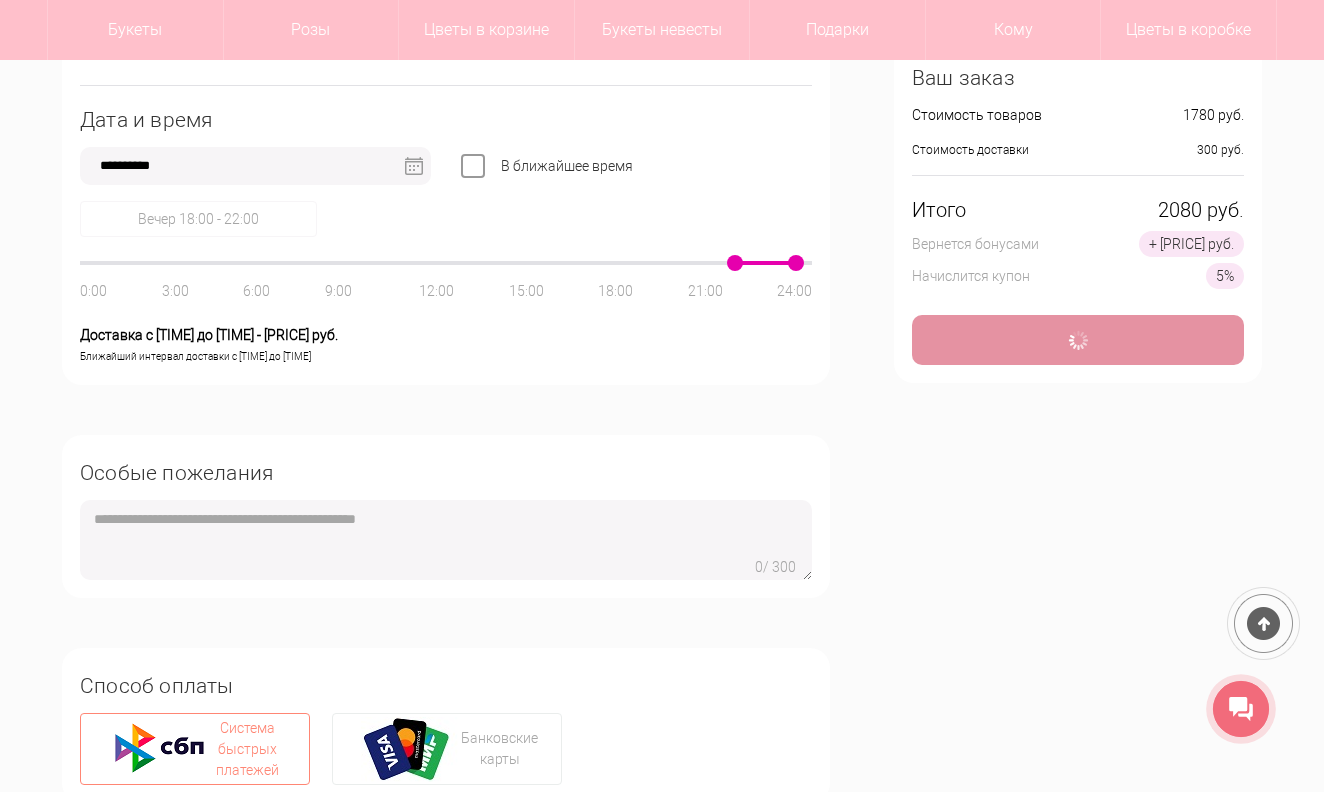type on "**********" 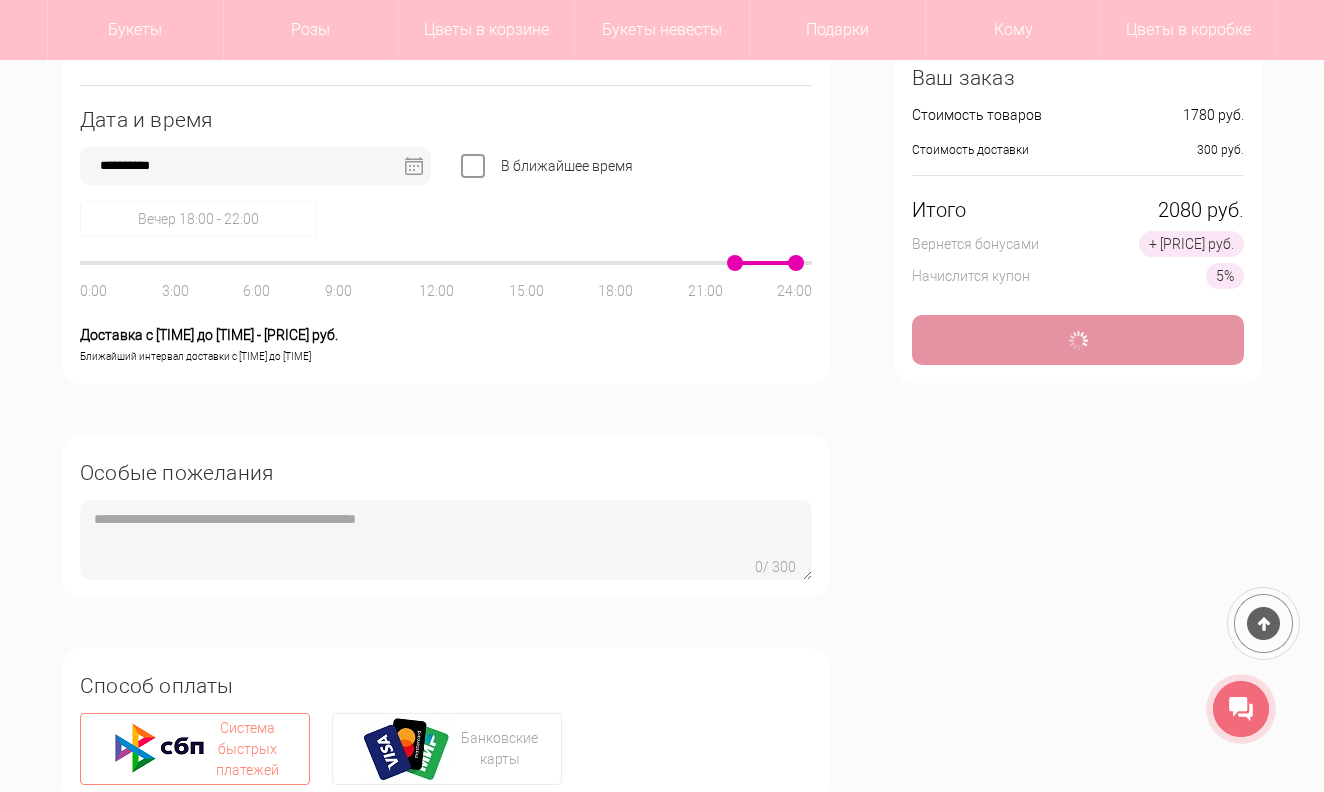 type on "**********" 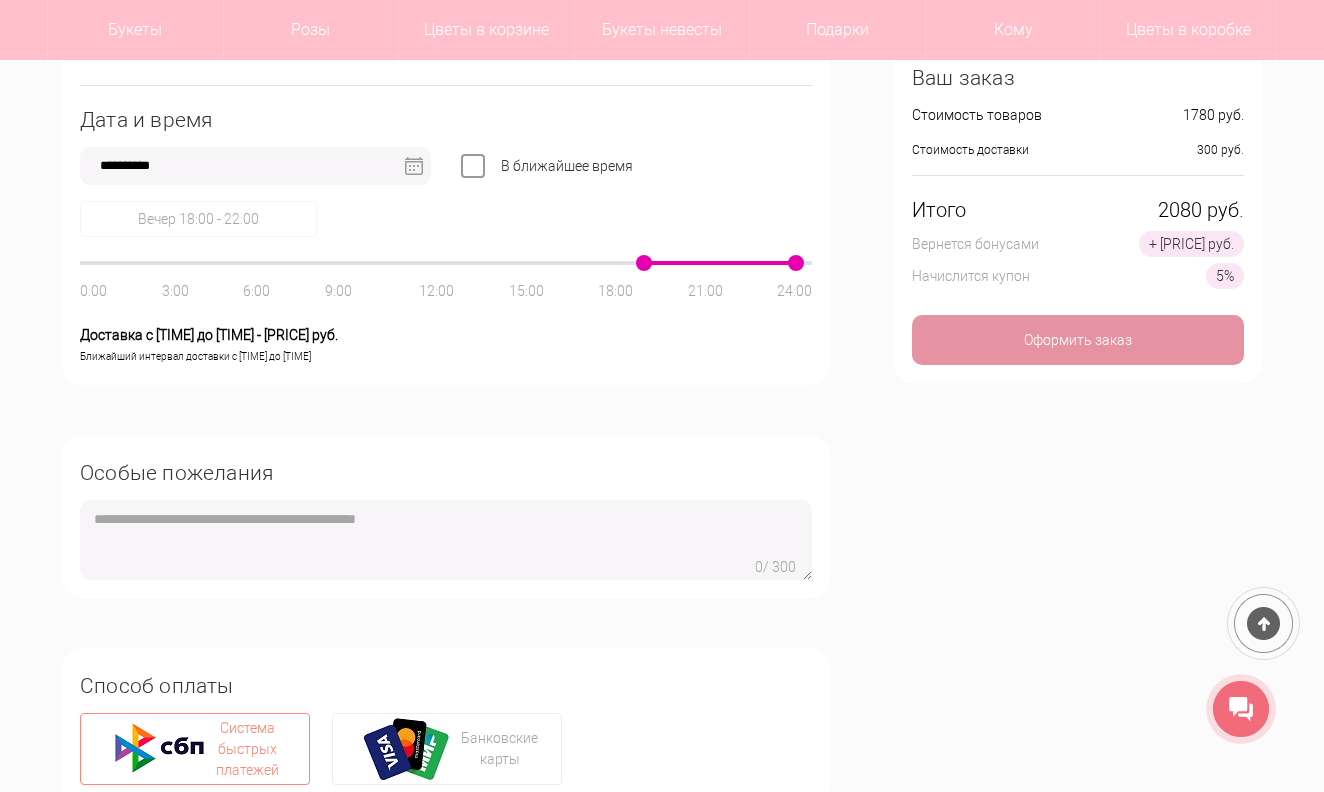 drag, startPoint x: 736, startPoint y: 263, endPoint x: 444, endPoint y: 256, distance: 292.0839 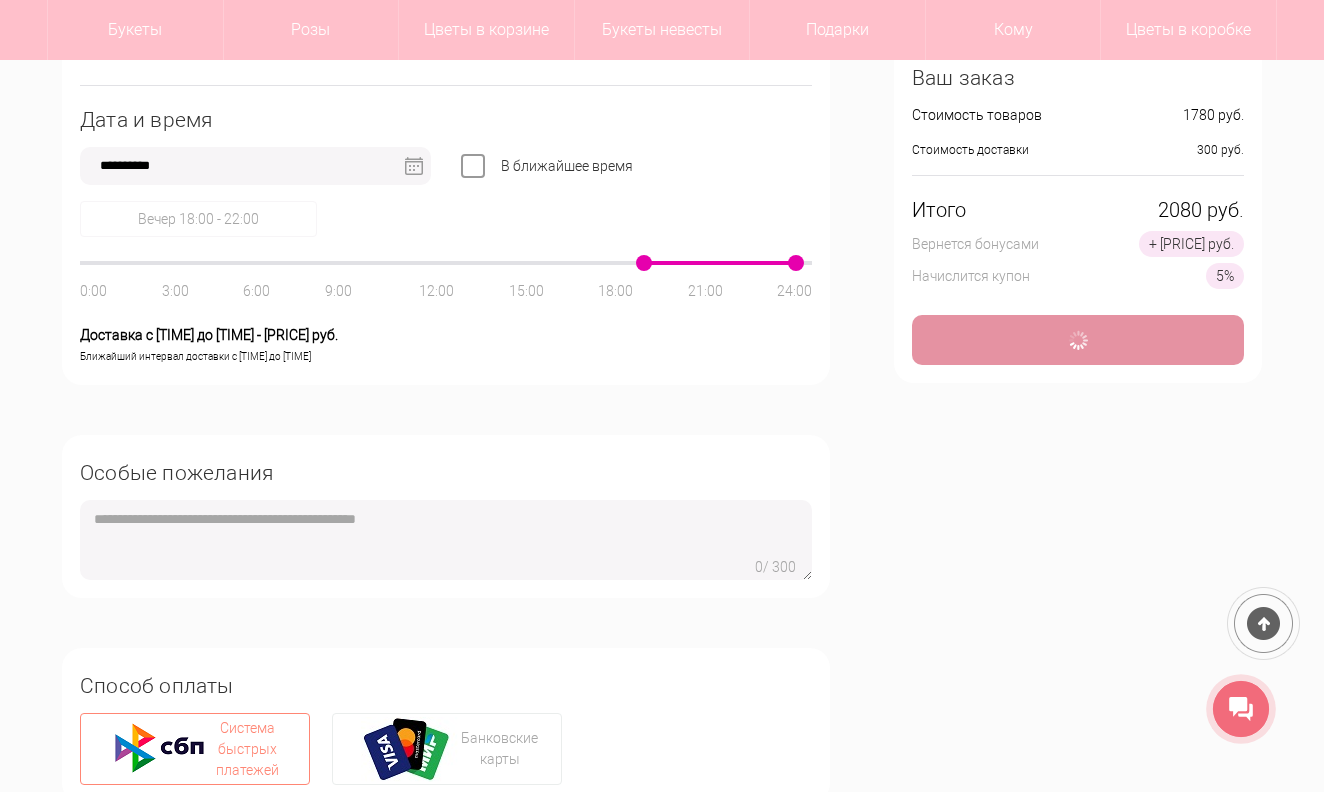 type on "*" 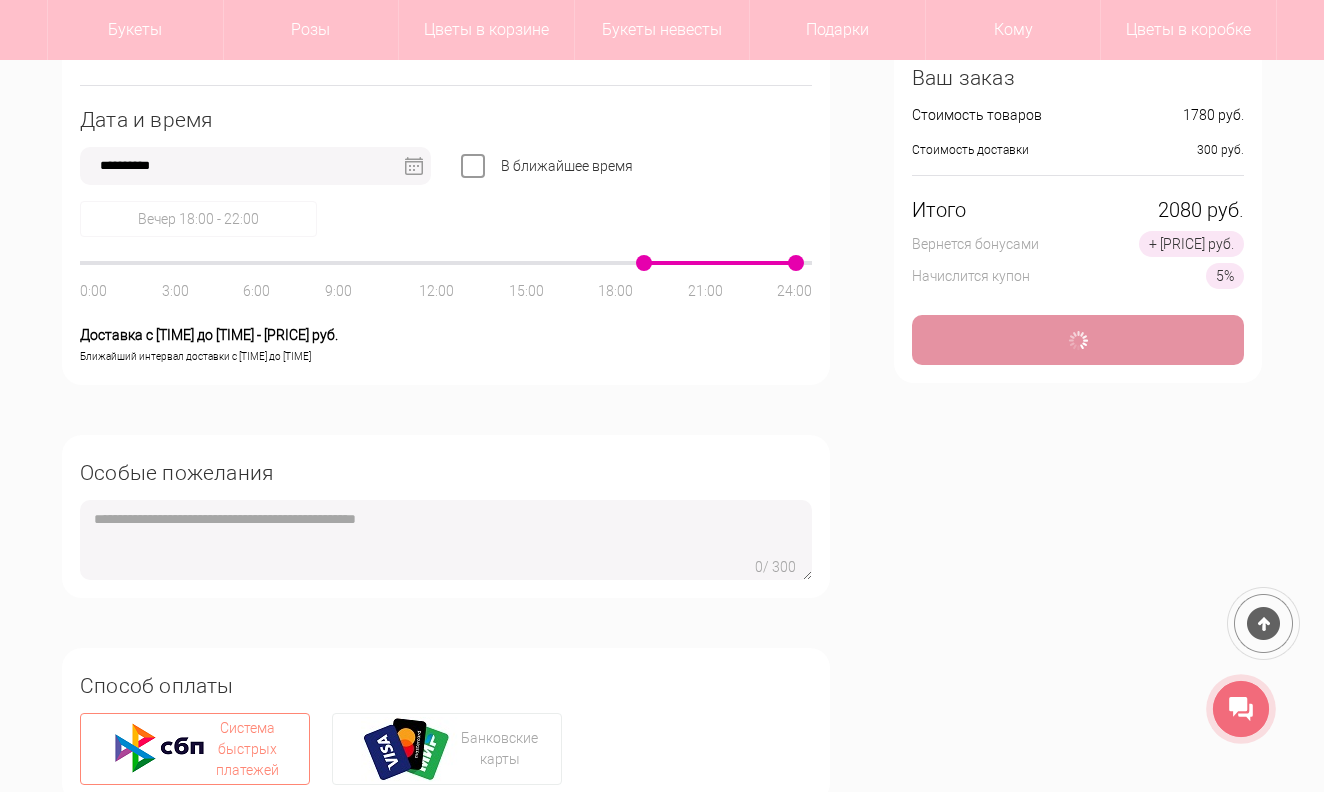 type 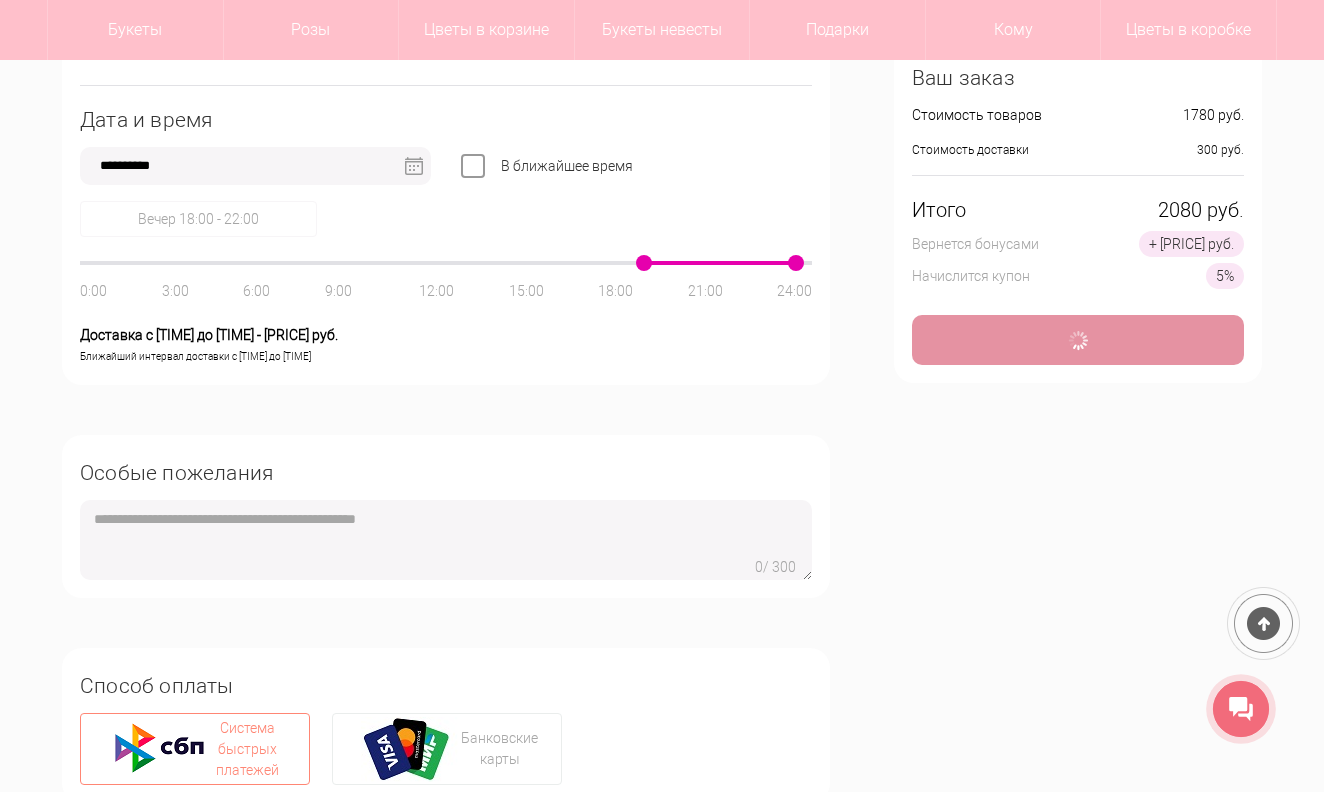 type 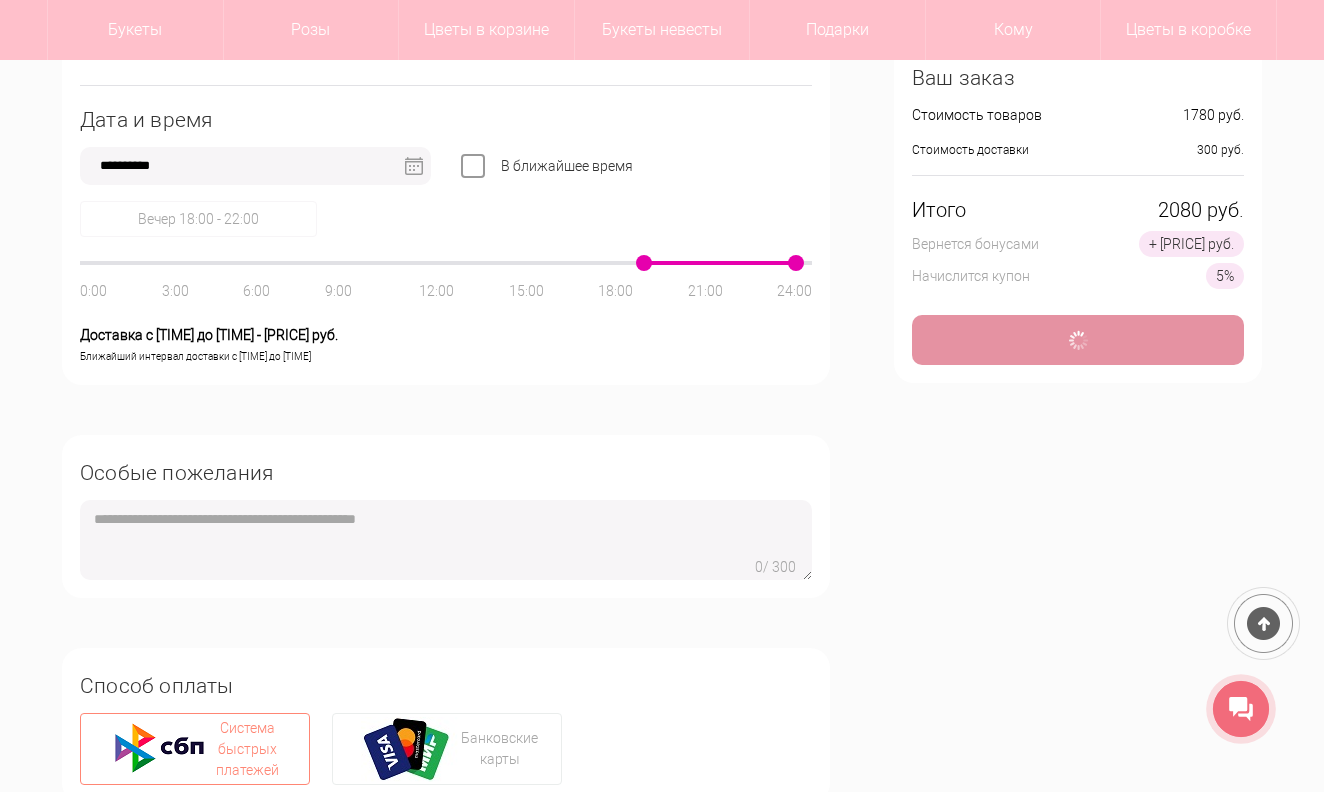 type on "**********" 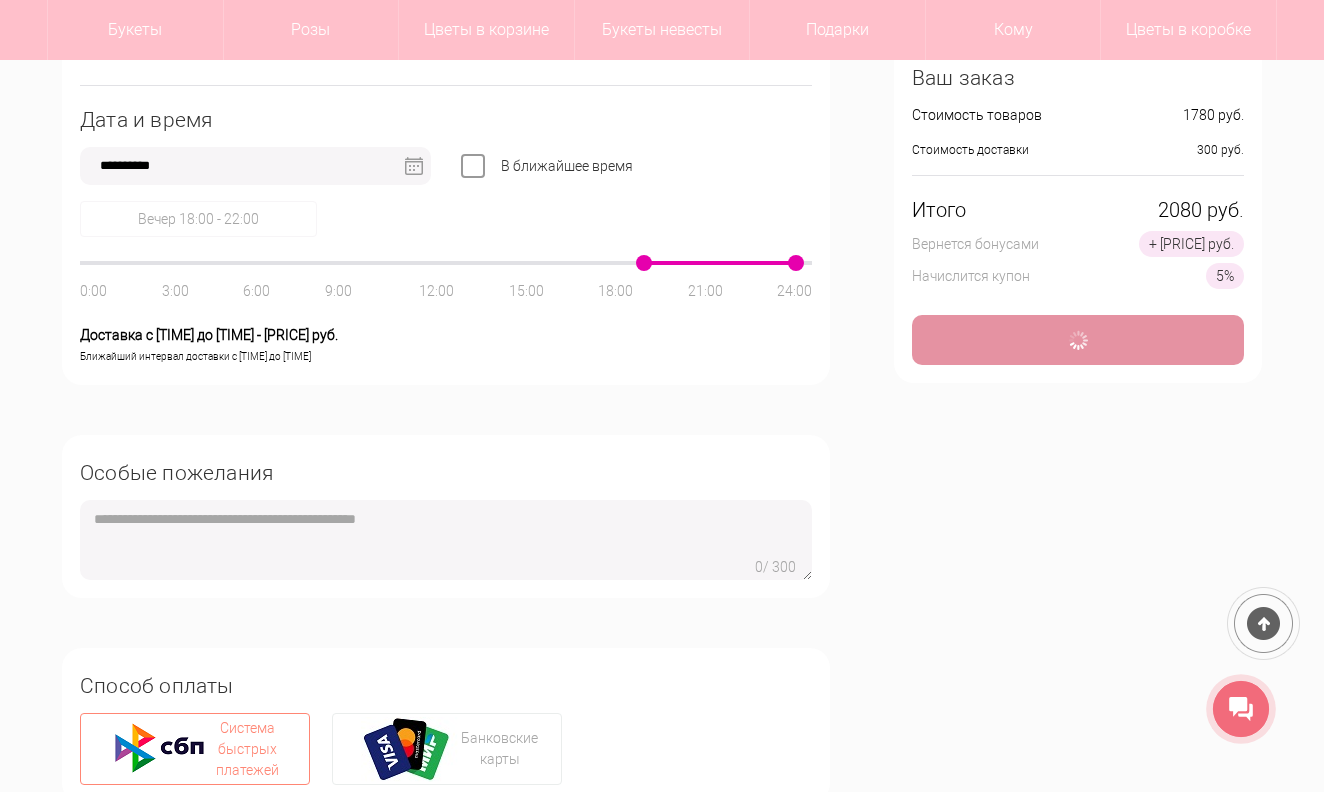type on "**********" 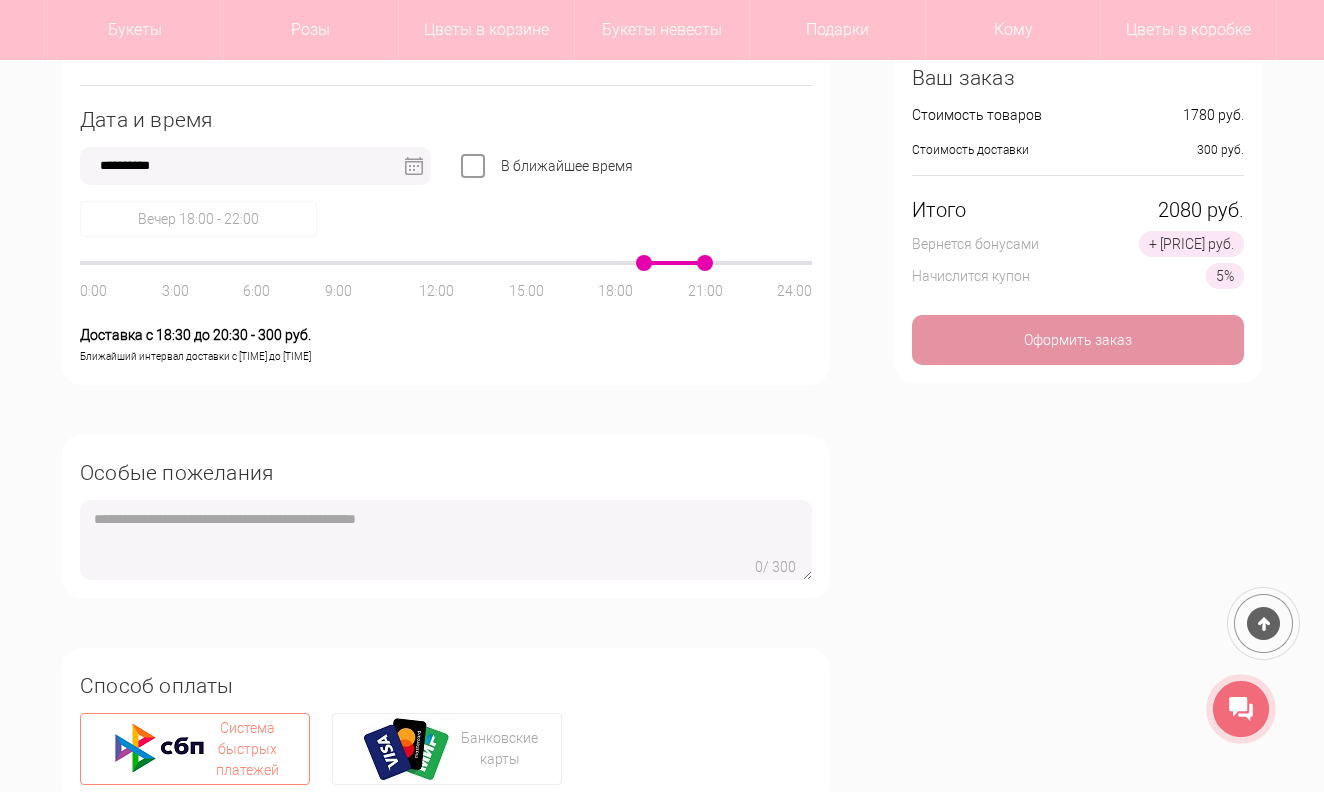 drag, startPoint x: 798, startPoint y: 262, endPoint x: 617, endPoint y: 267, distance: 181.06905 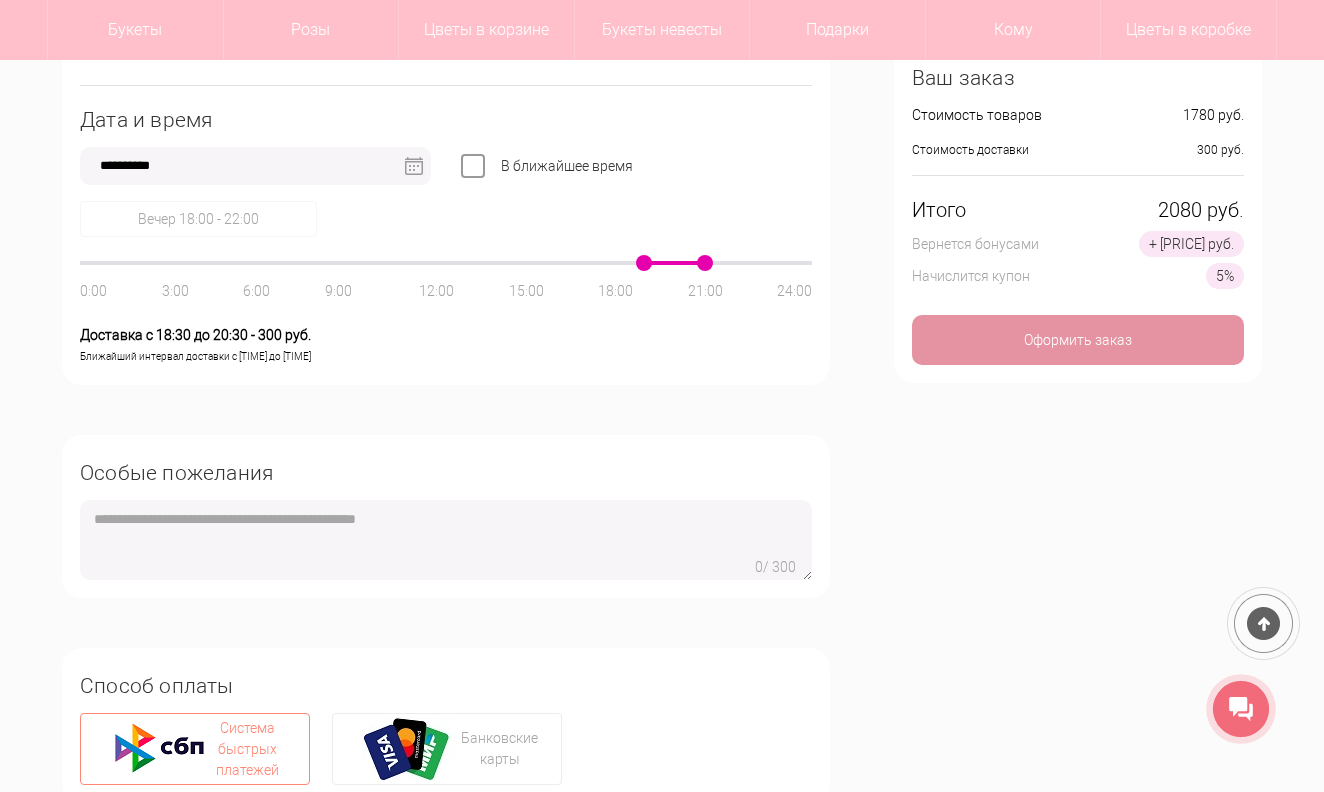click on "0:00 3:00 6:00 9:00 12:00 15:00 18:00 21:00 24:00" 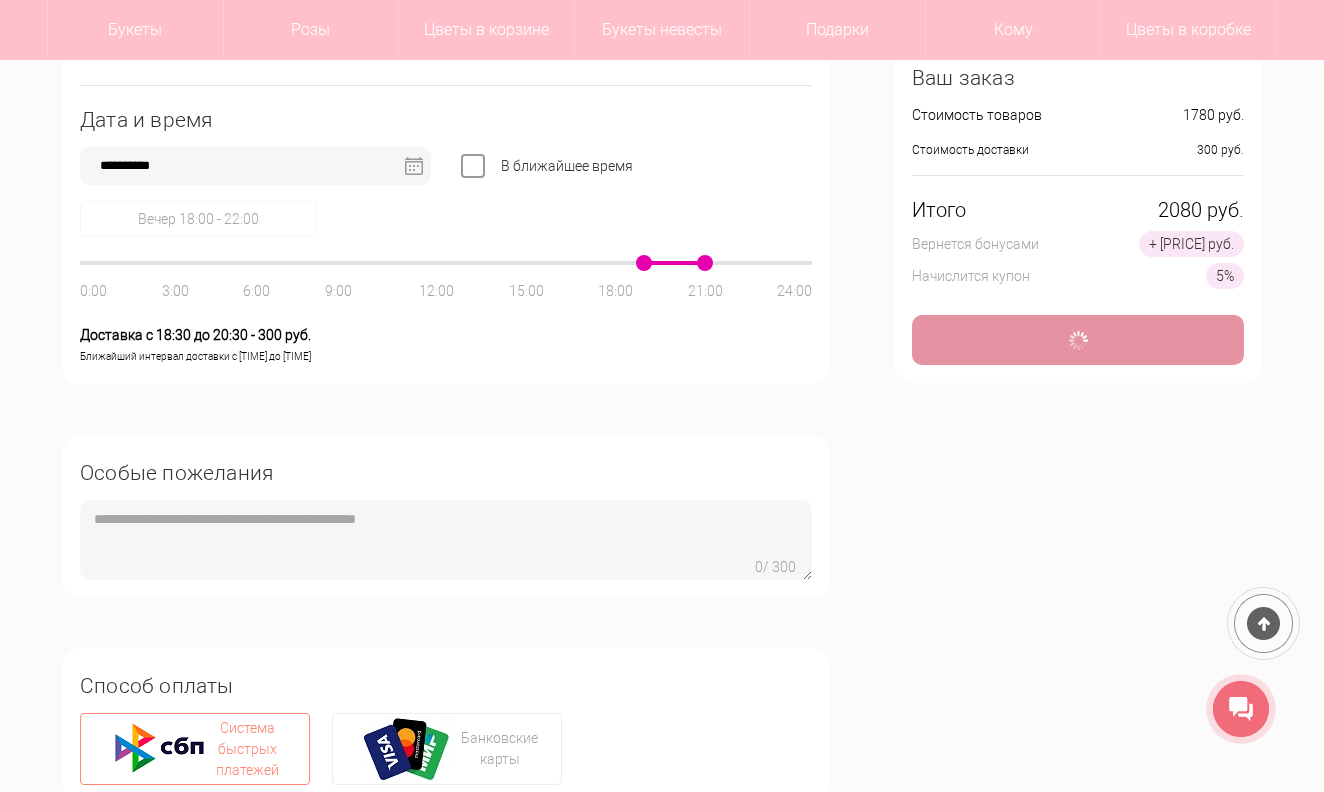 type on "*" 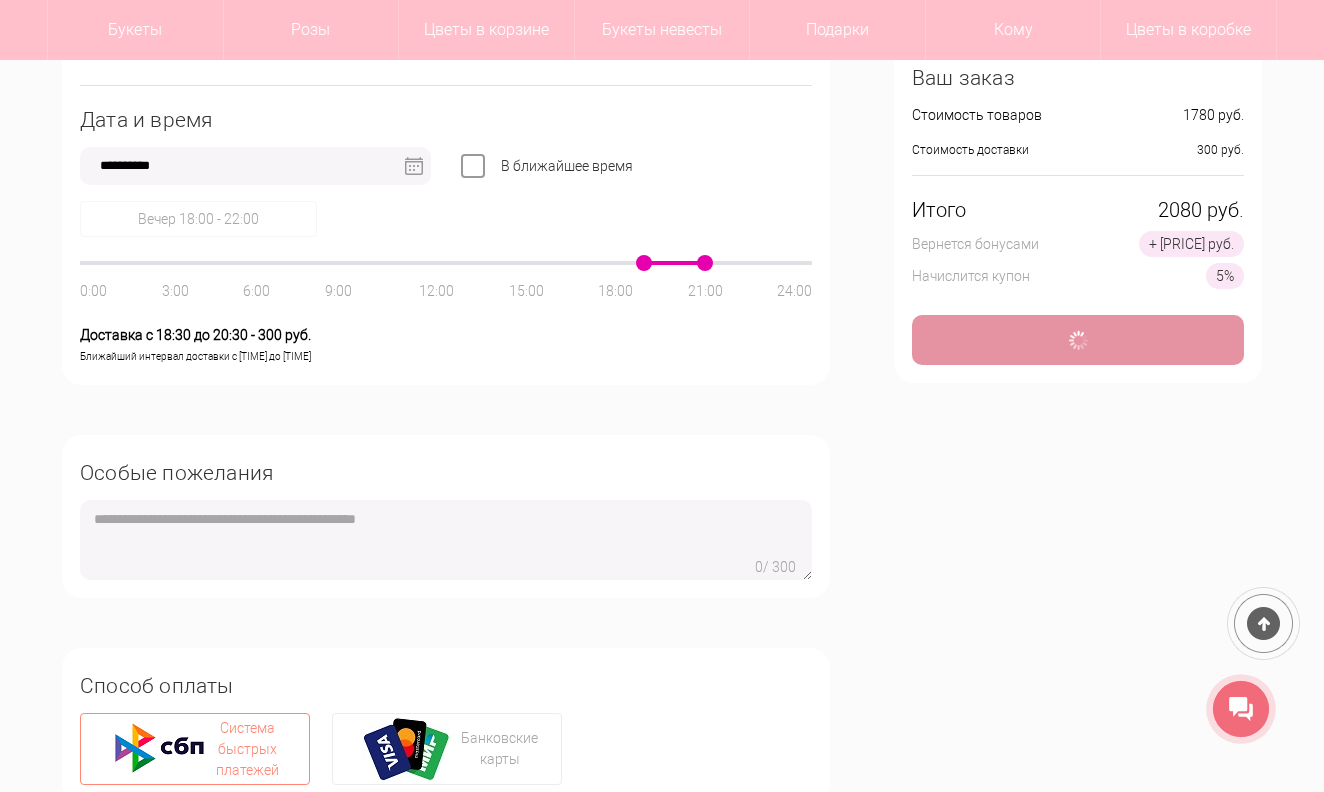 type 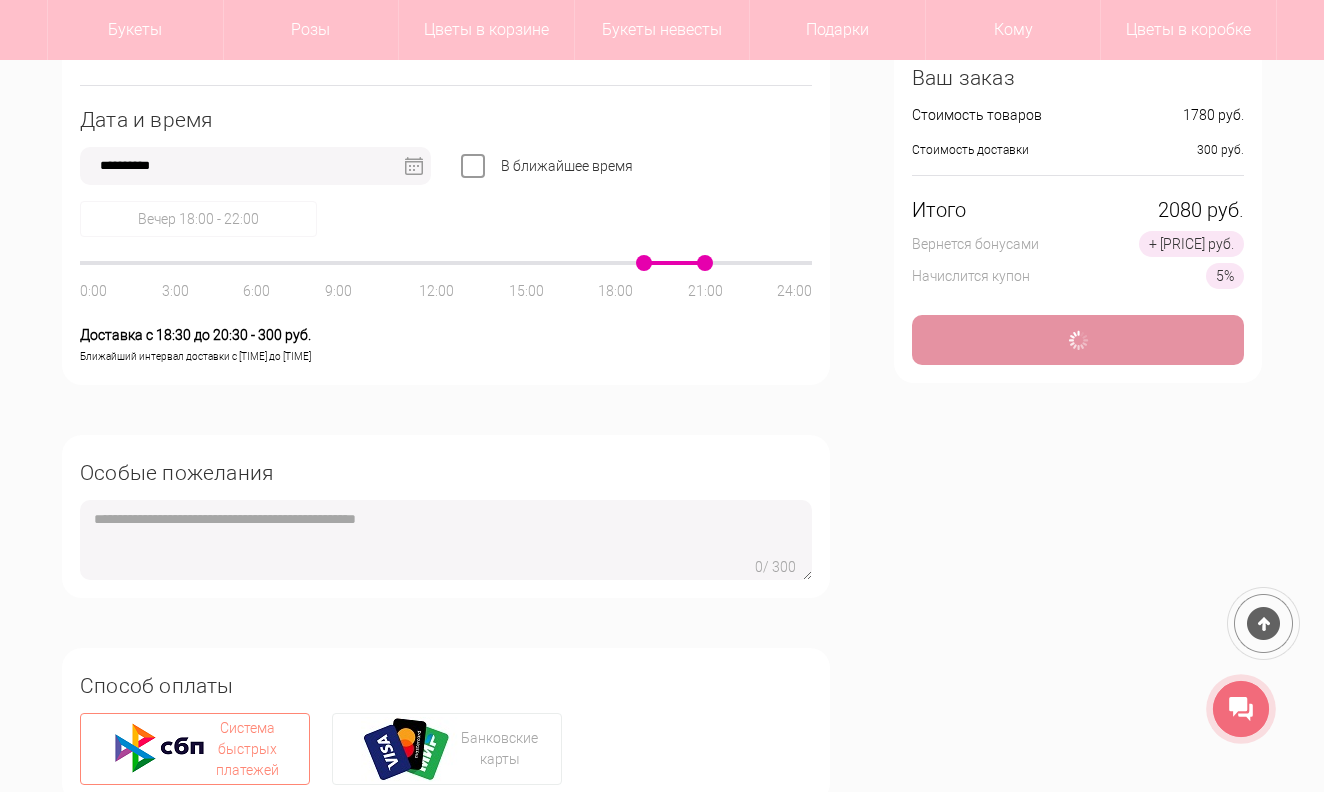 type 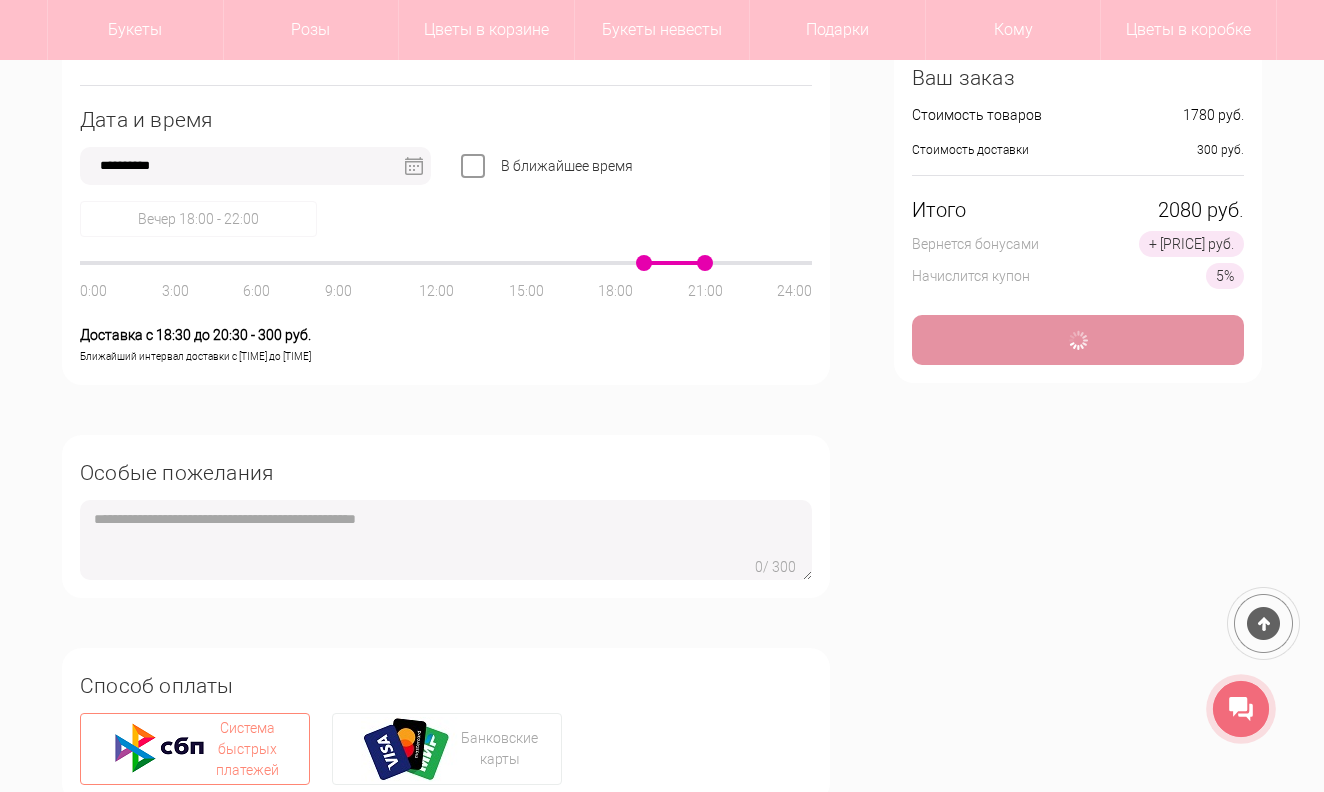 type on "**********" 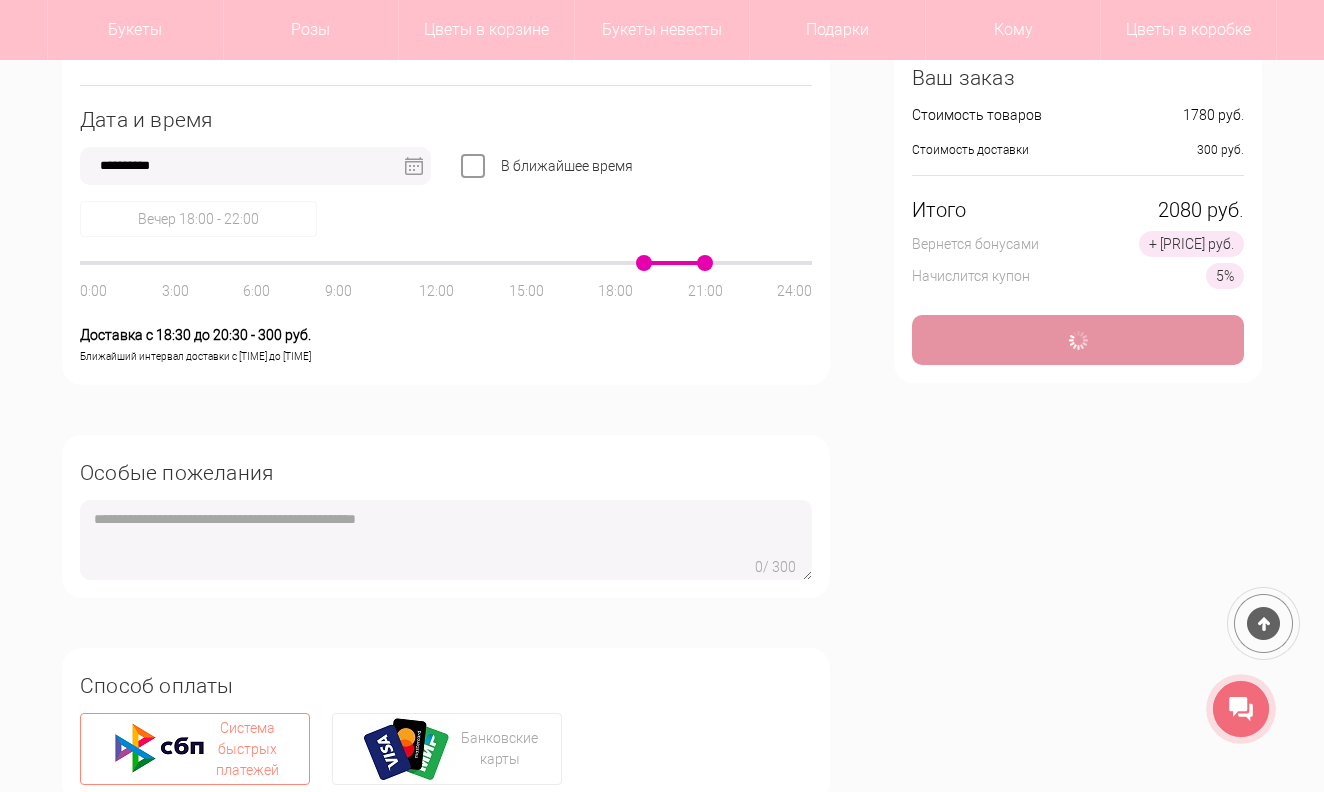 type on "**********" 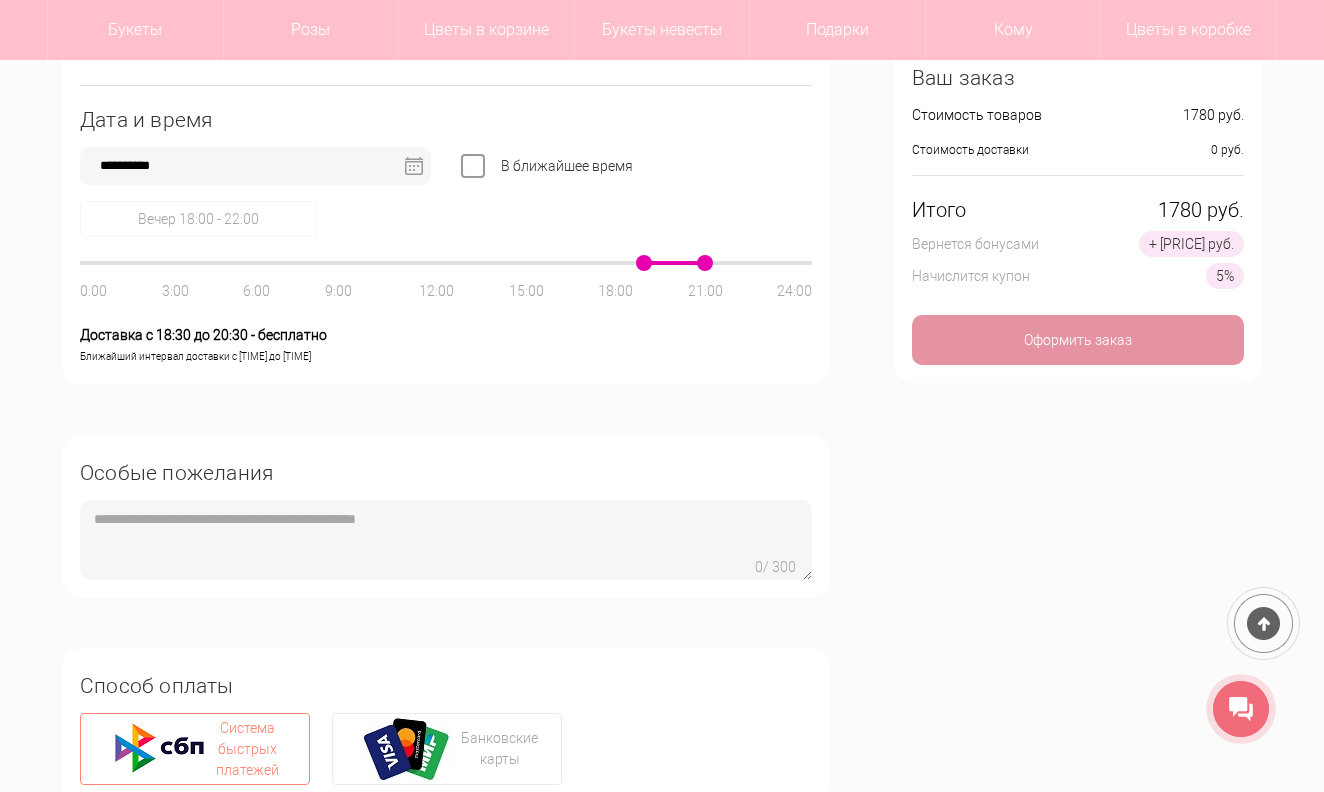 drag, startPoint x: 648, startPoint y: 267, endPoint x: 276, endPoint y: 274, distance: 372.06586 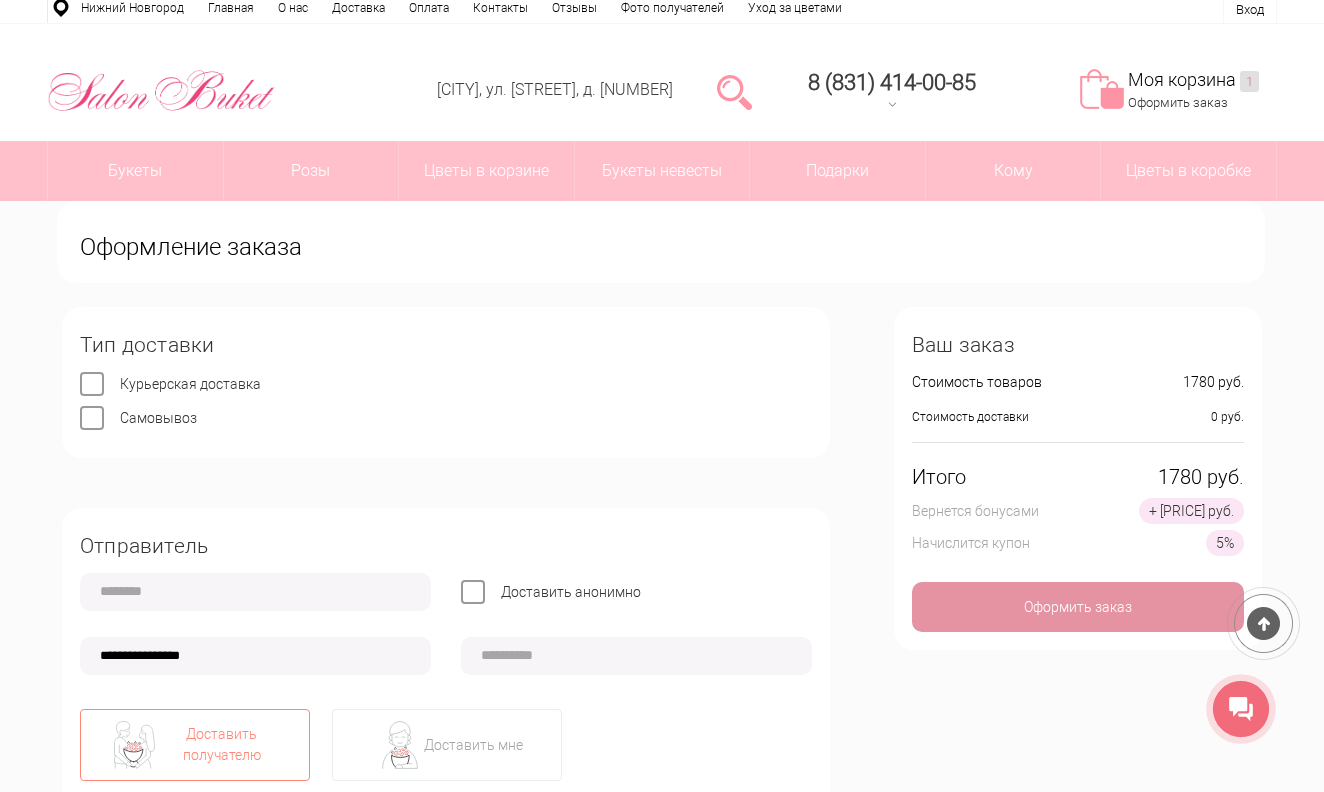 scroll, scrollTop: 151, scrollLeft: 0, axis: vertical 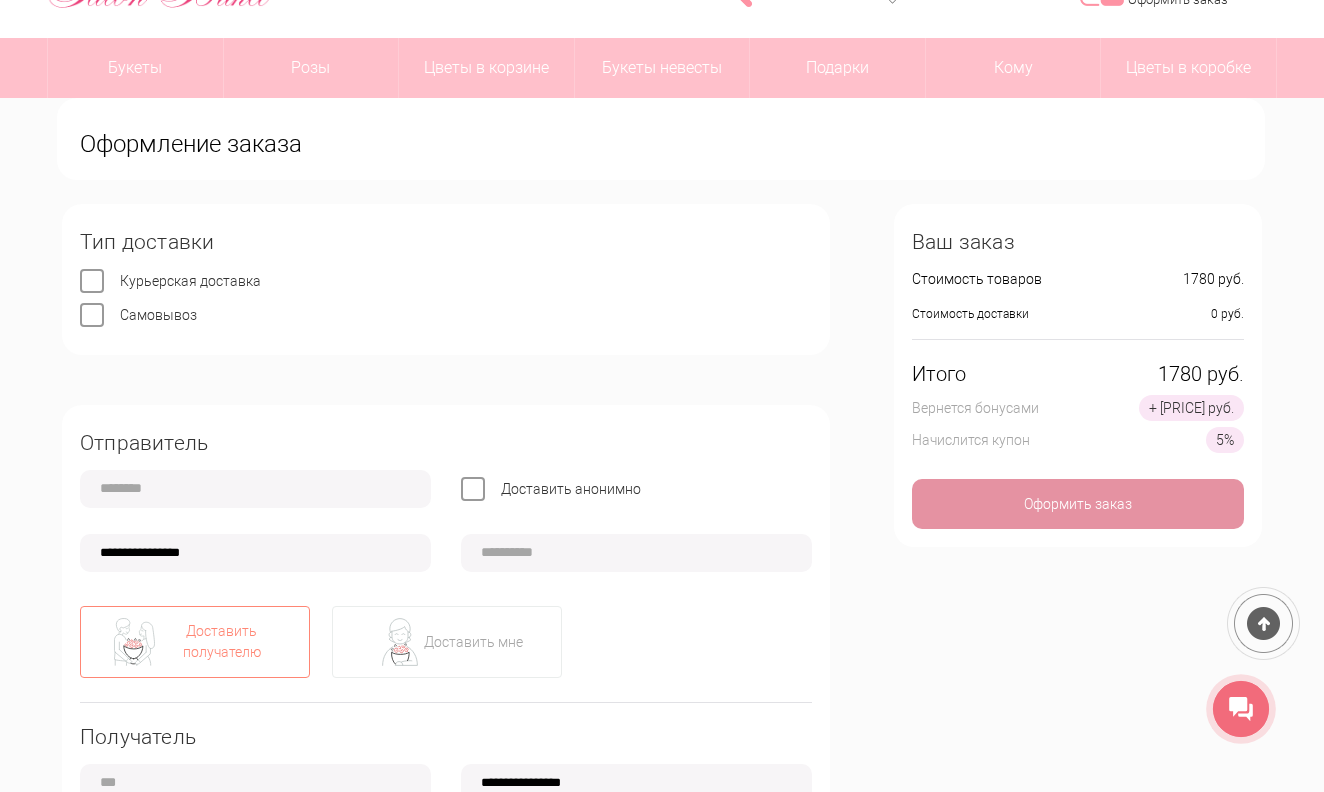 click on "Самовывоз" at bounding box center [158, 315] 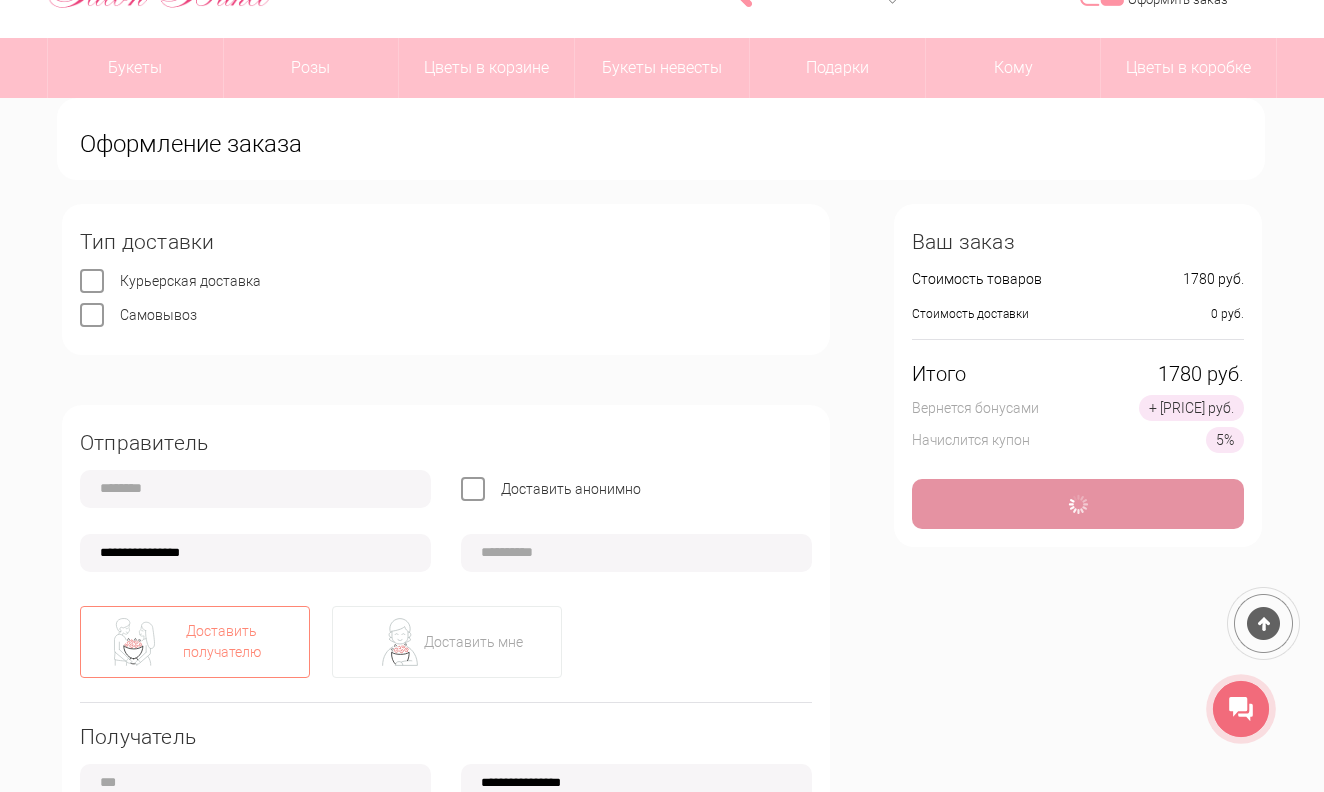 type on "*" 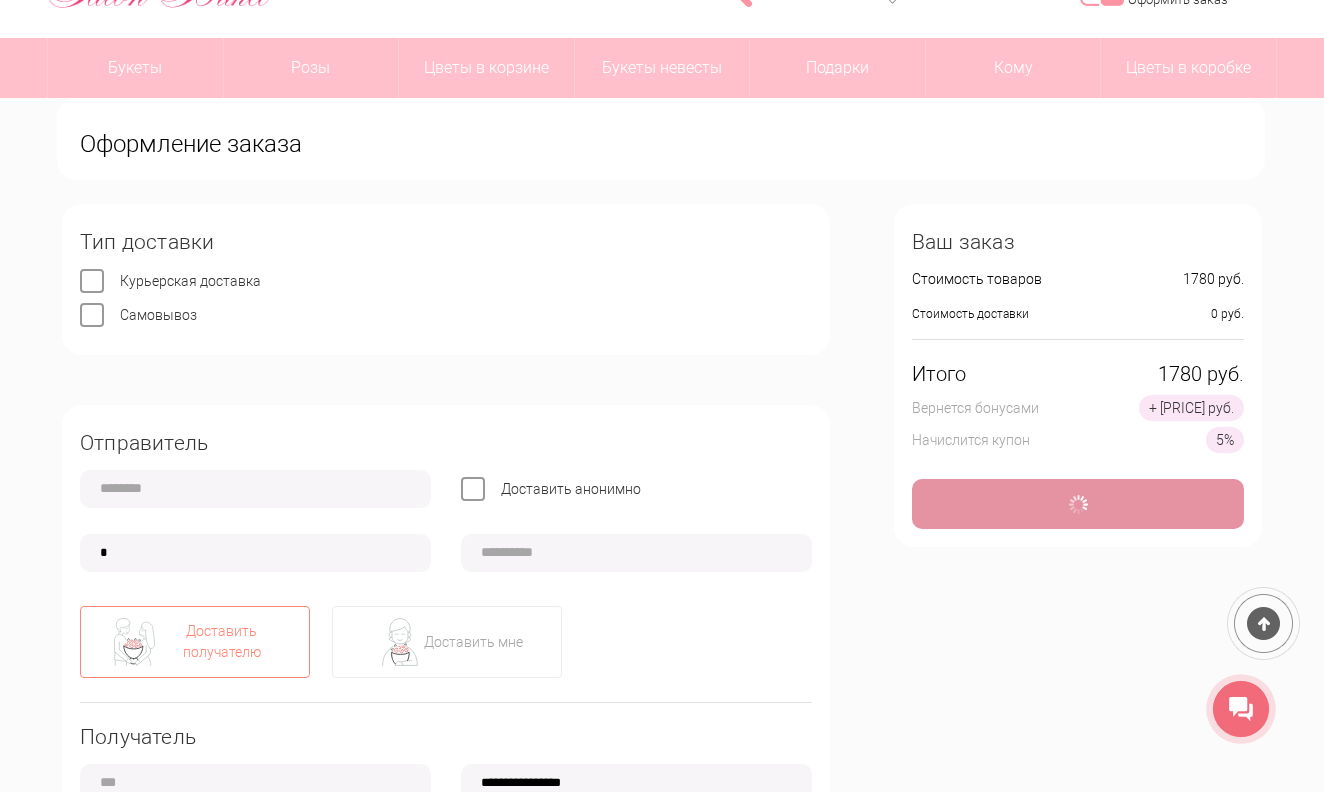 type 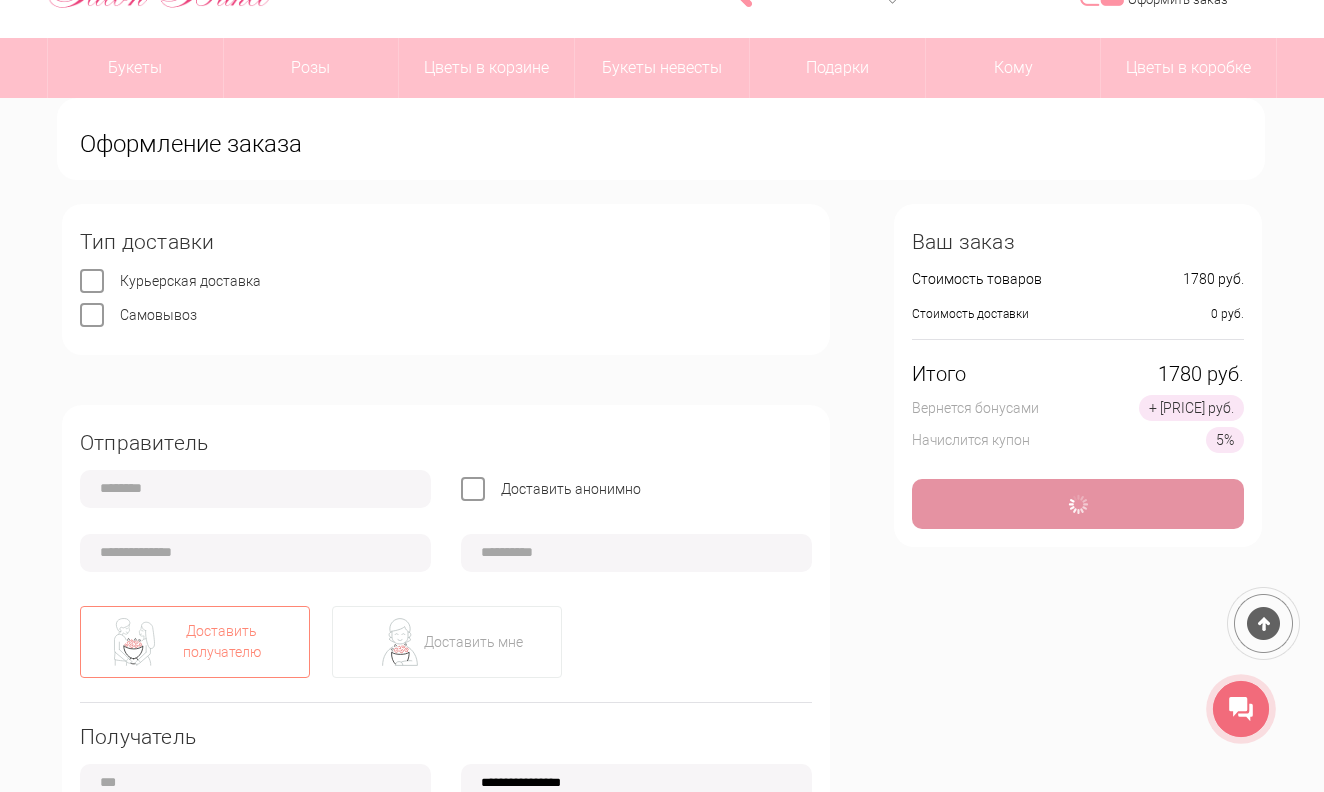 type 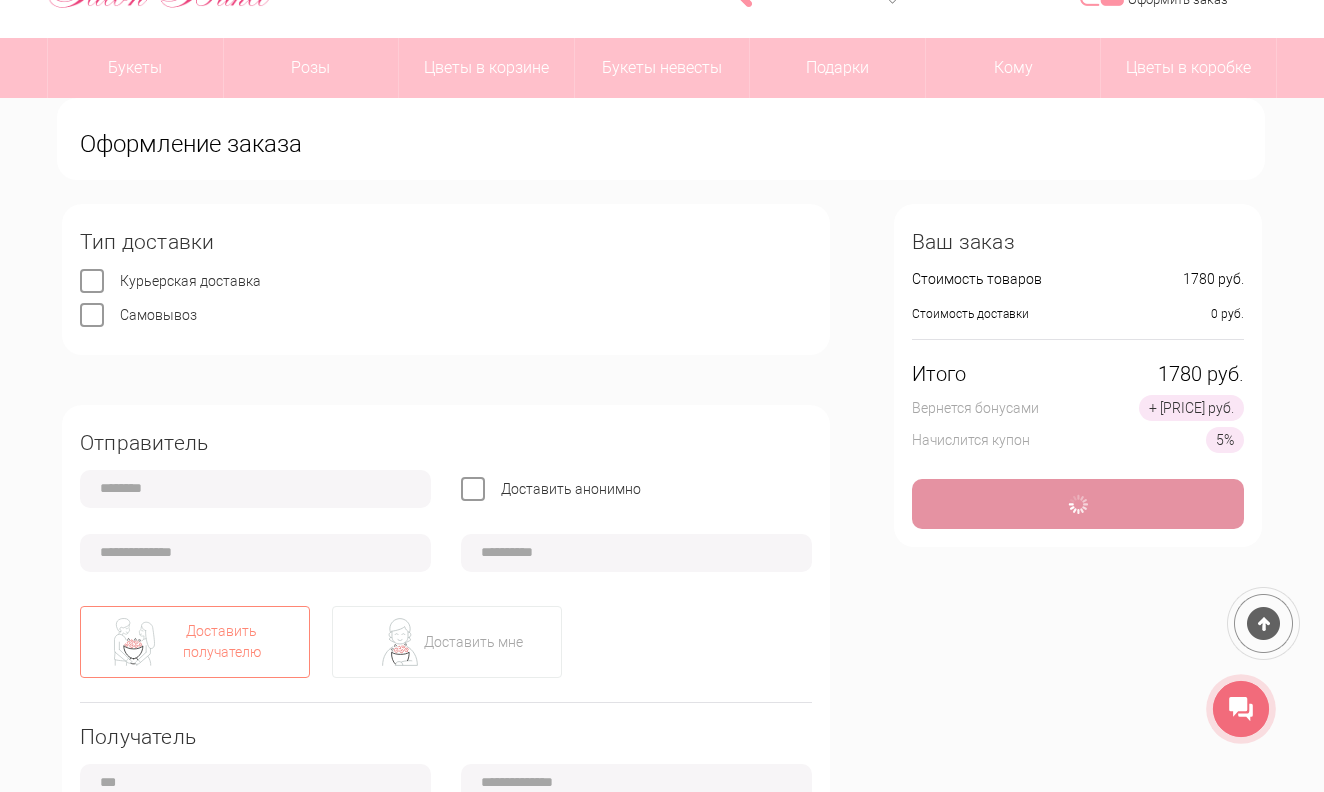 type on "**********" 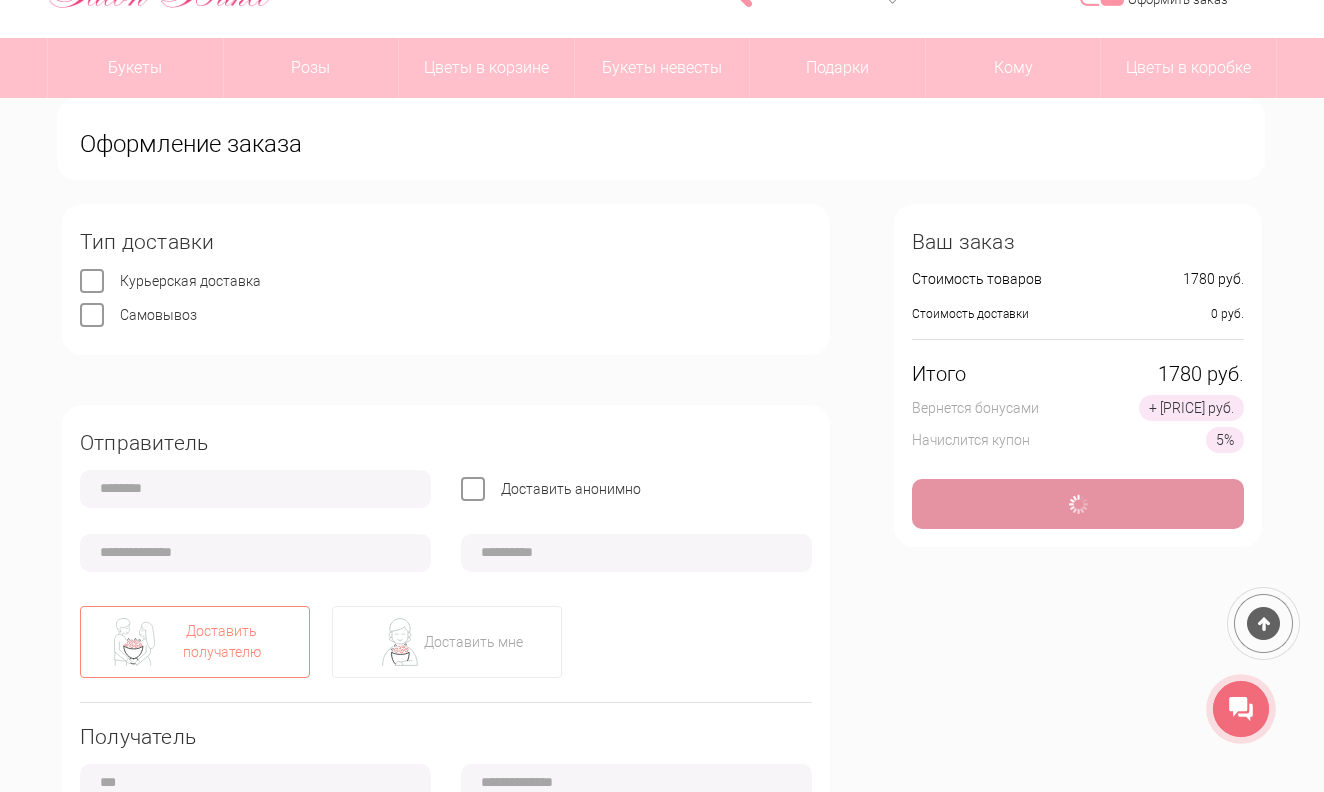 type on "**********" 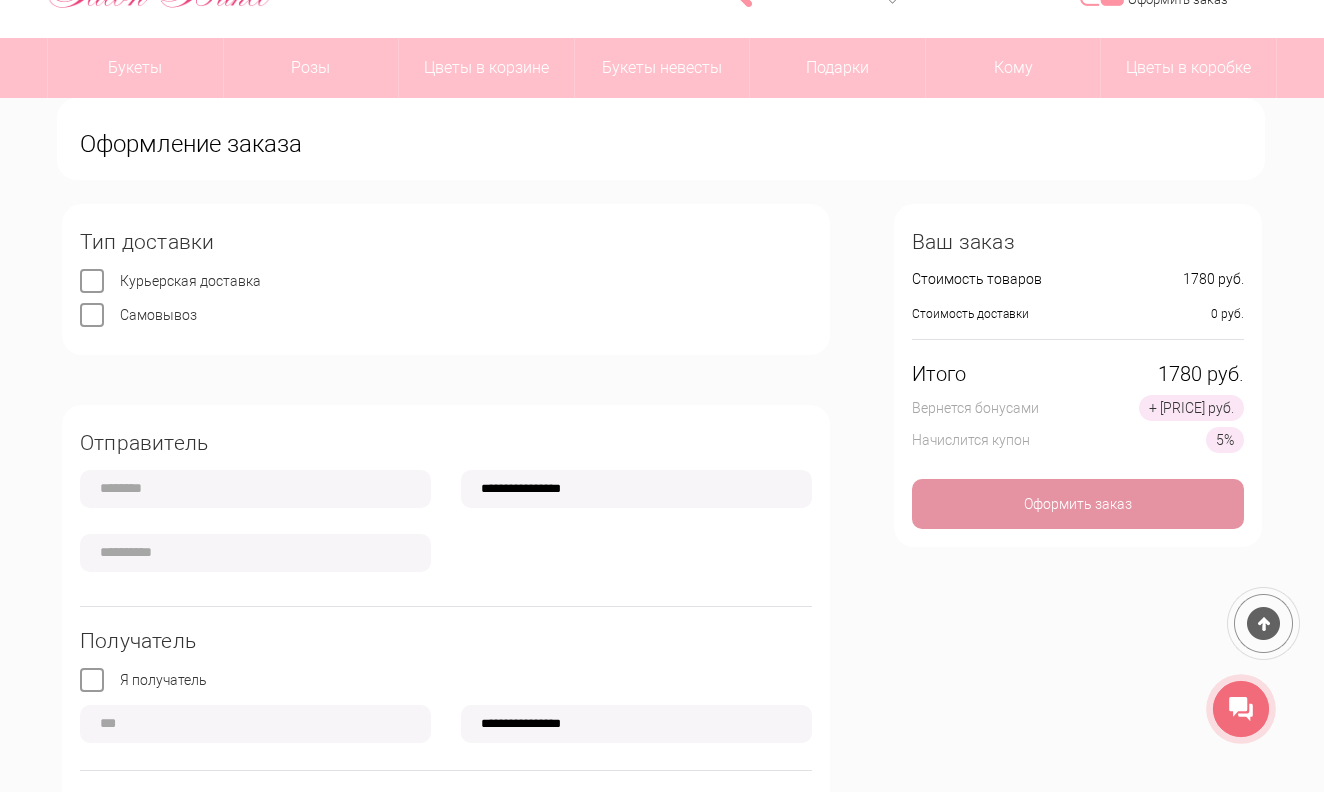 click on "Курьерская доставка" at bounding box center (190, 281) 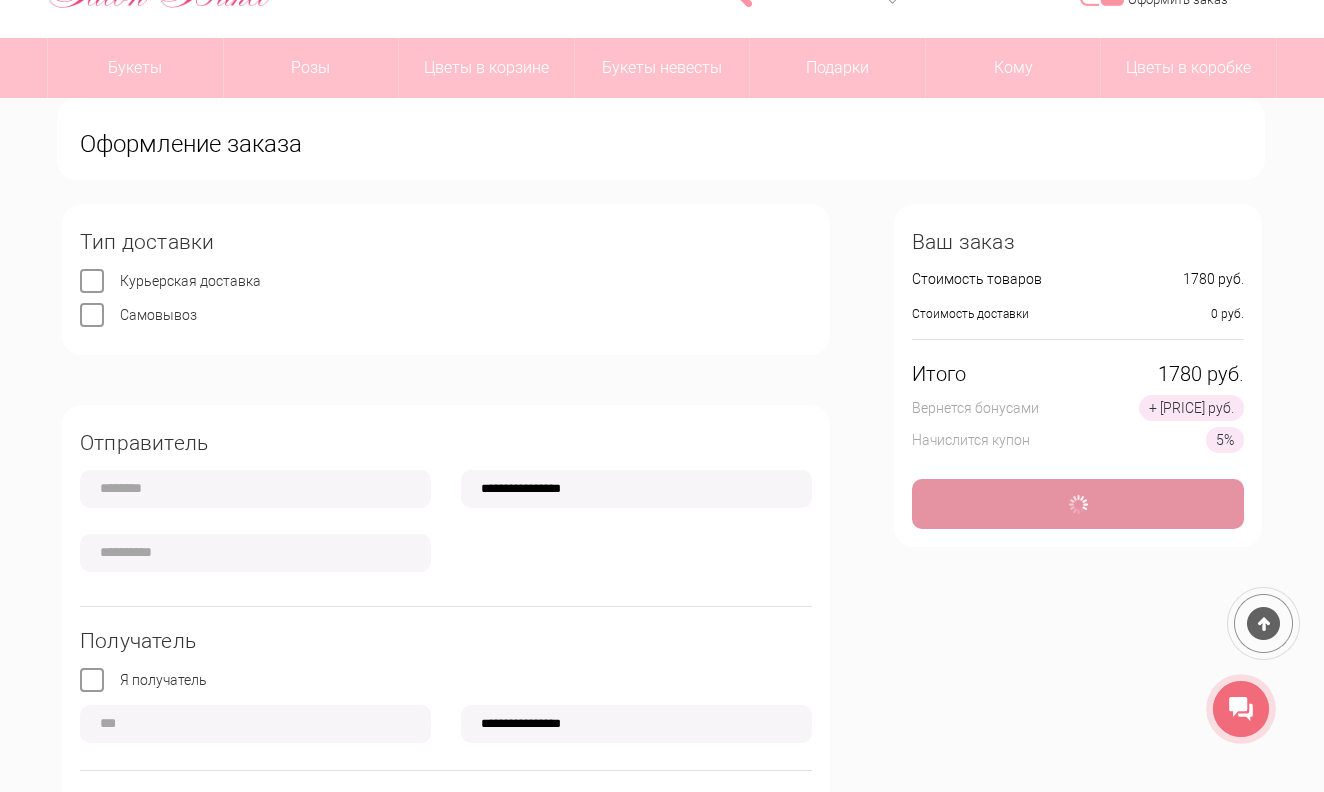 type on "*" 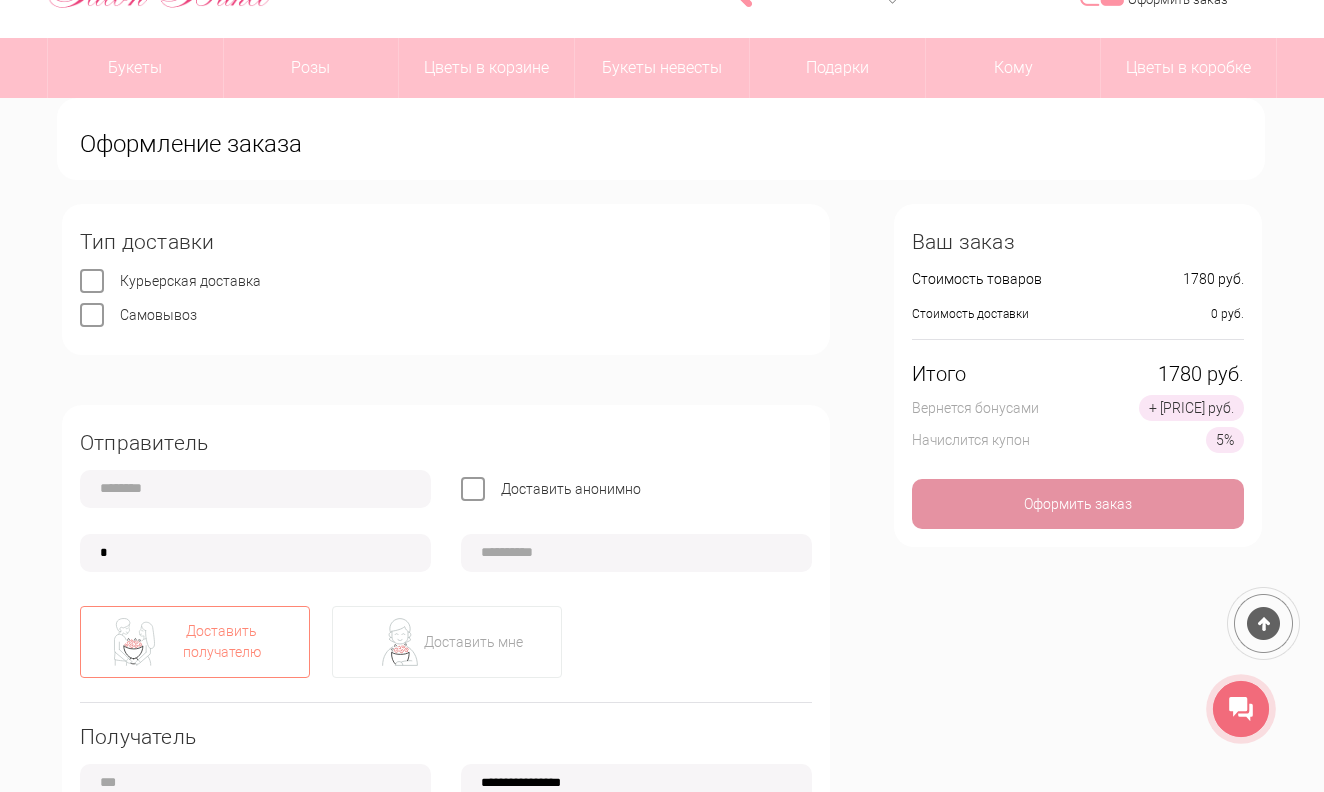 type 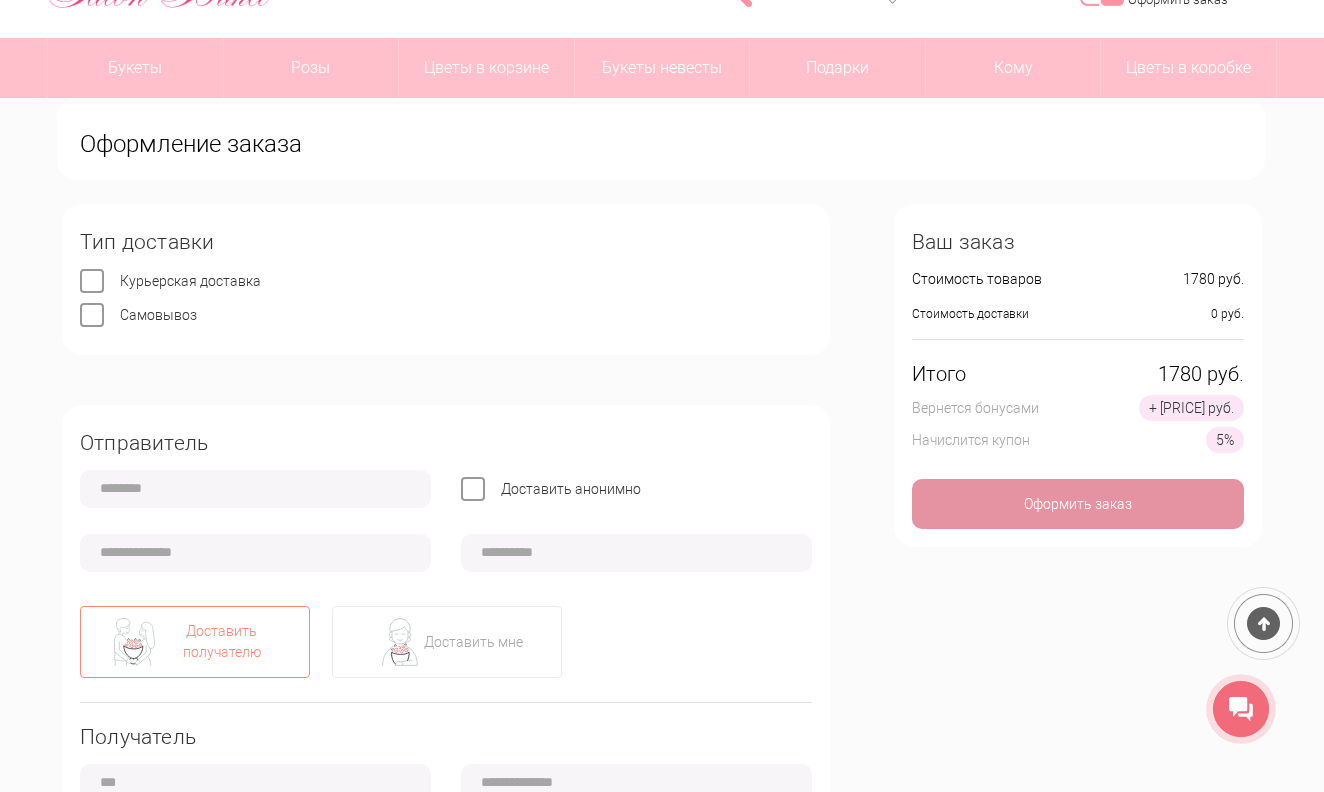 type on "**********" 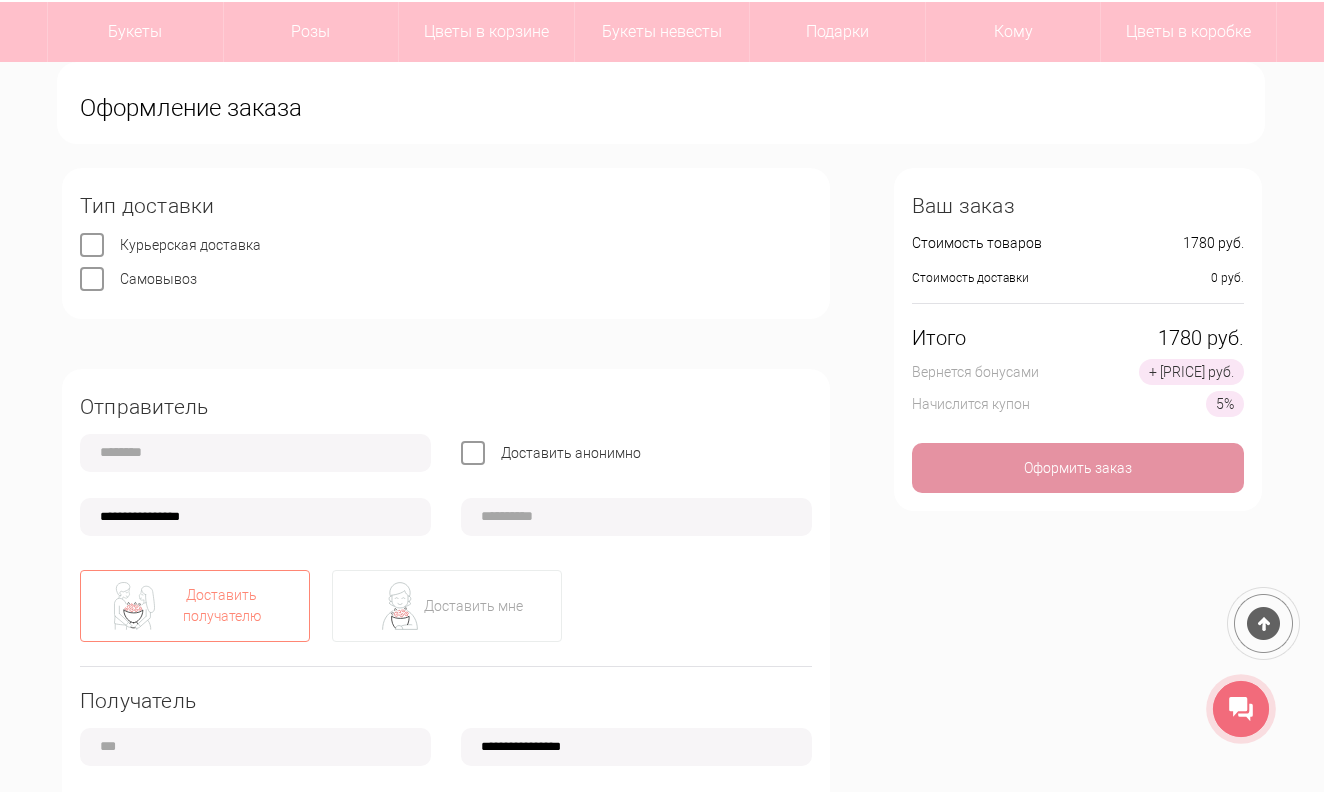 scroll, scrollTop: 191, scrollLeft: 0, axis: vertical 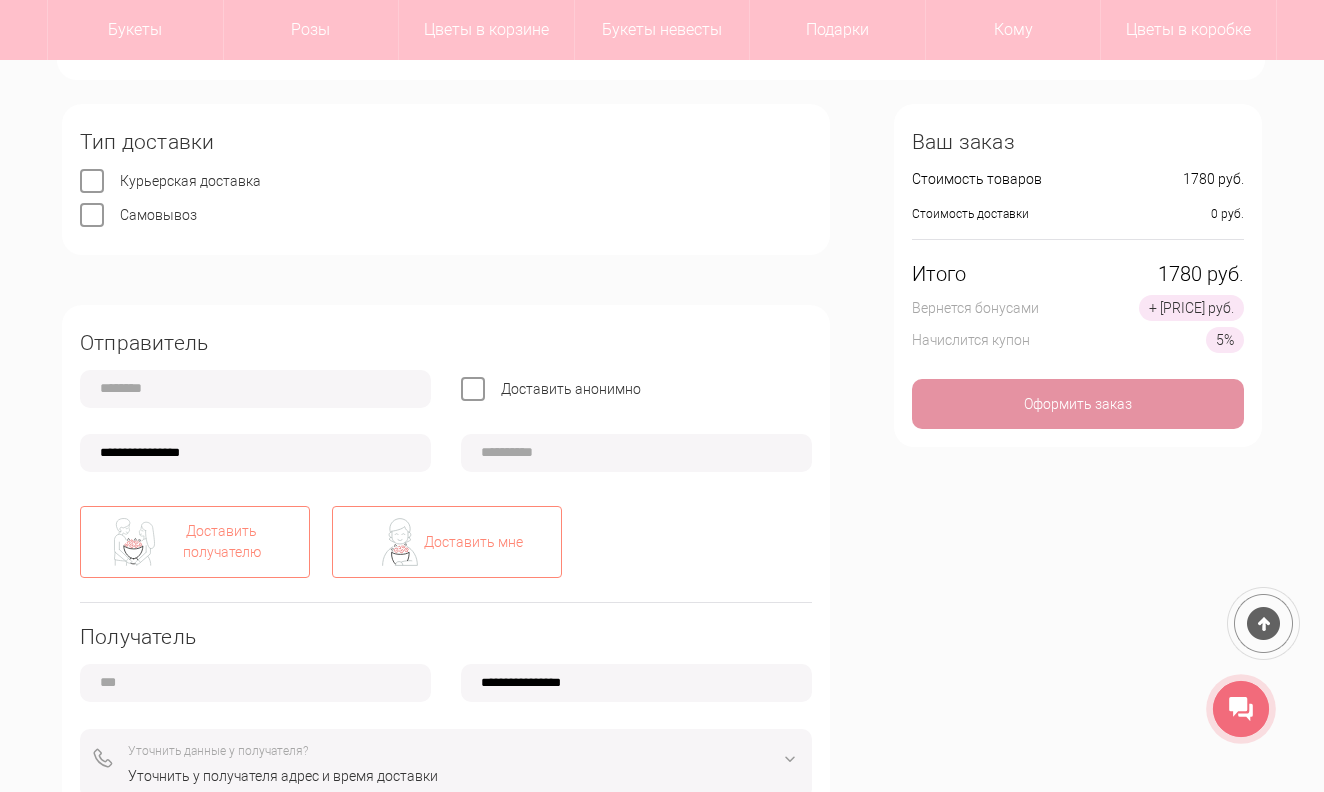 click on "Доставить мне" at bounding box center (447, 542) 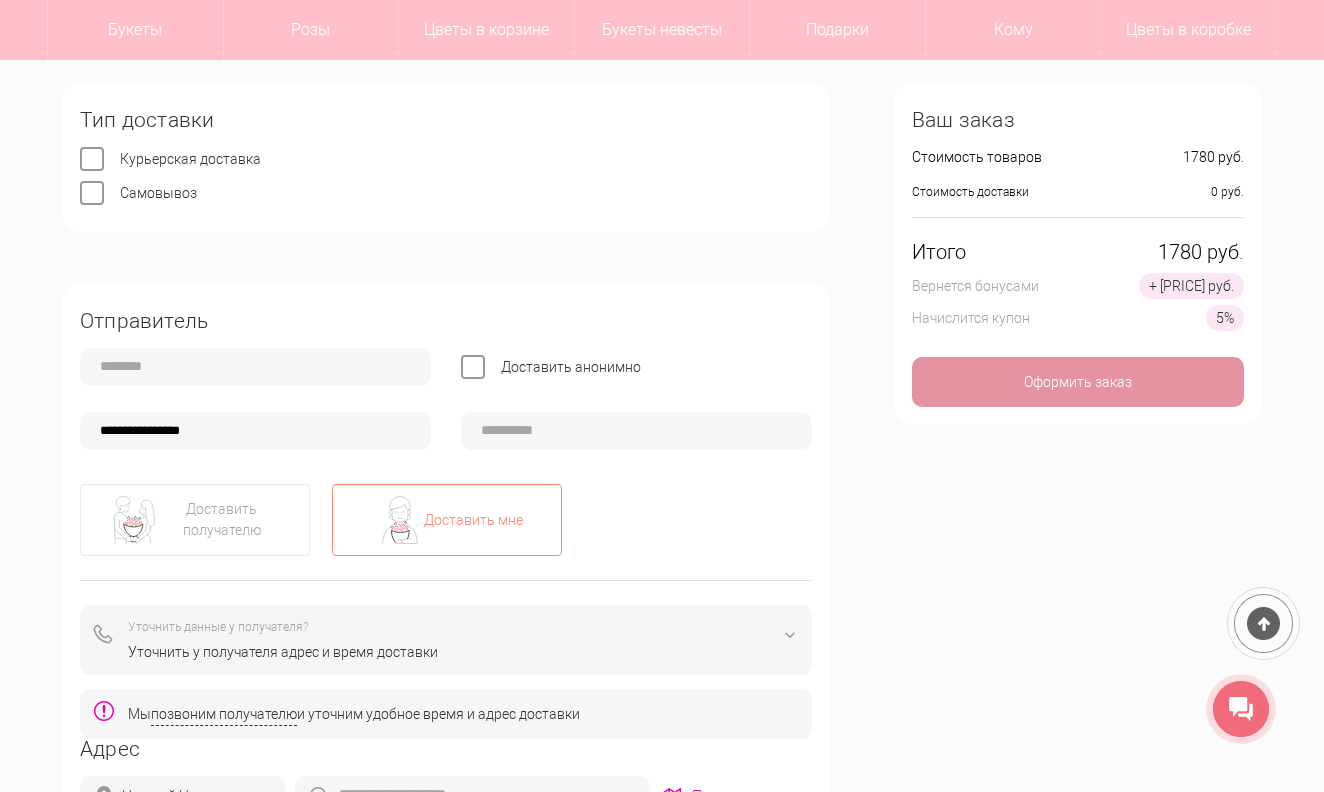 scroll, scrollTop: 359, scrollLeft: 0, axis: vertical 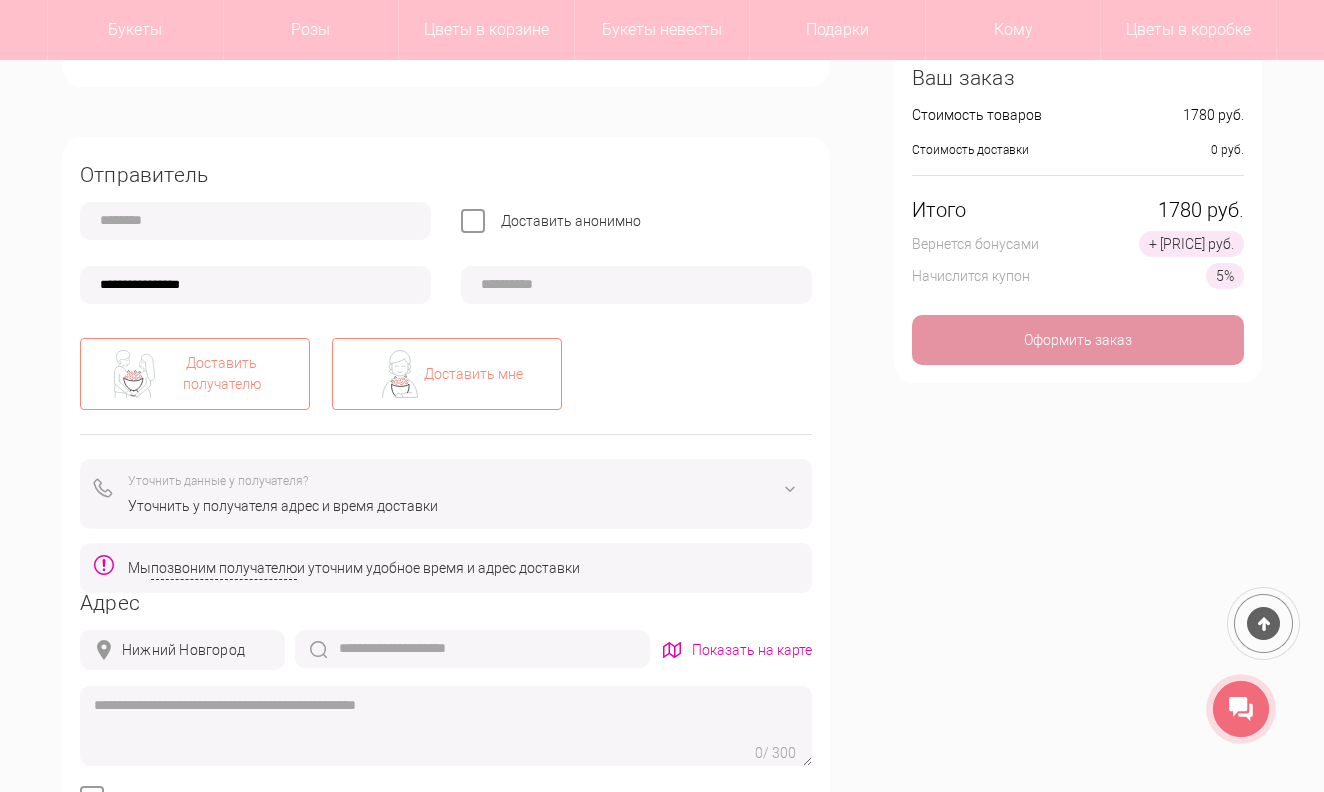 click on "Доставить получателю" at bounding box center (221, 374) 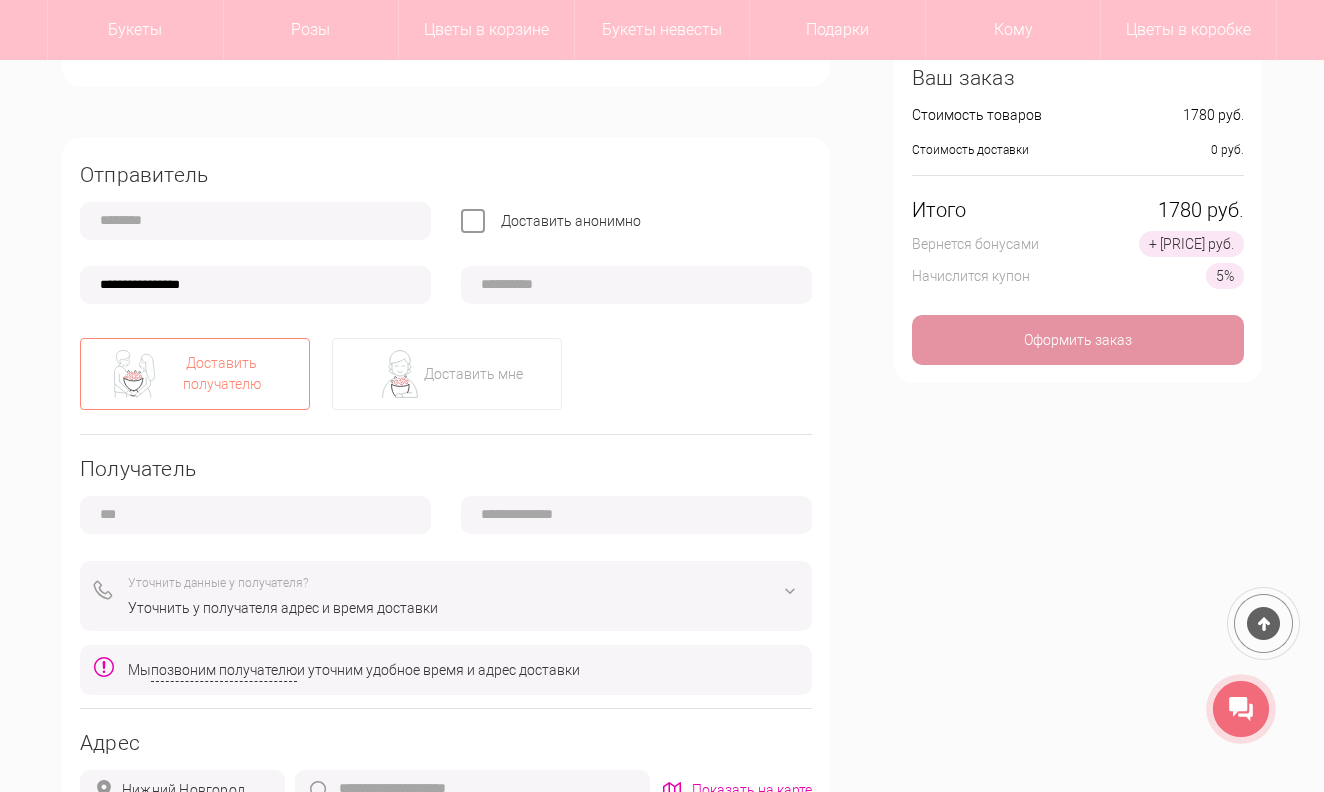 click at bounding box center (255, 515) 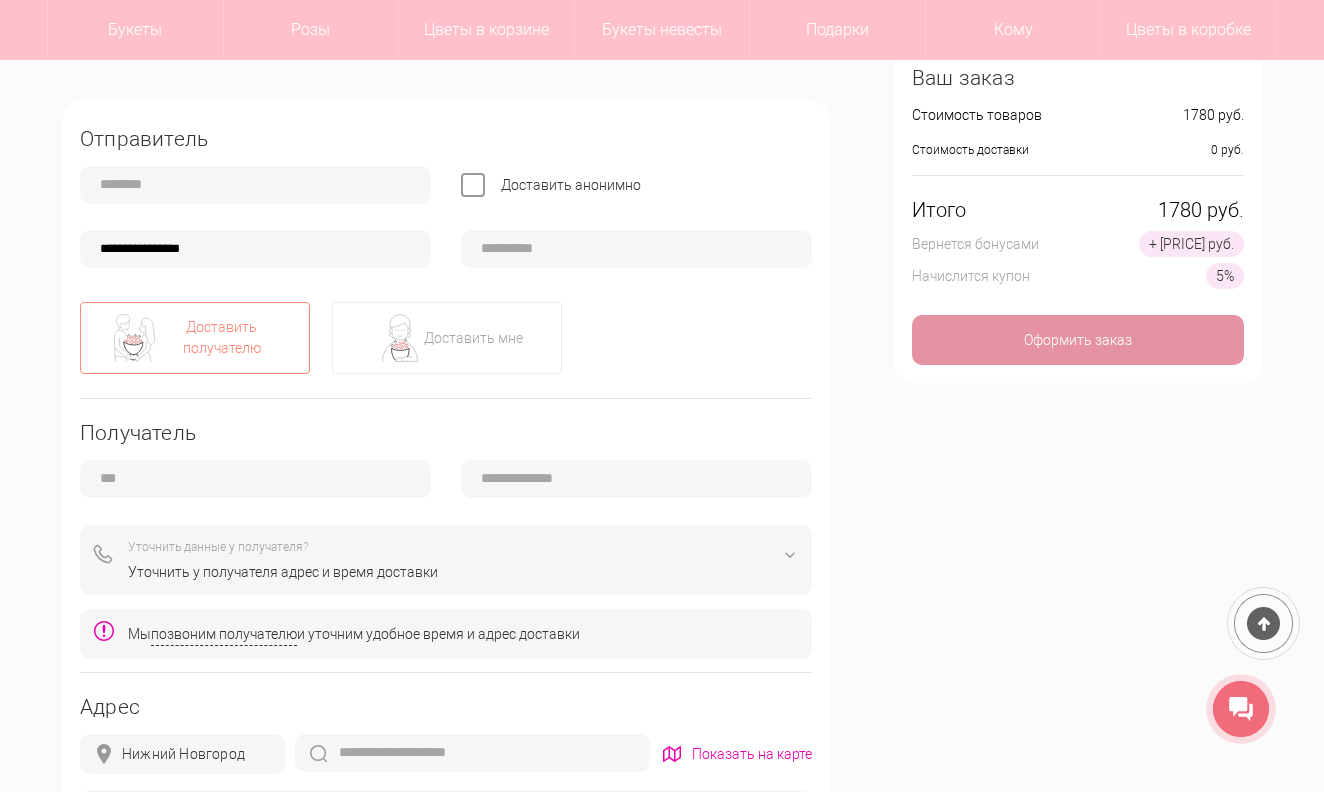 type on "**********" 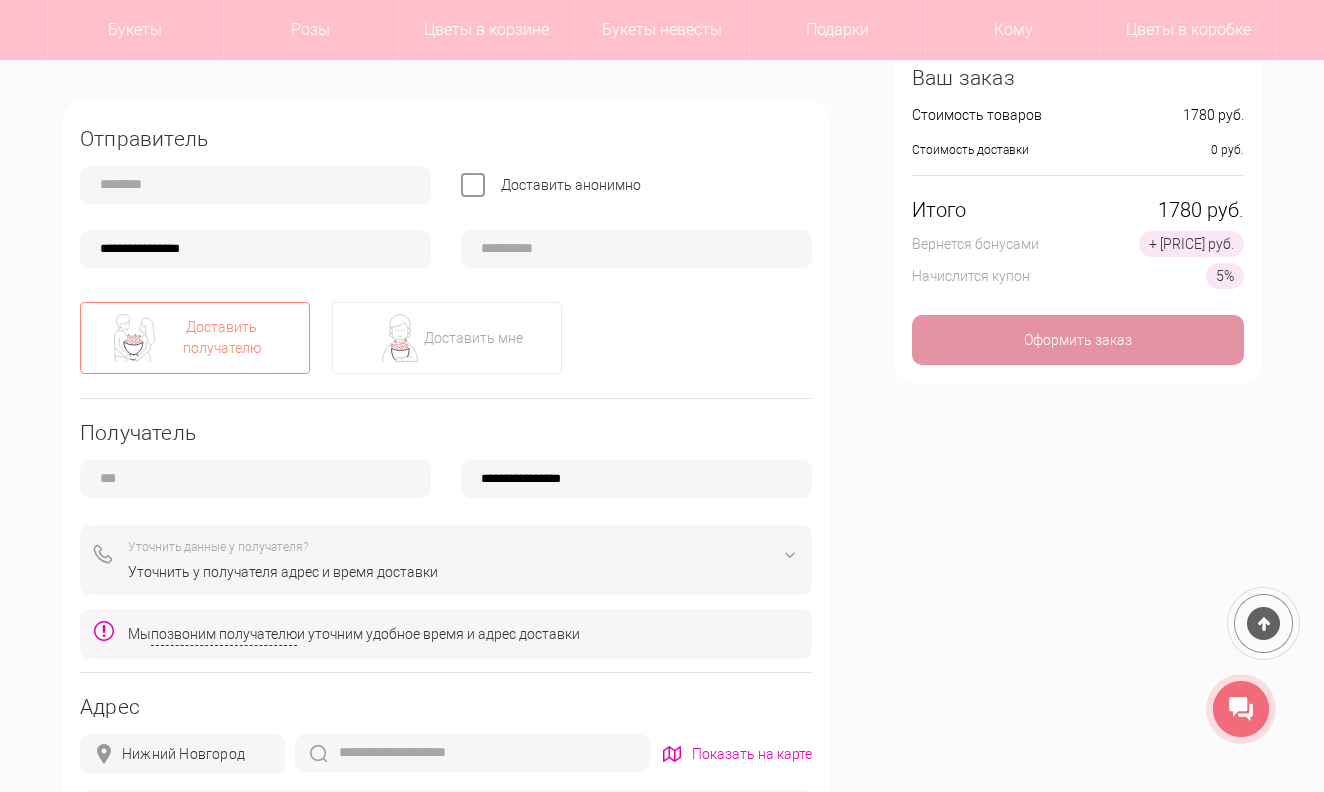 scroll, scrollTop: 558, scrollLeft: 0, axis: vertical 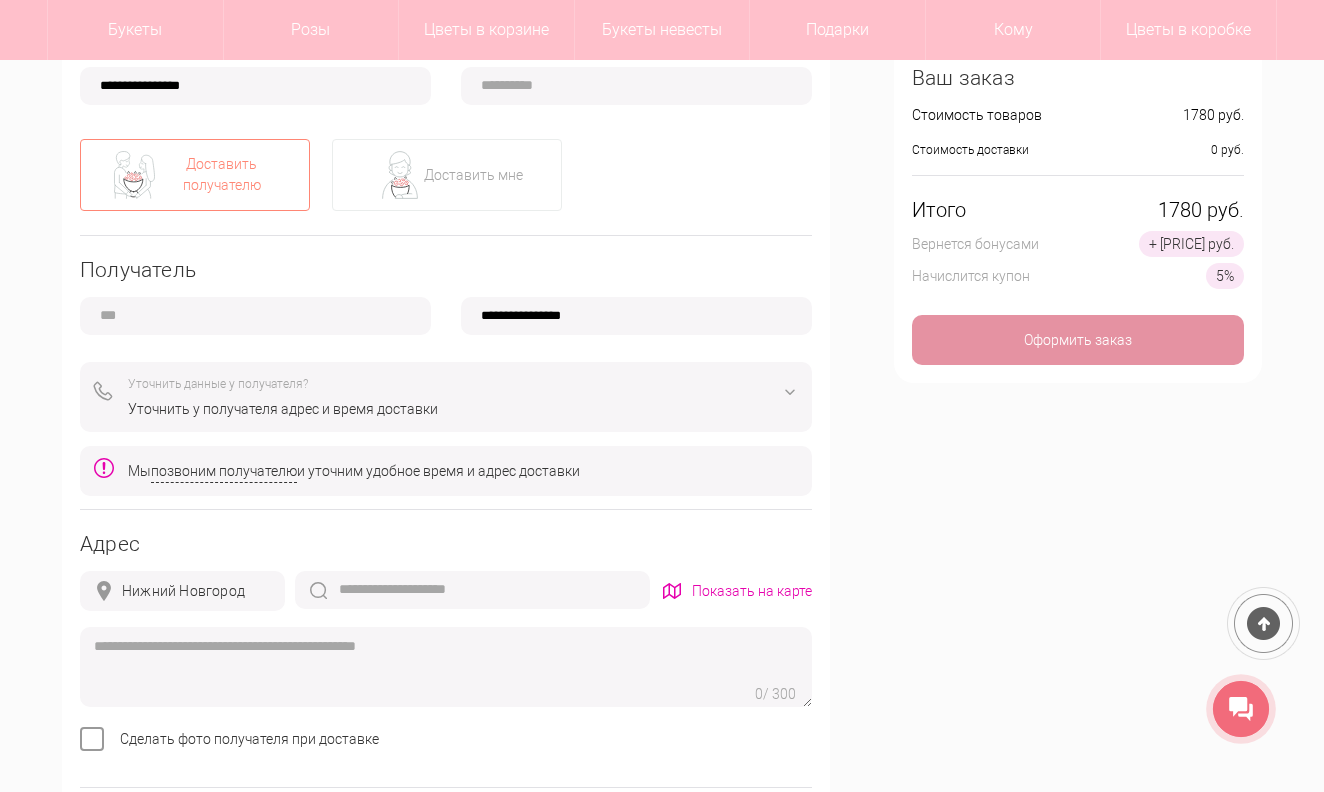type 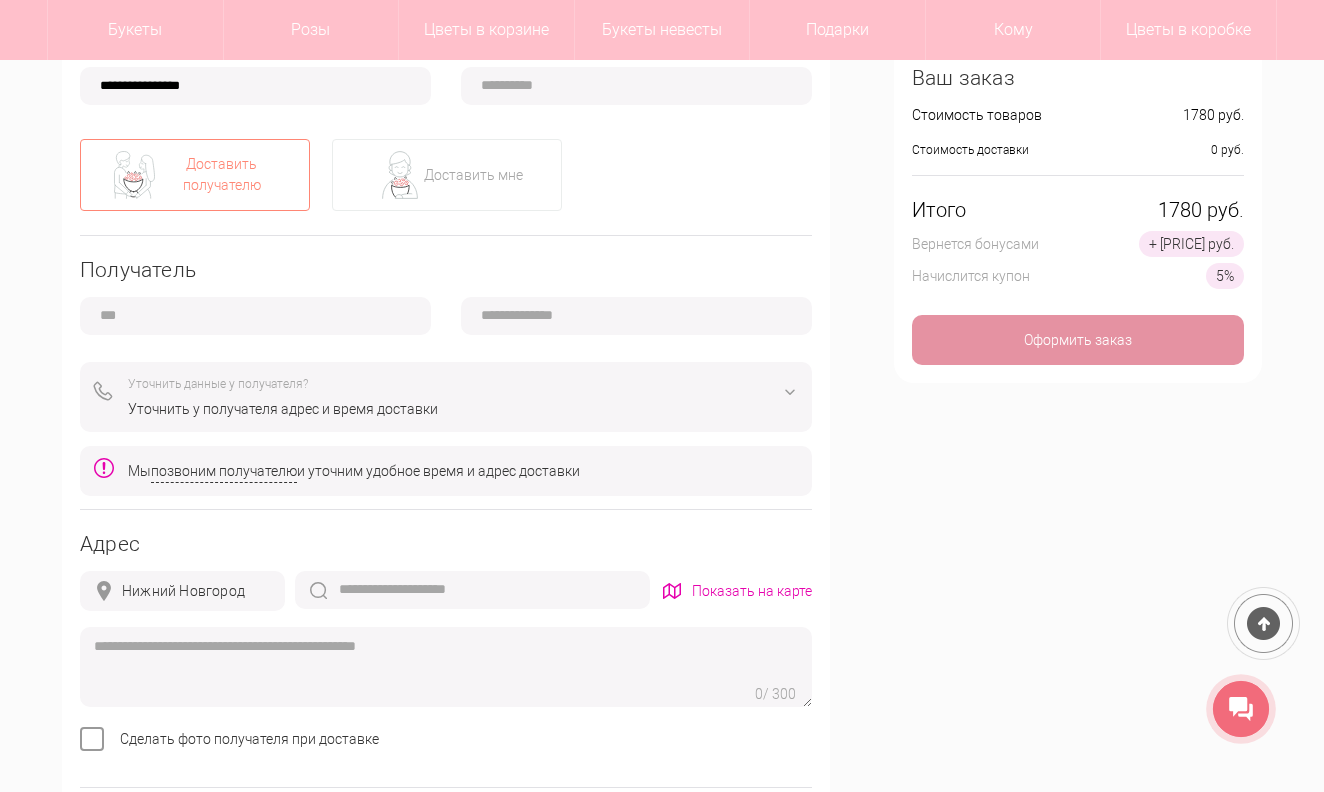 click at bounding box center [790, 392] 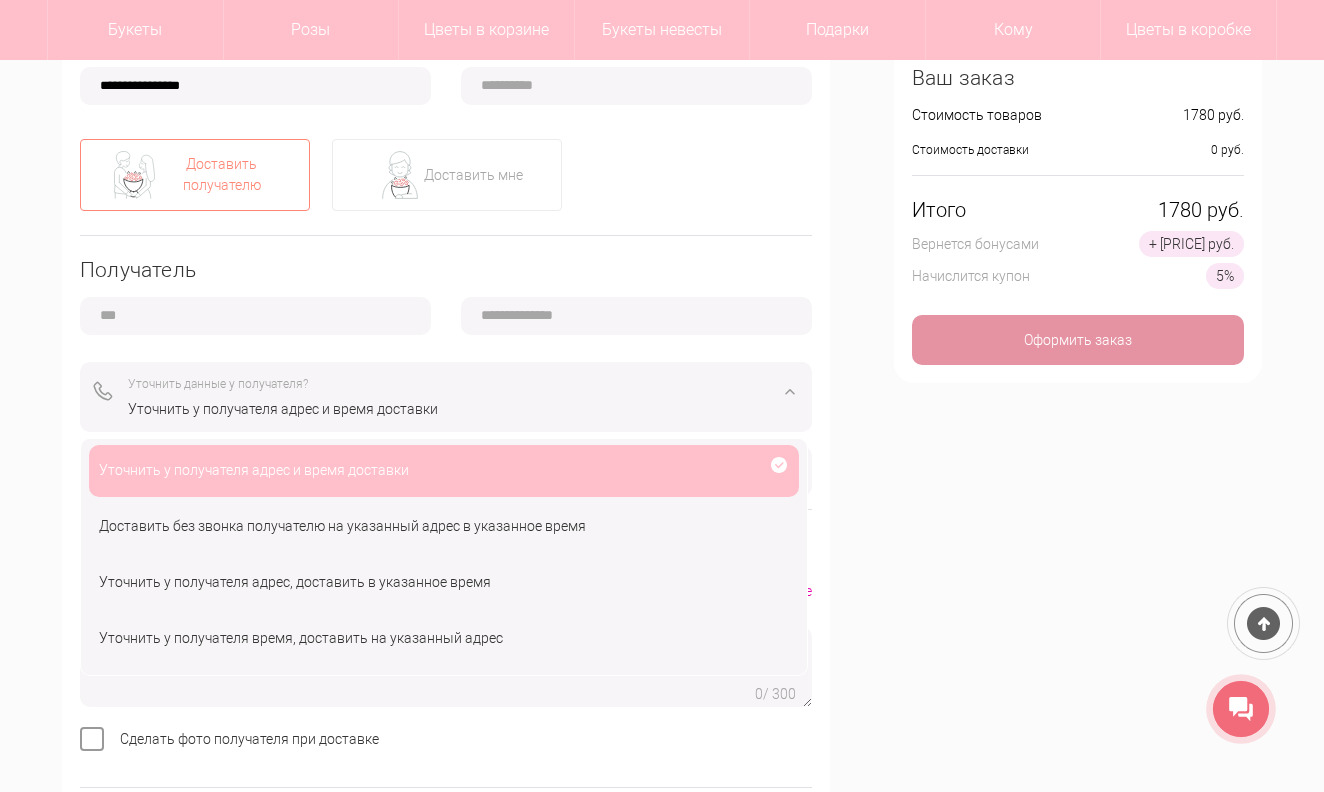 click at bounding box center [790, 392] 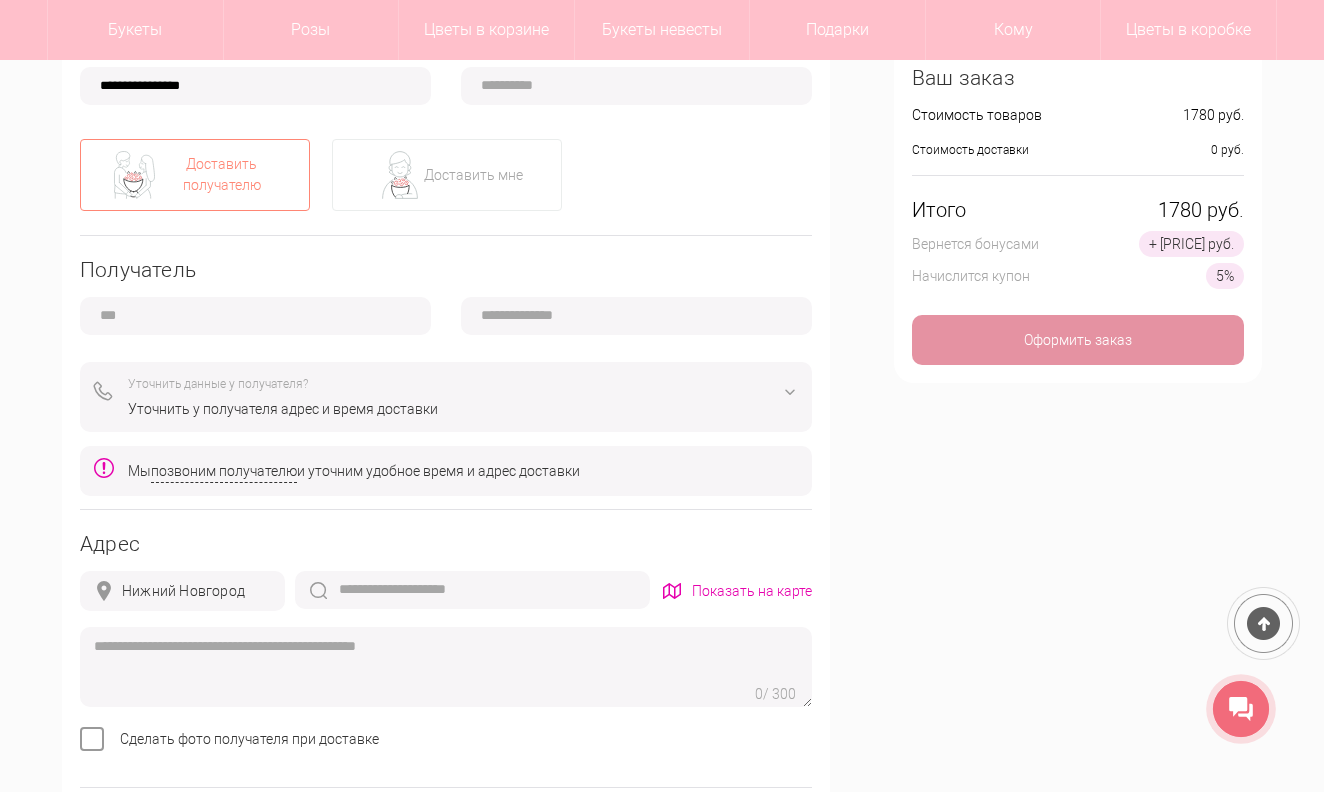 click at bounding box center [790, 392] 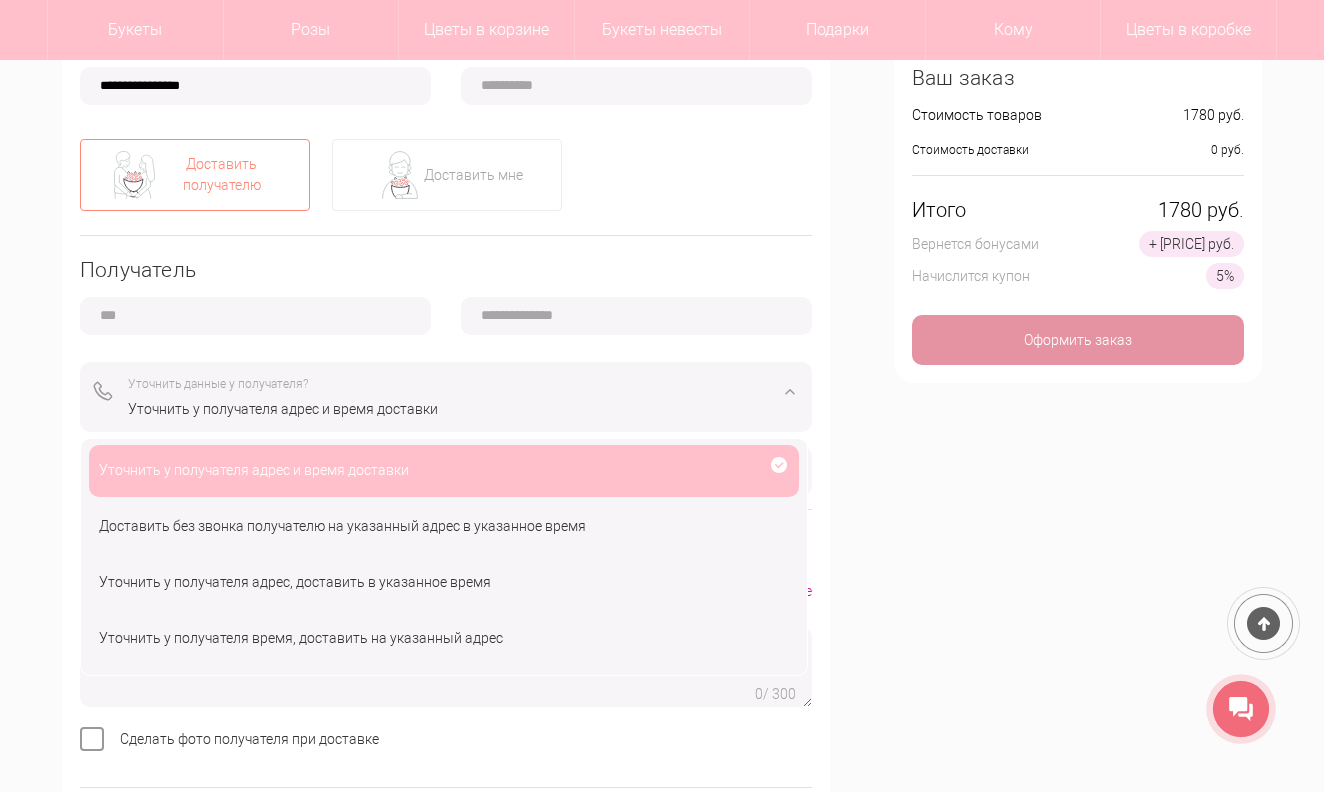 click on "**********" at bounding box center [446, 512] 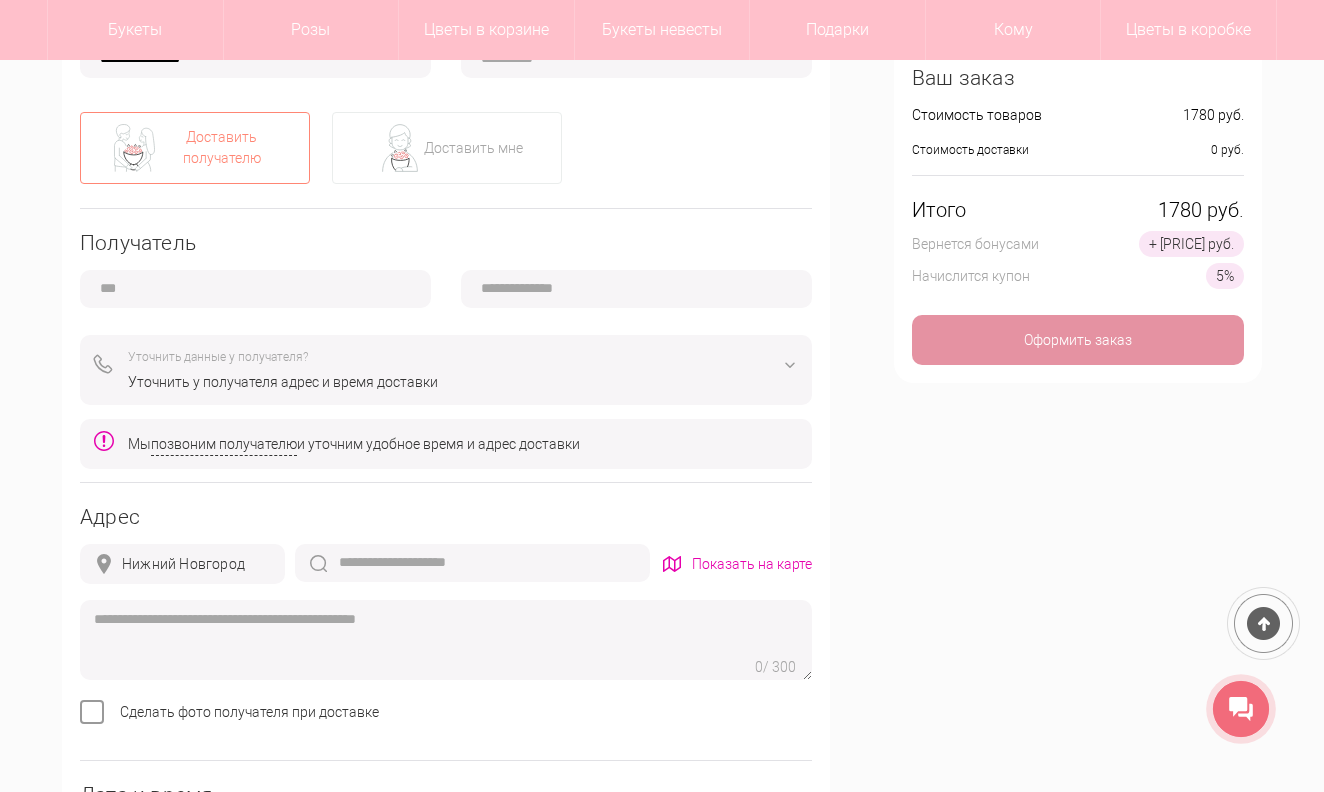 scroll, scrollTop: 589, scrollLeft: 0, axis: vertical 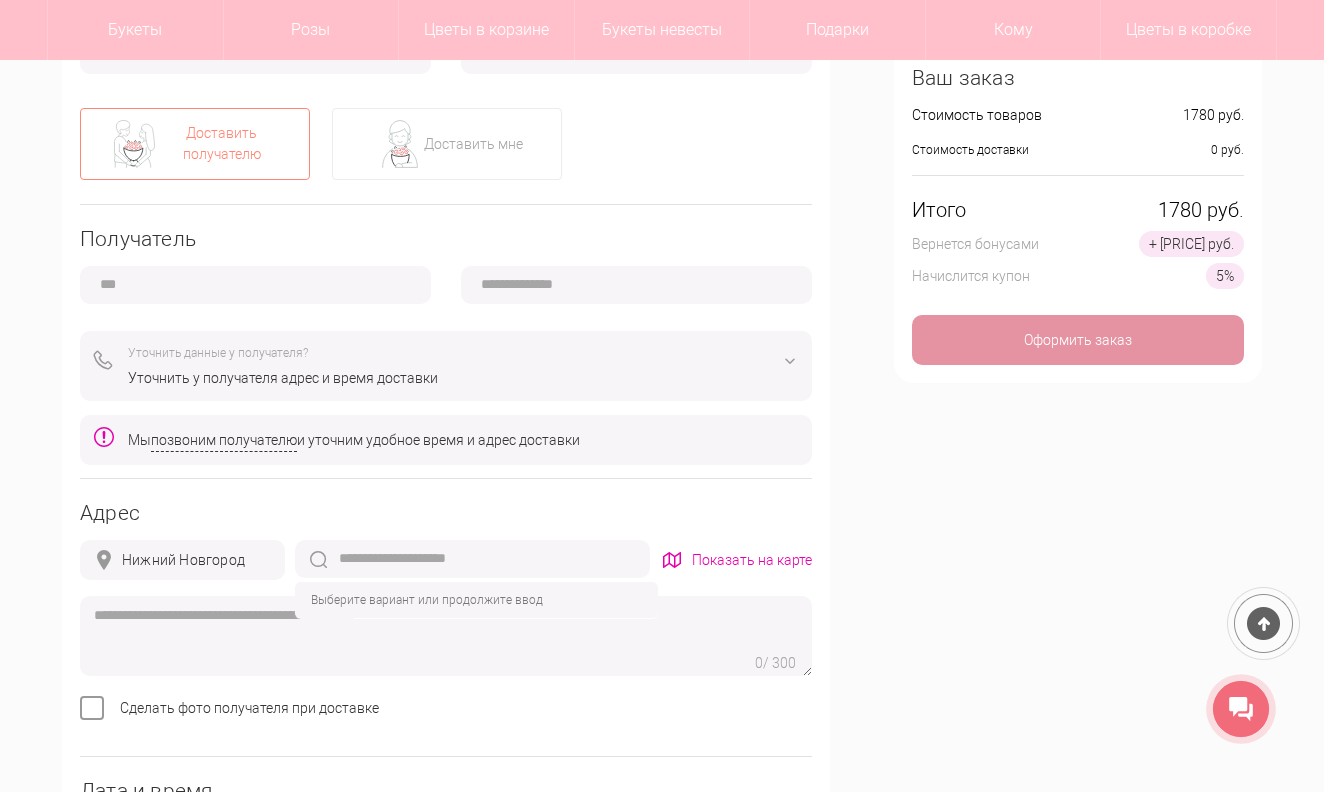 click on "**********" at bounding box center (446, 481) 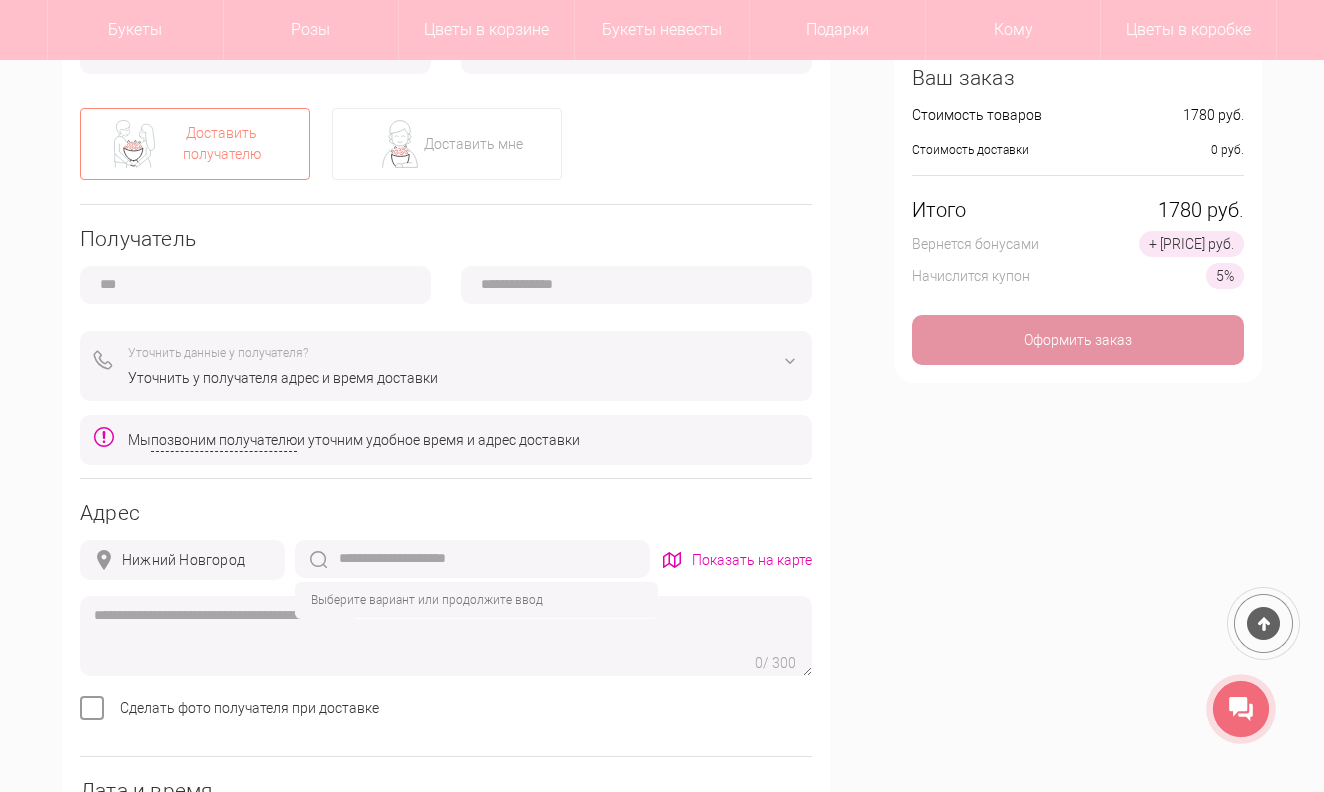 type on "*" 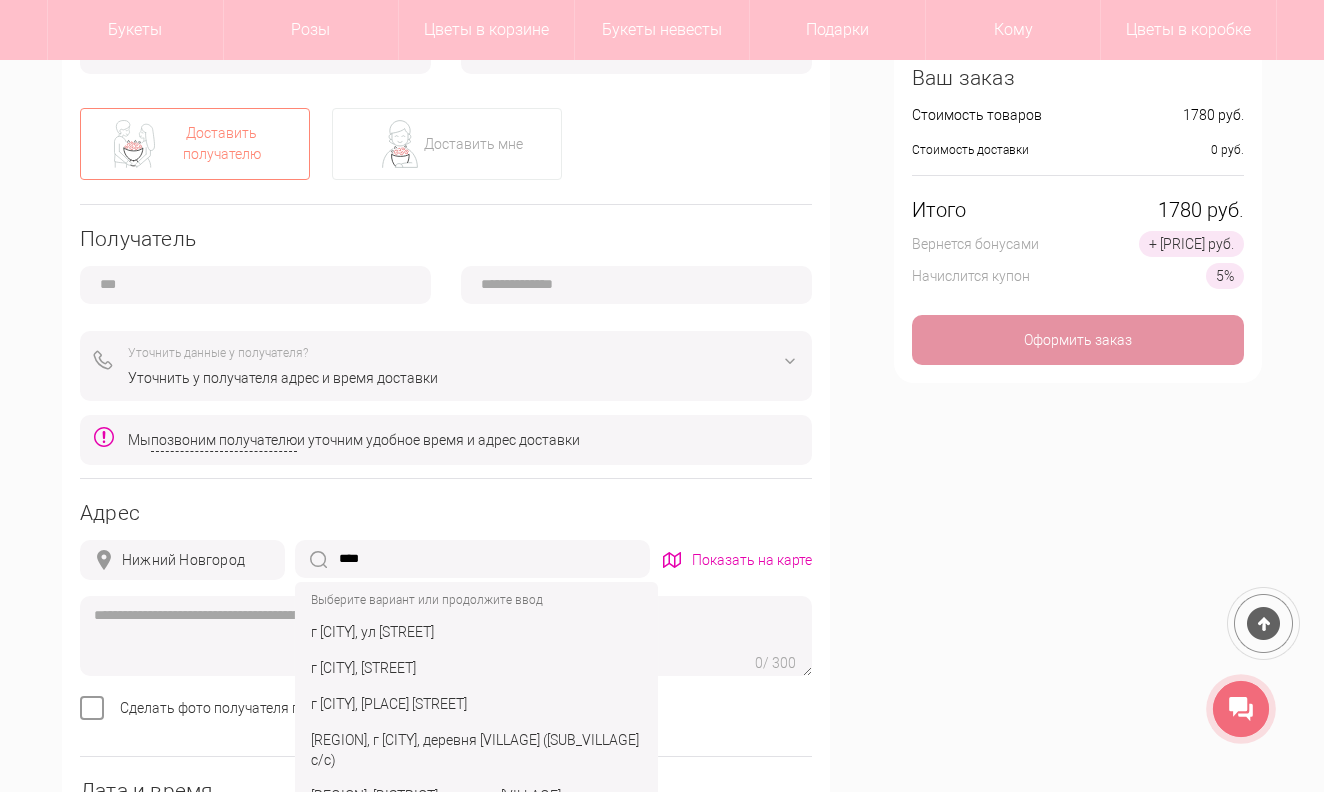 click on "г Нижний Новгород, ул Бурнаковская" 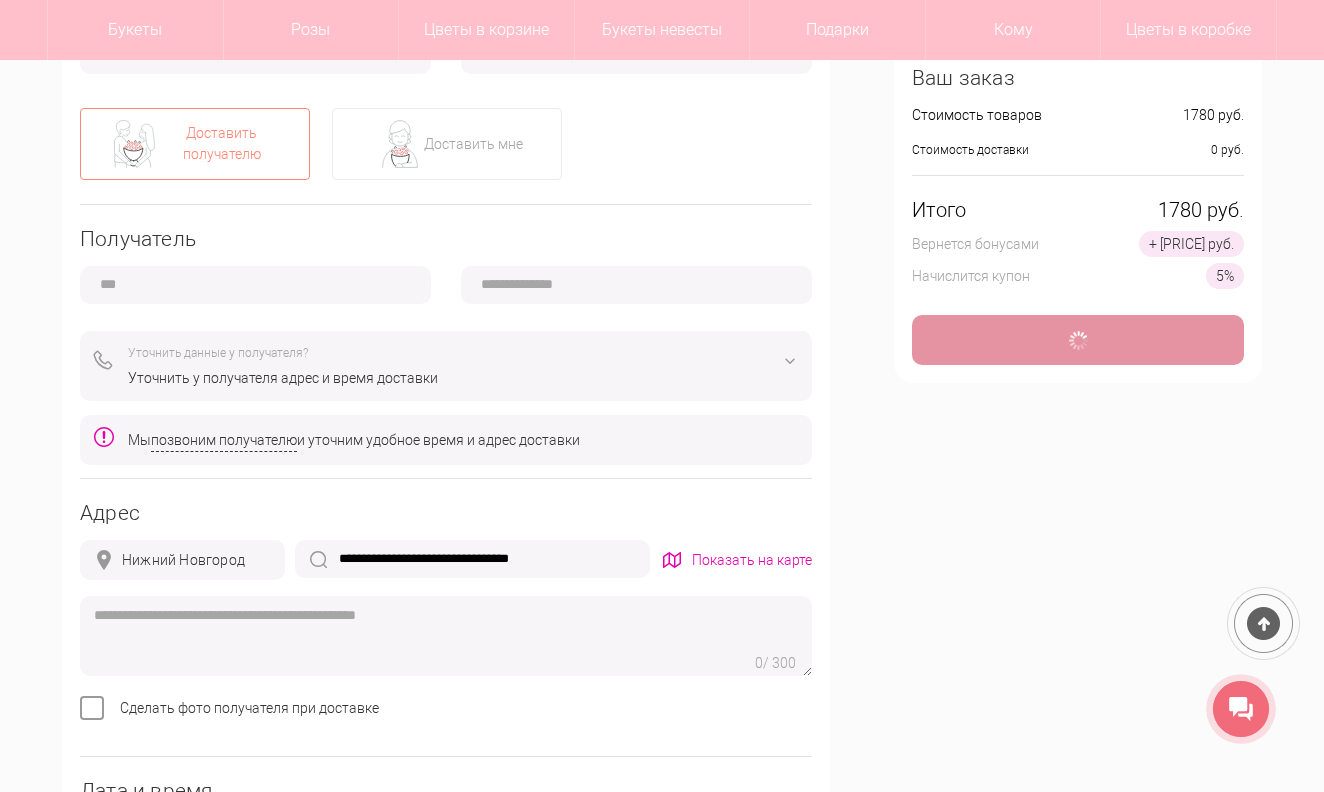 type on "*" 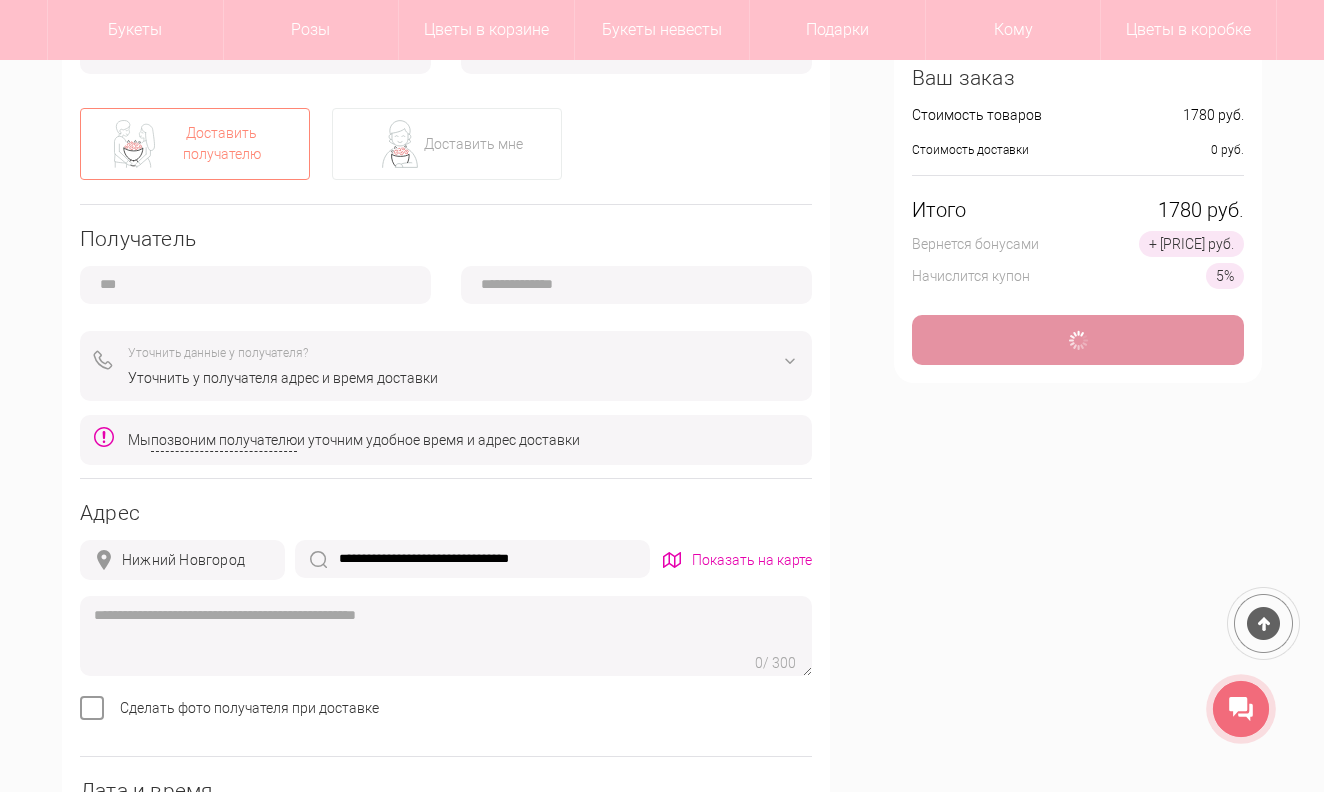 type on "**********" 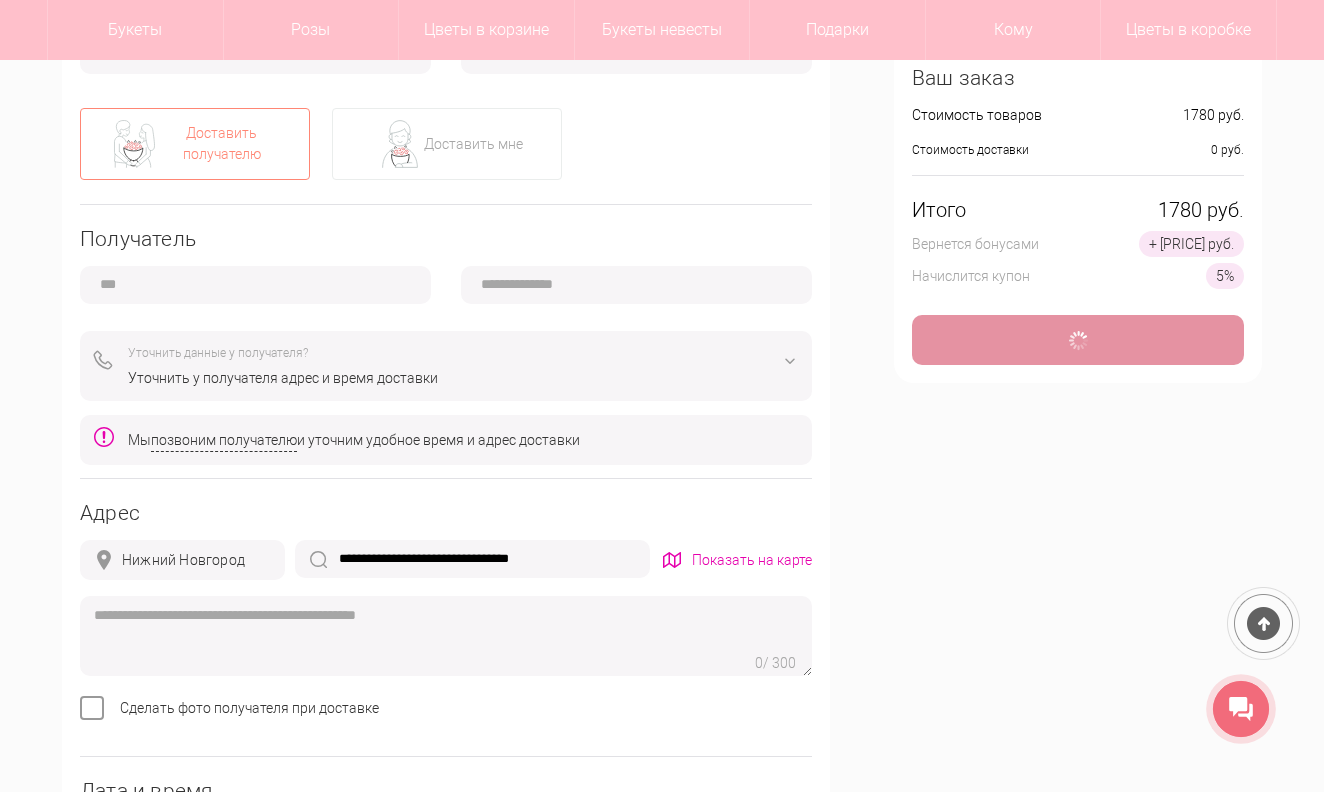 type on "**********" 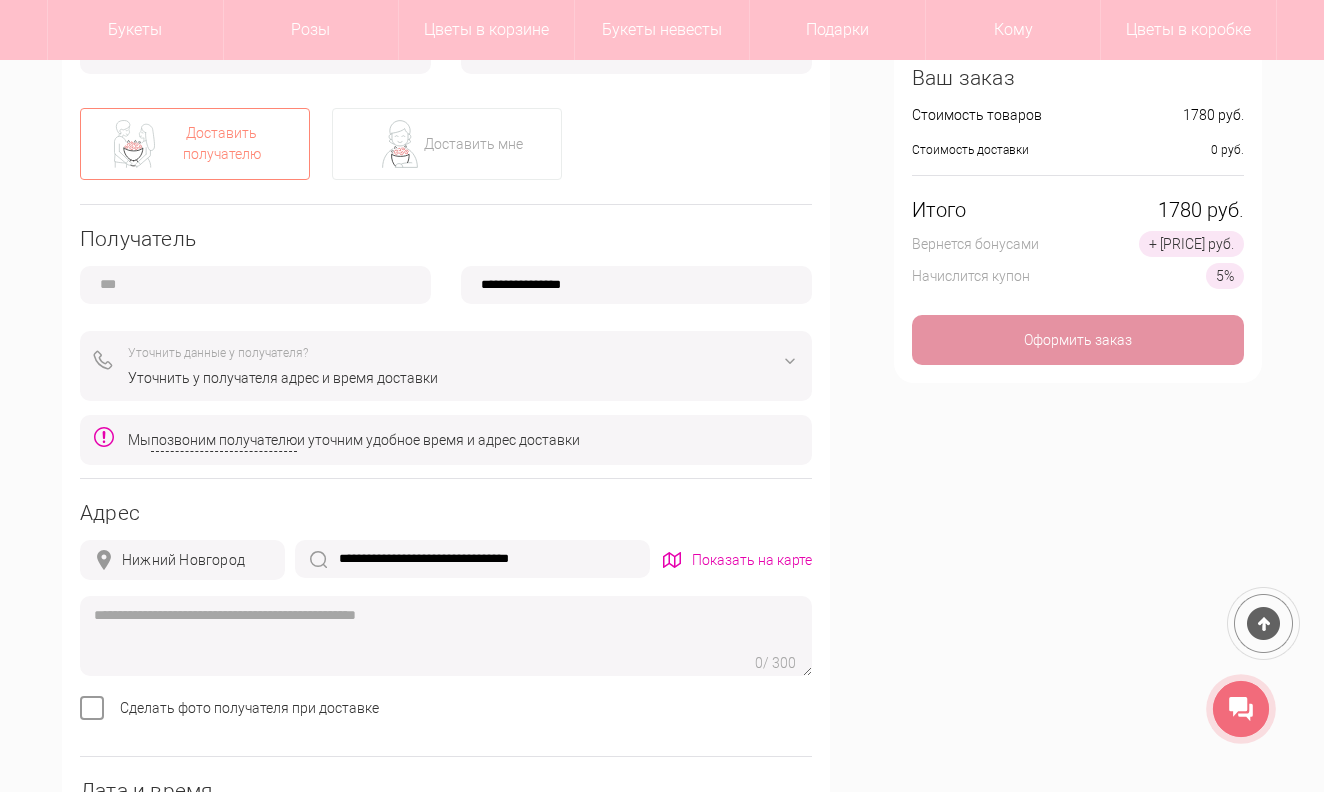 click on "**********" at bounding box center [472, 559] 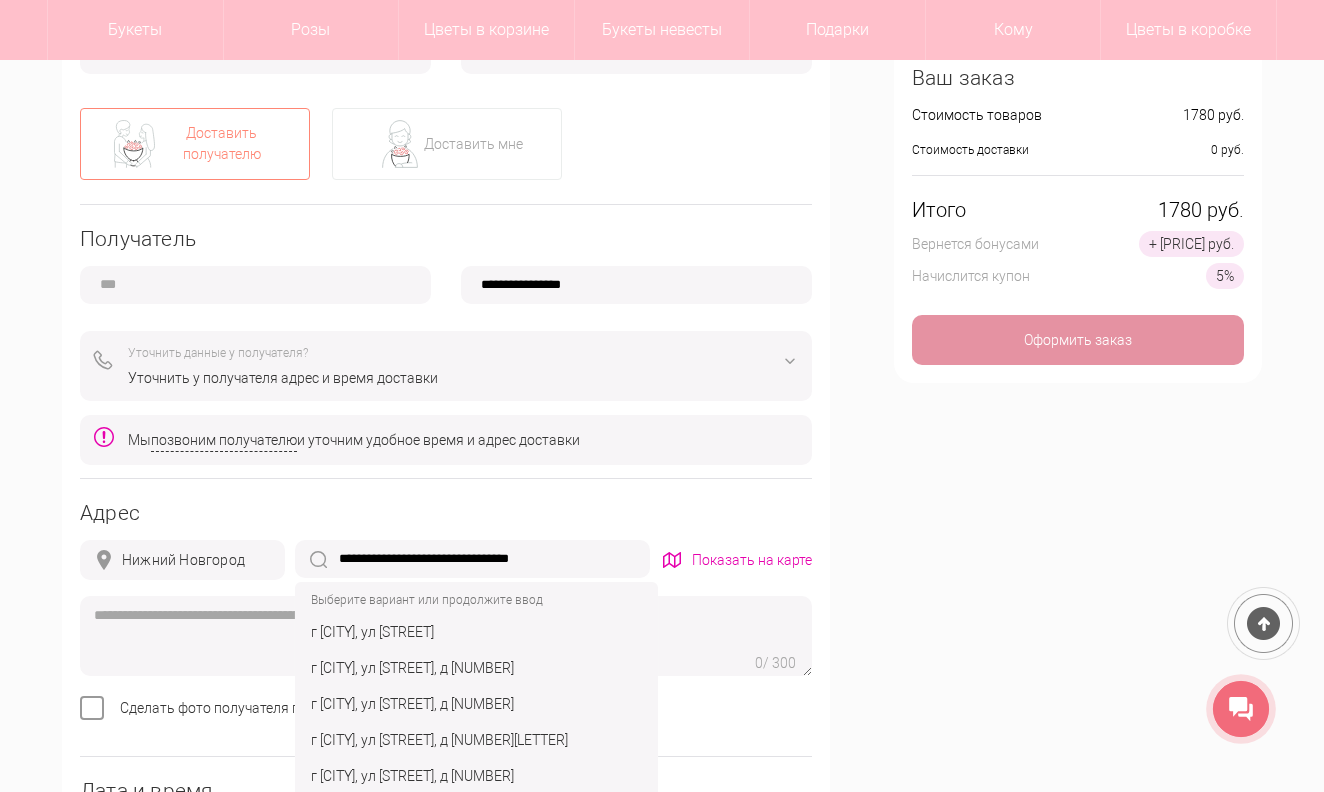 click on "г Нижний Новгород, ул Бурнаковская, д 1" 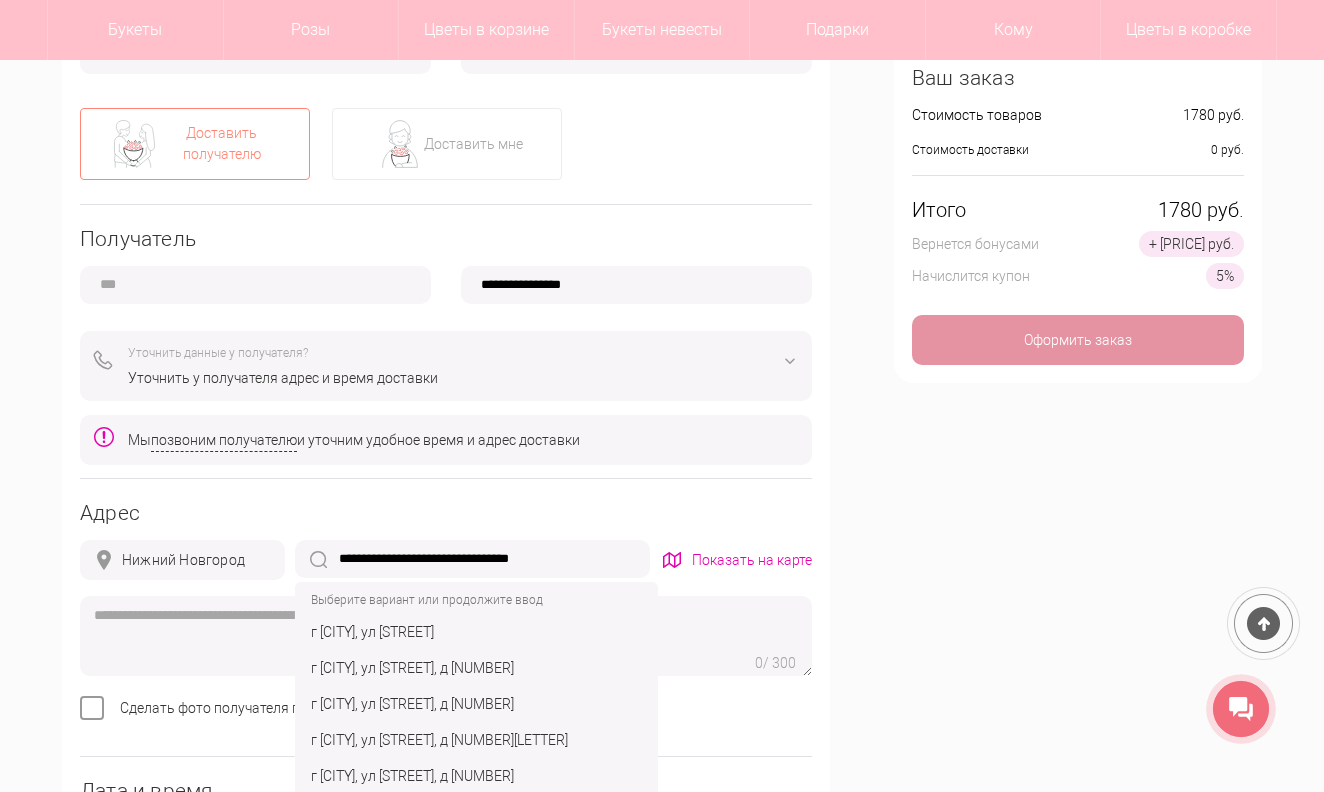 type on "**********" 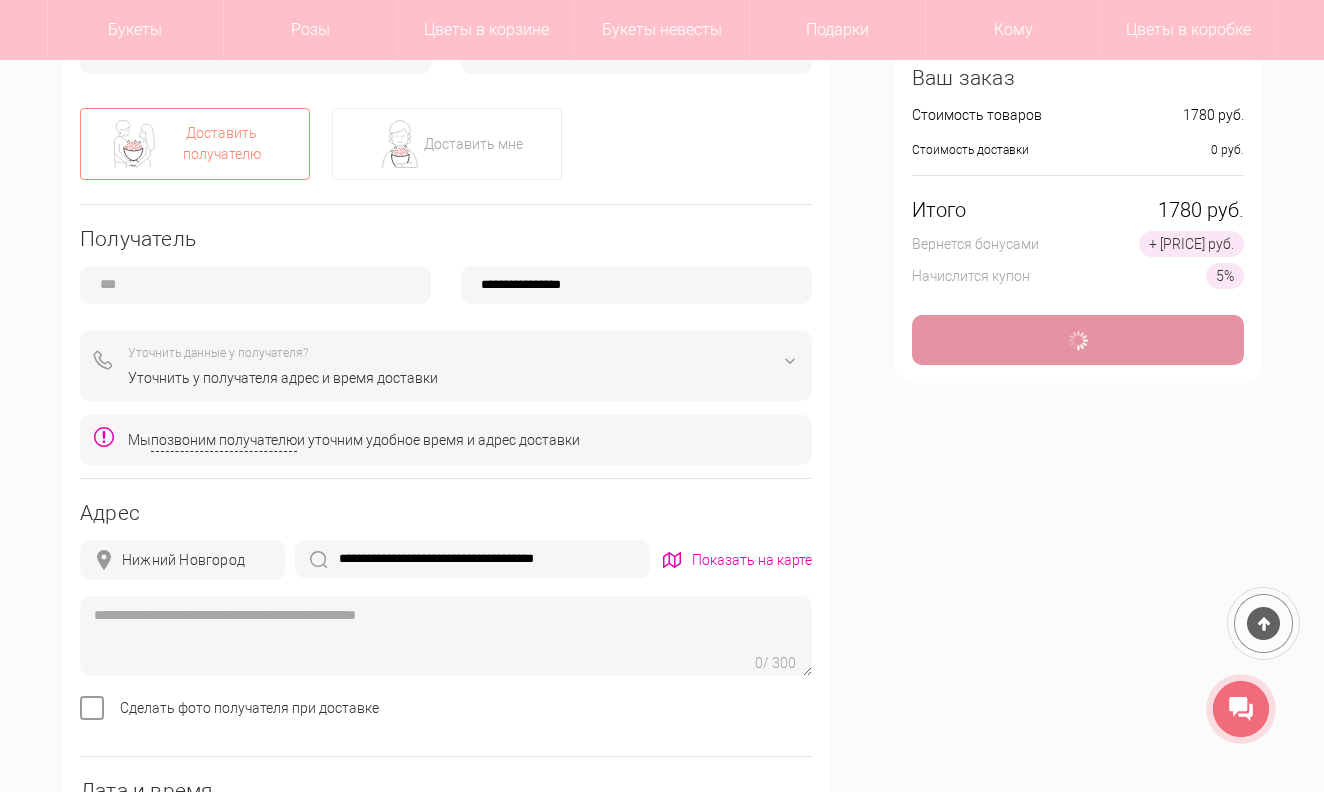 type on "*" 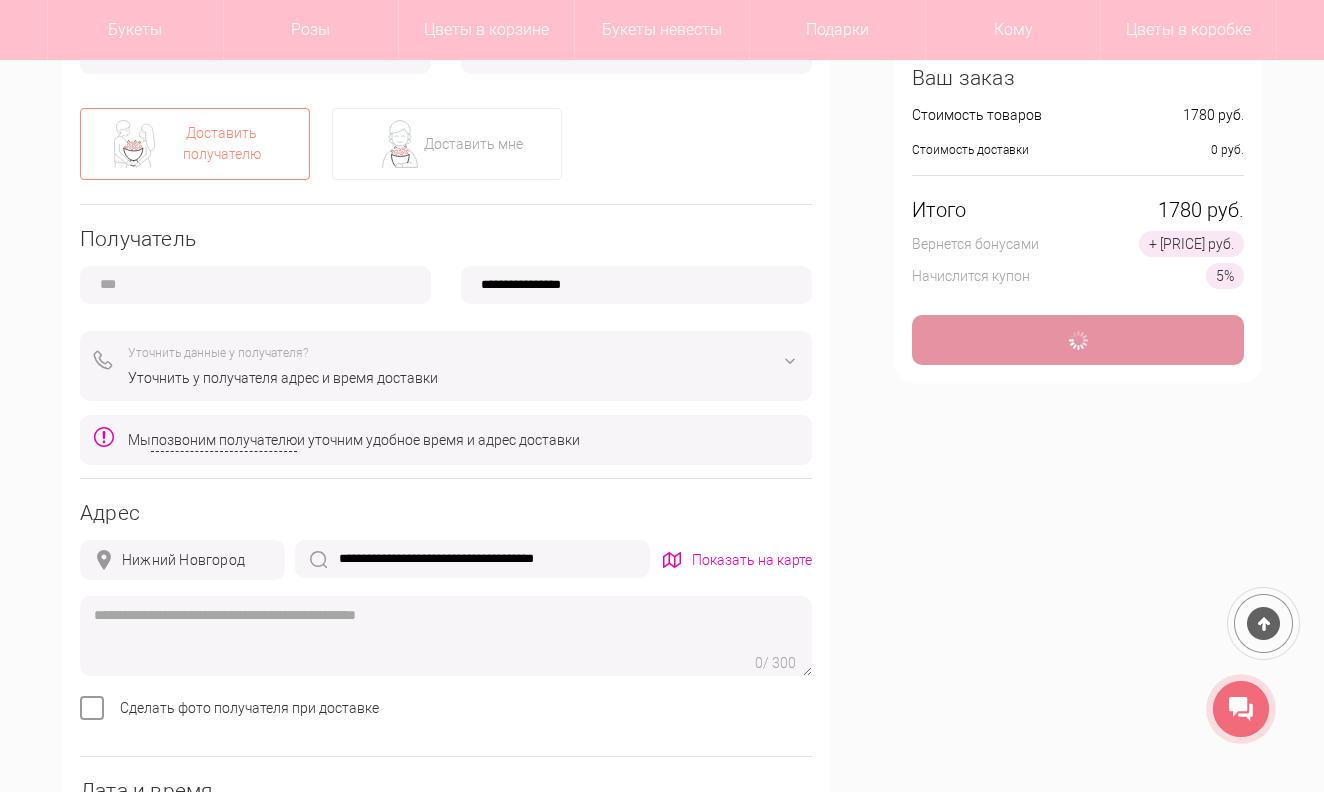 type 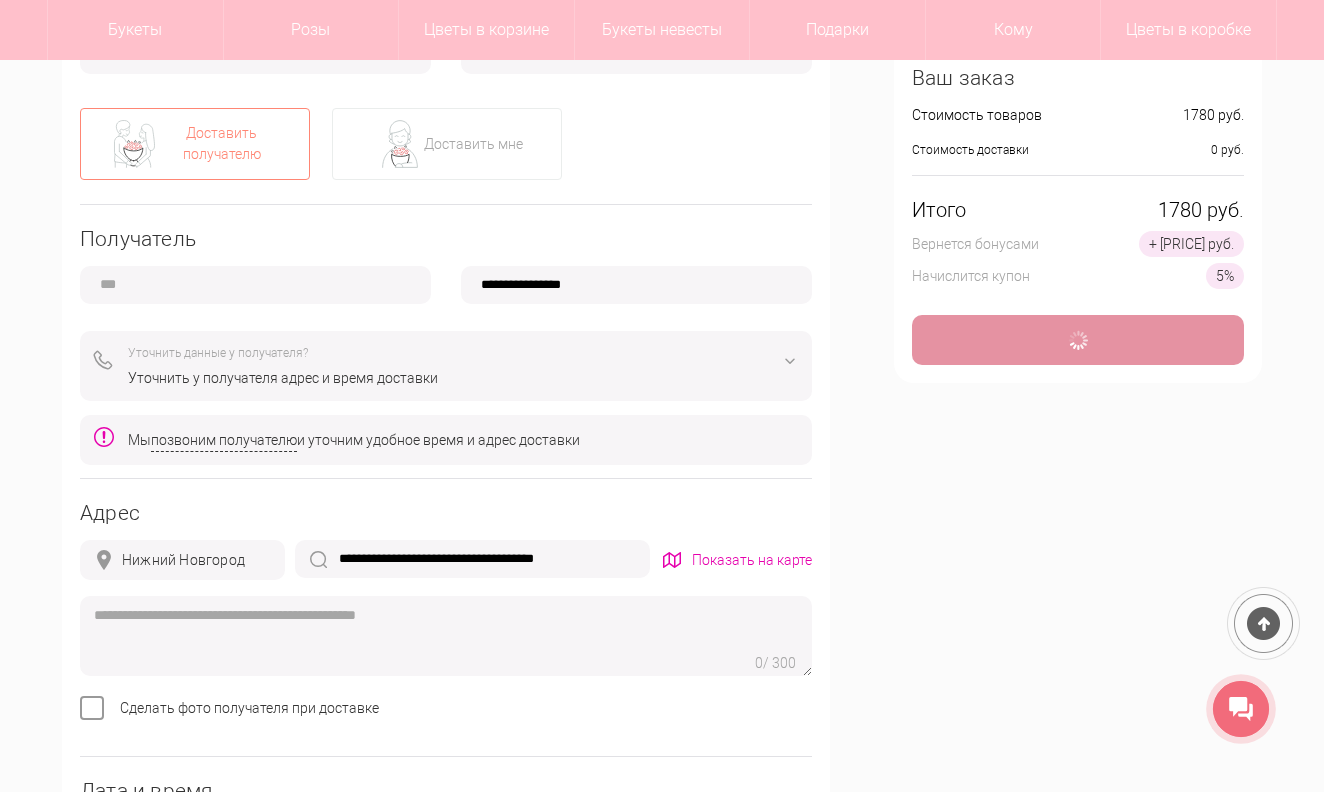 type 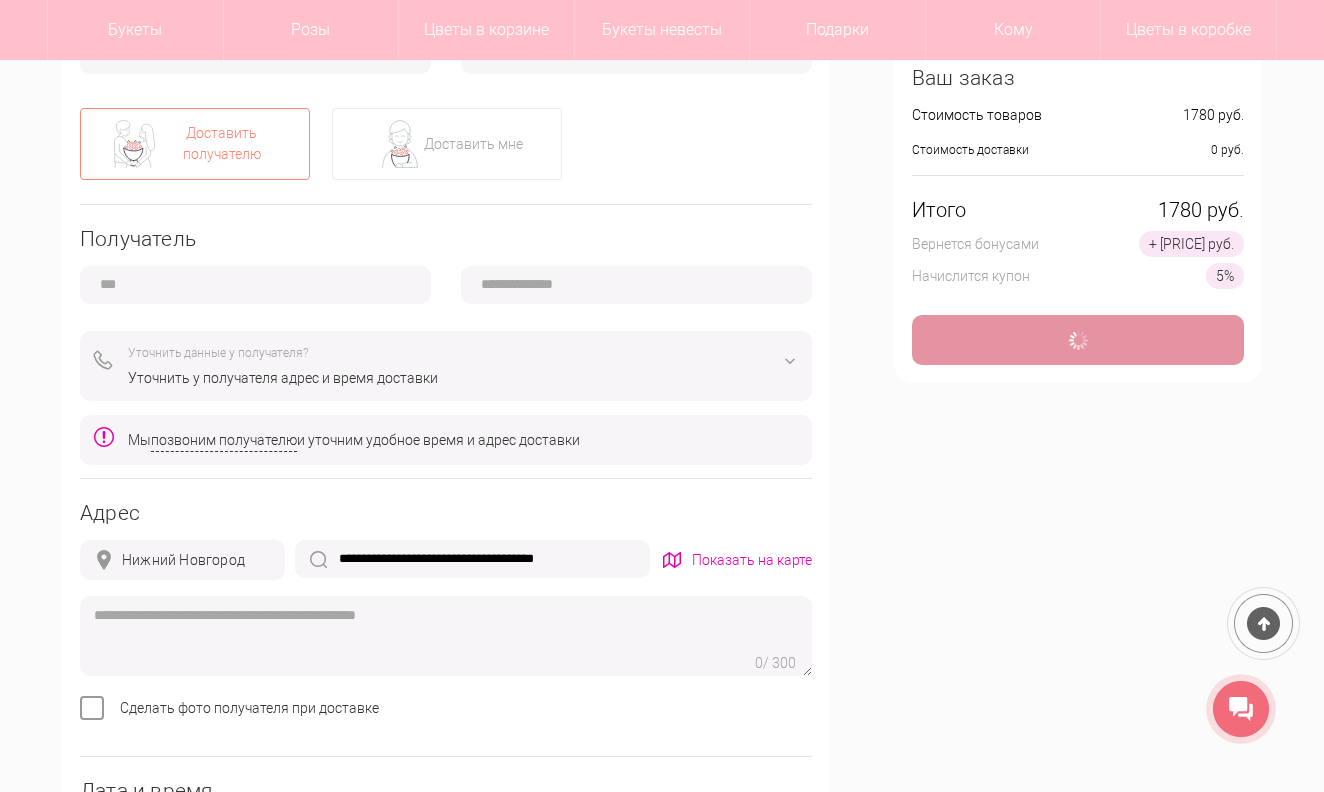 type on "**********" 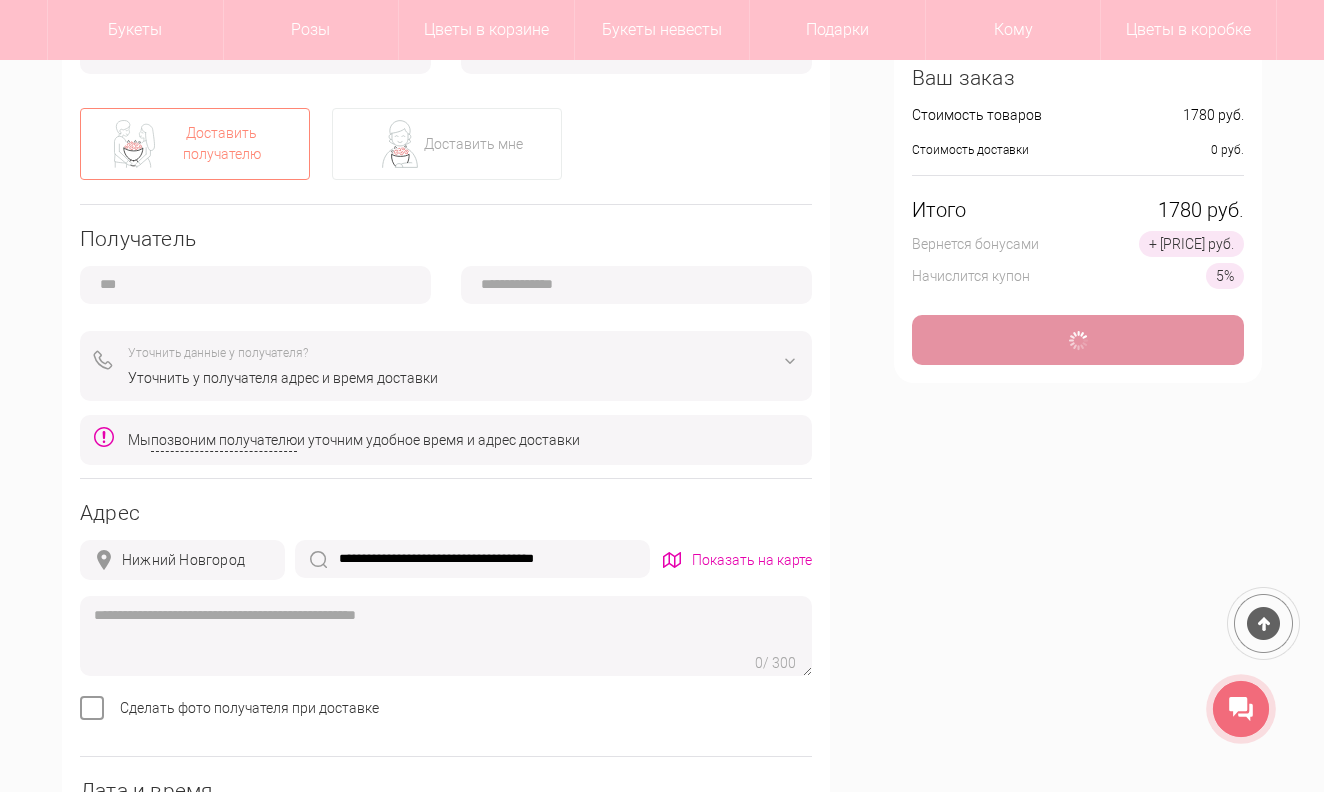 type on "**********" 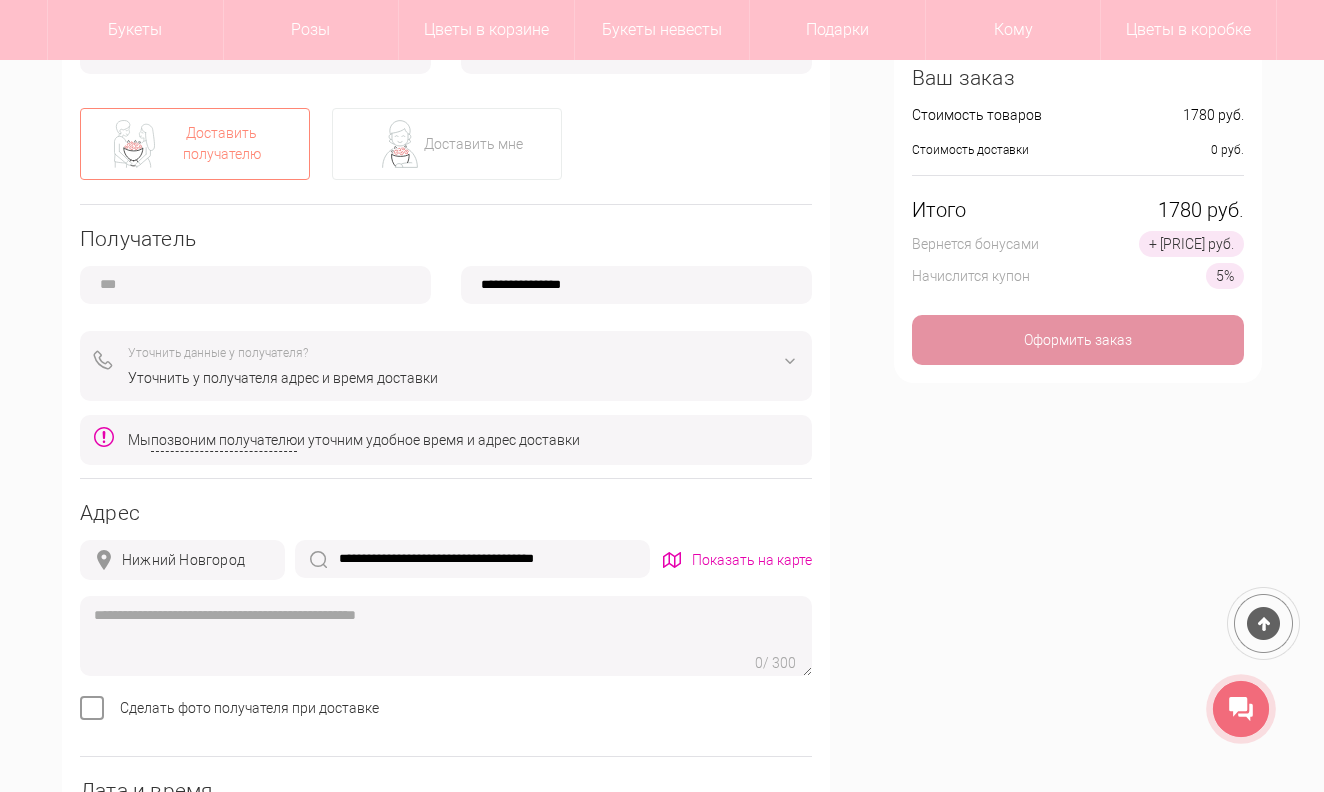 scroll, scrollTop: 585, scrollLeft: 0, axis: vertical 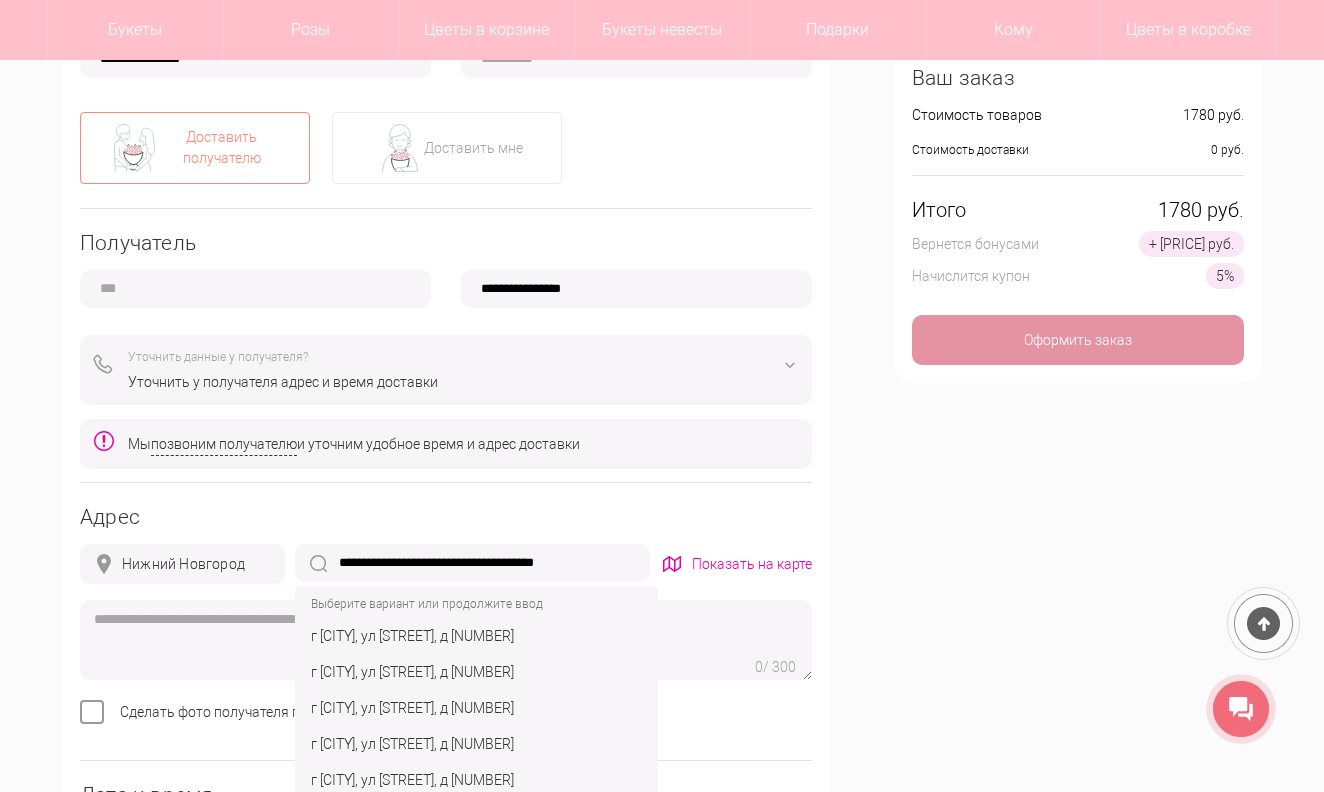 drag, startPoint x: 604, startPoint y: 565, endPoint x: 488, endPoint y: 569, distance: 116.06895 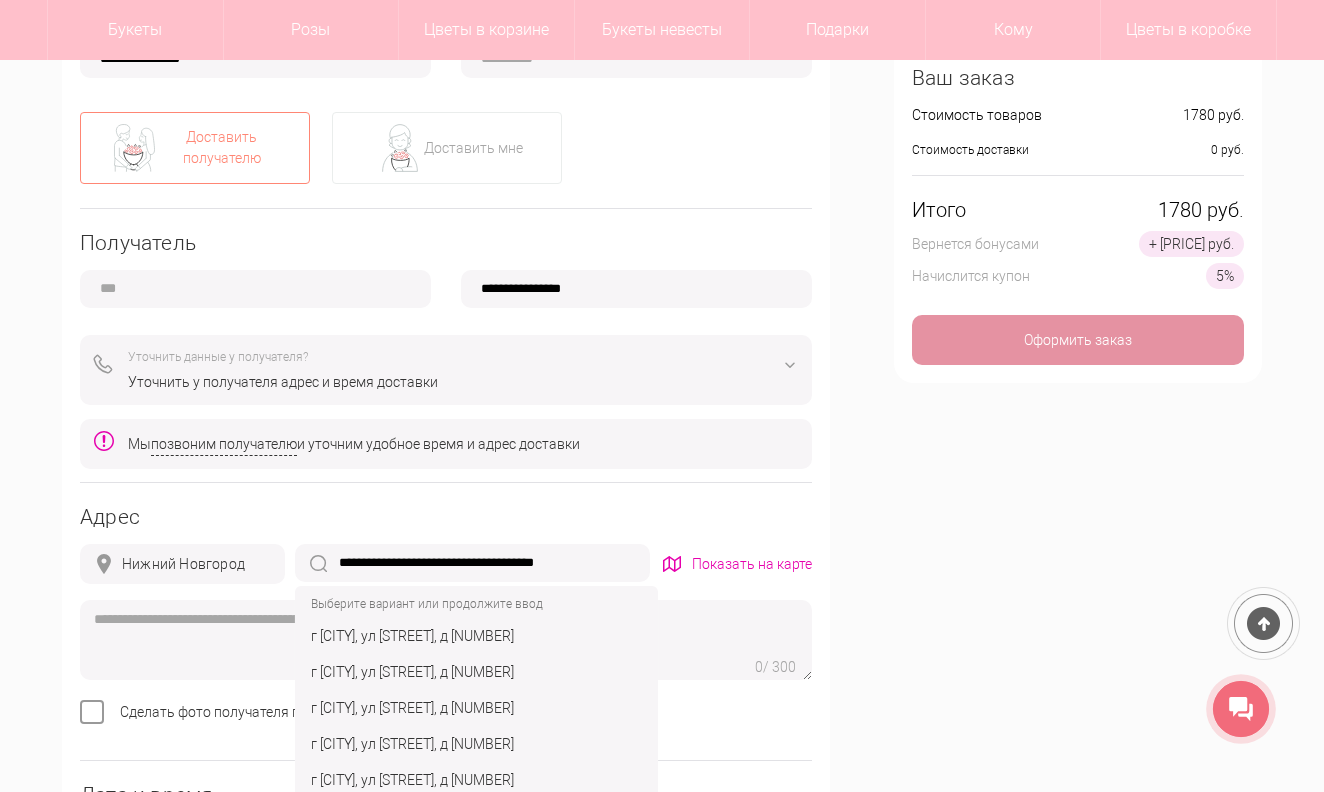 click on "**********" at bounding box center [472, 563] 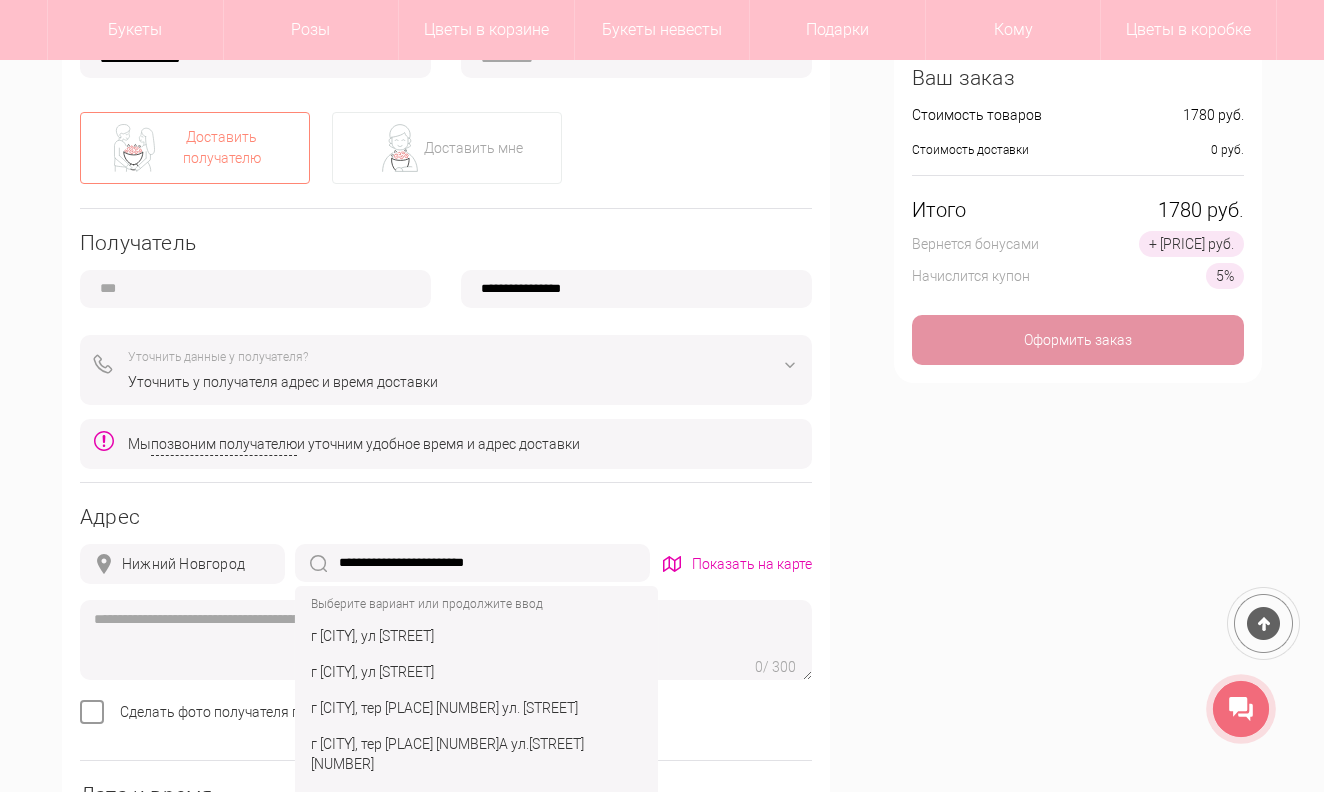 click on "г Нижний Новгород, ул Зайцева" 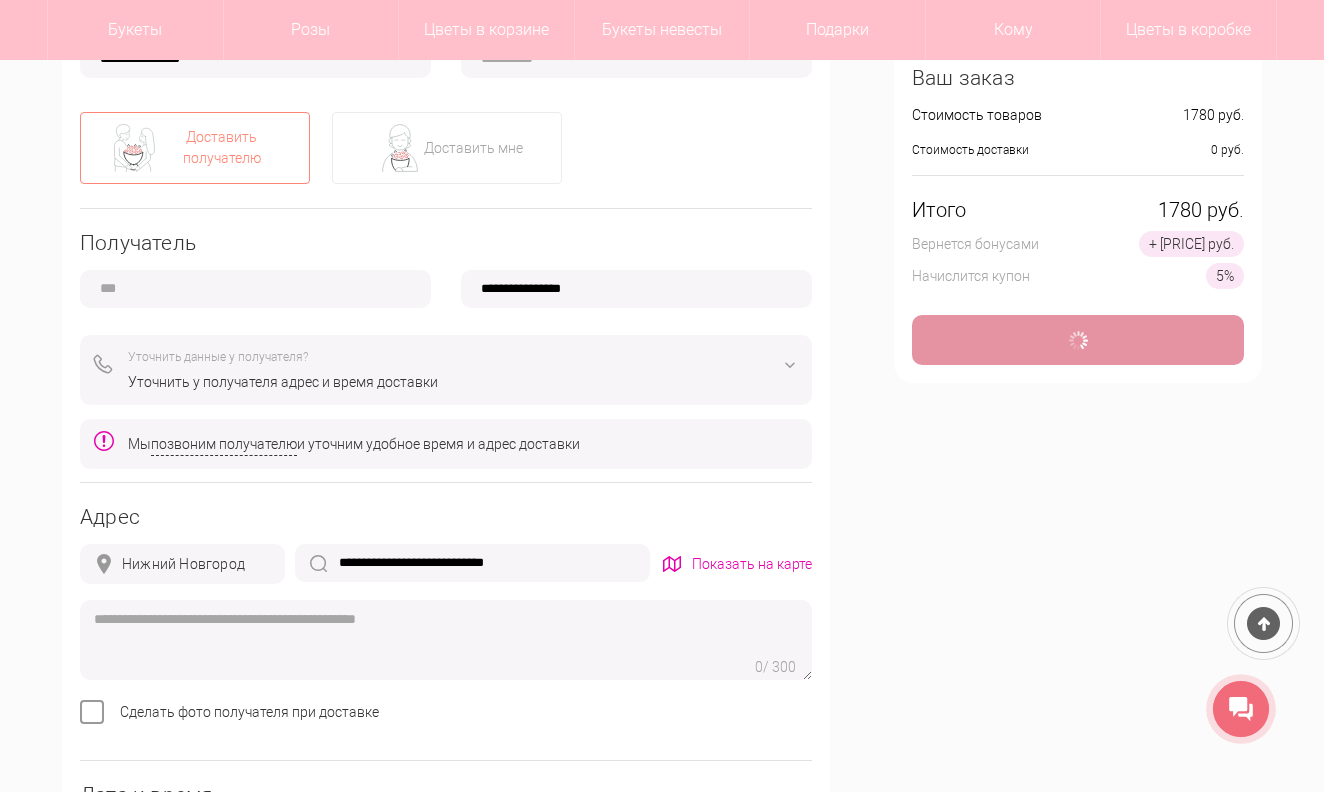 type on "*" 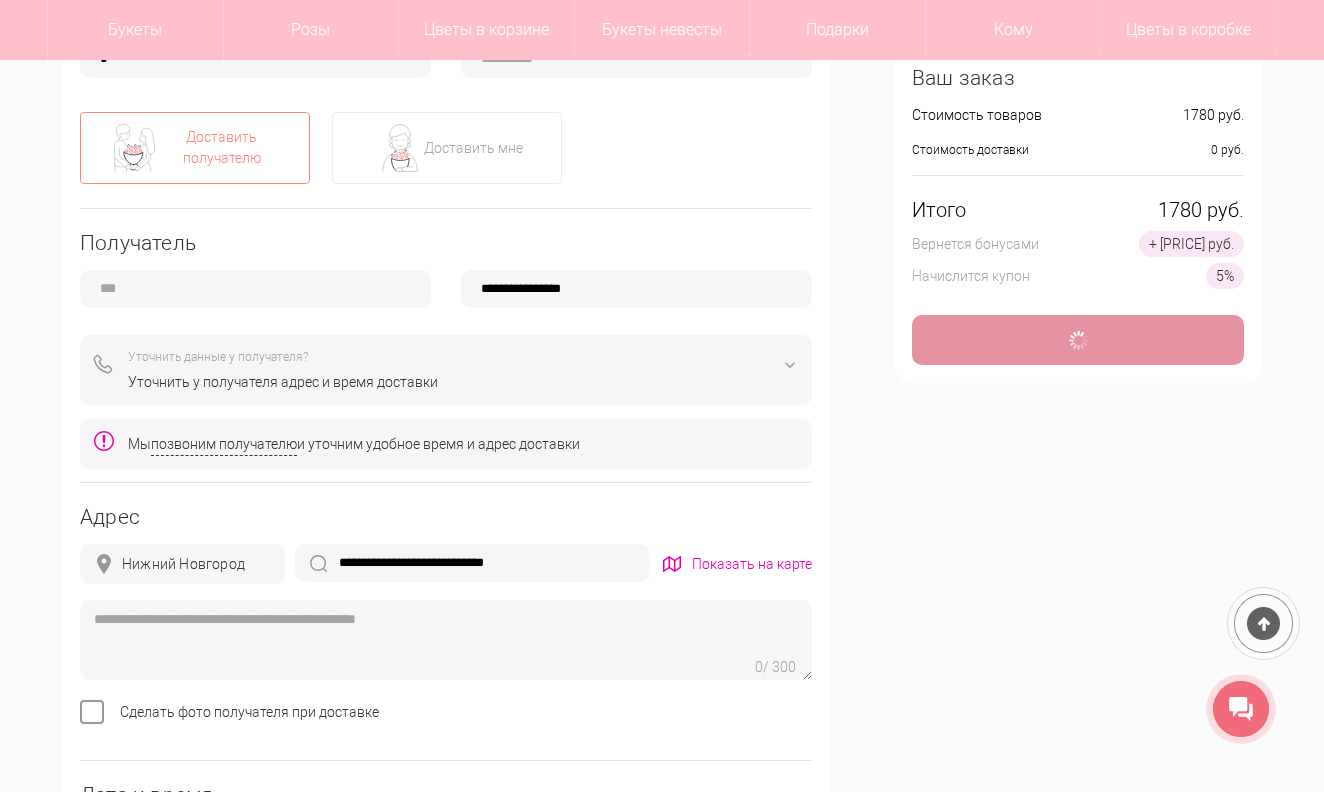 type 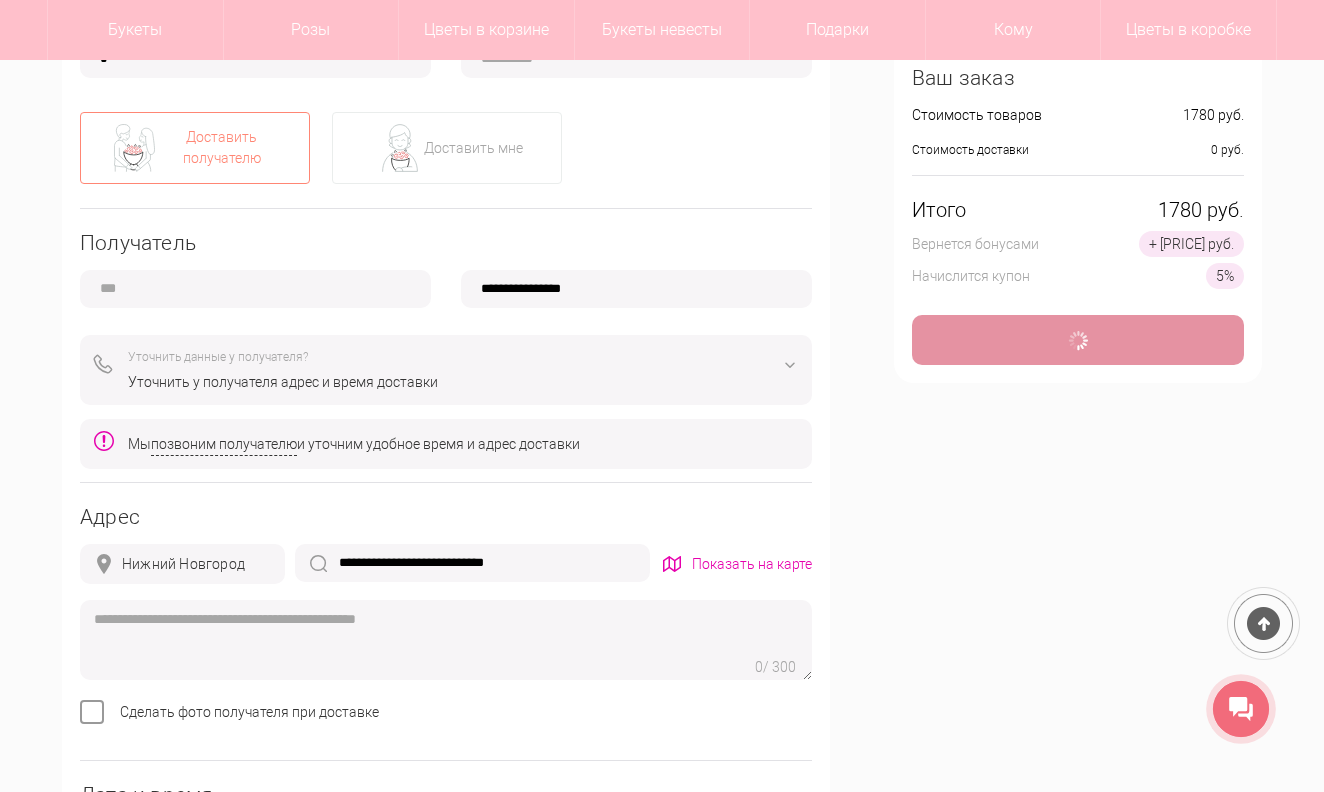 type 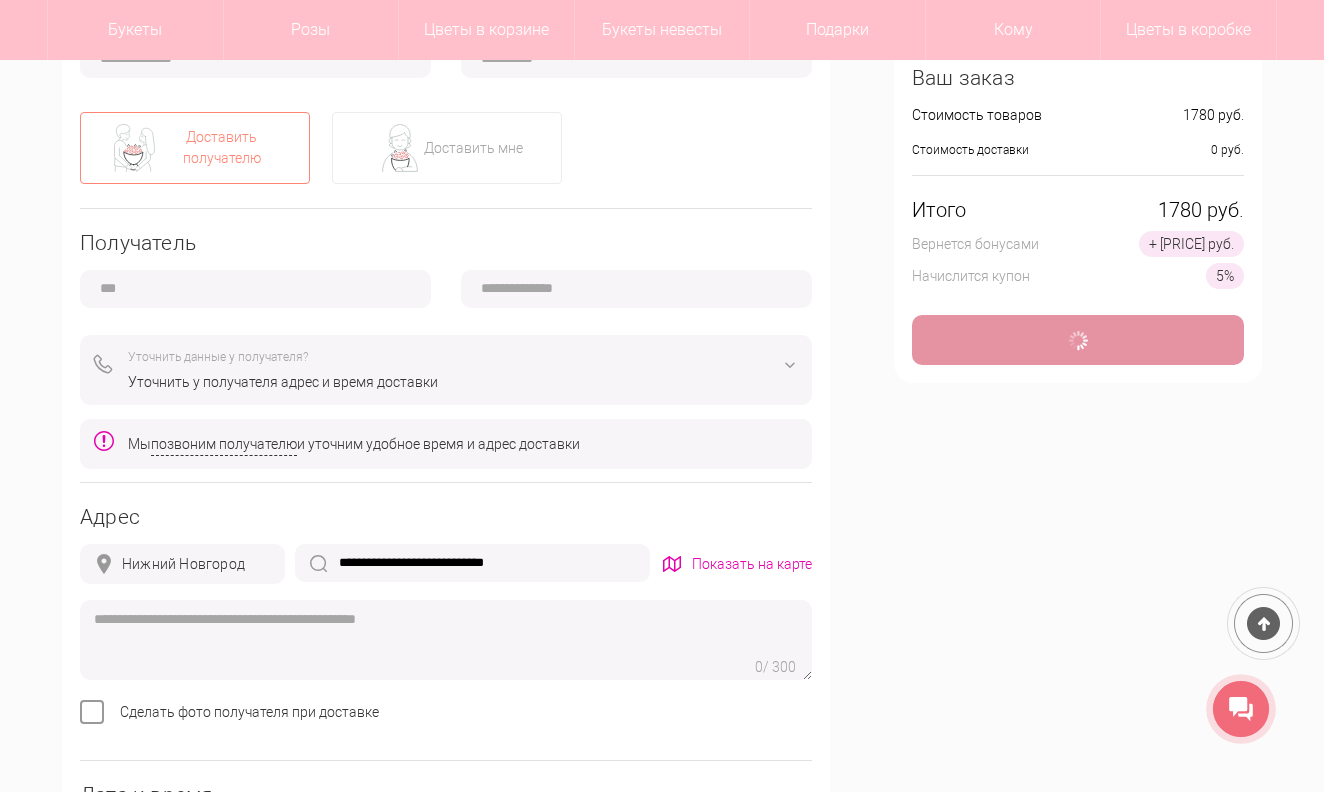 type on "**********" 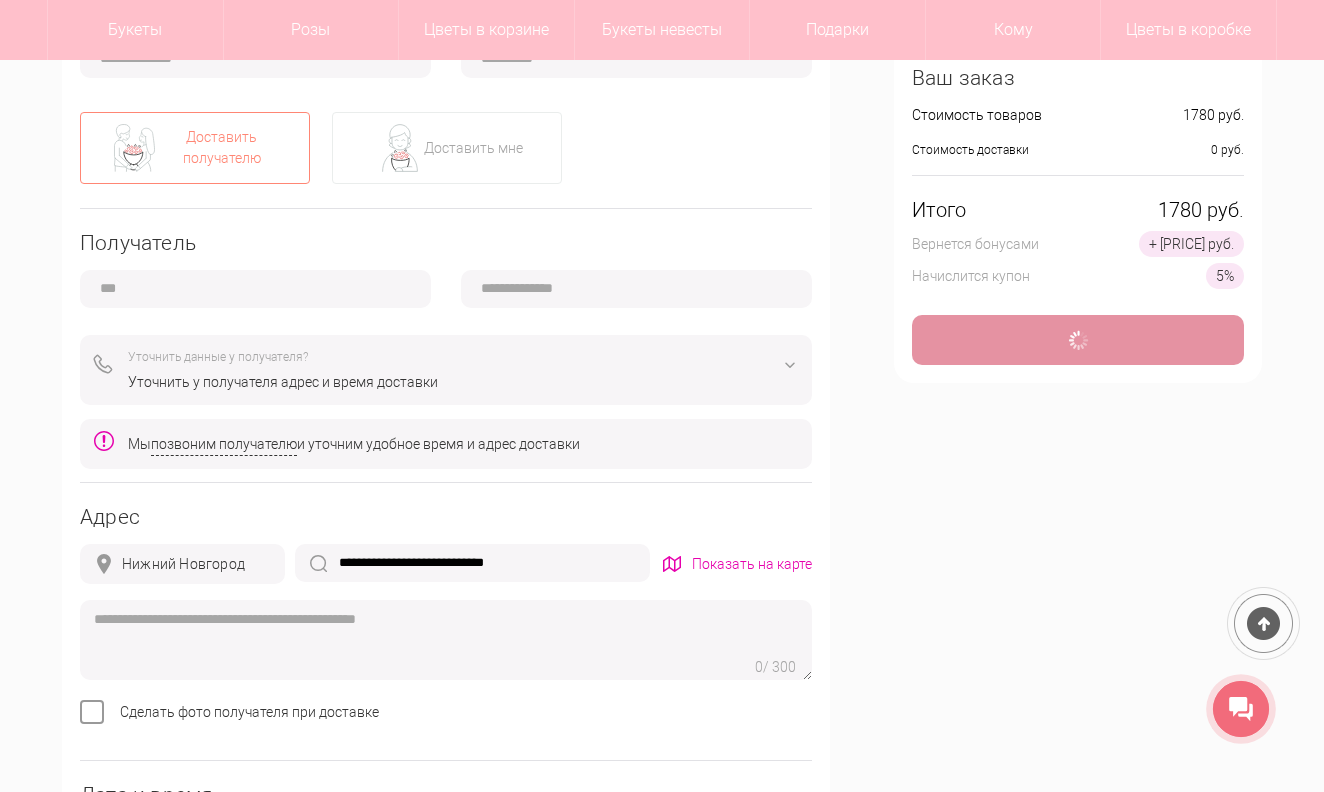 type on "**********" 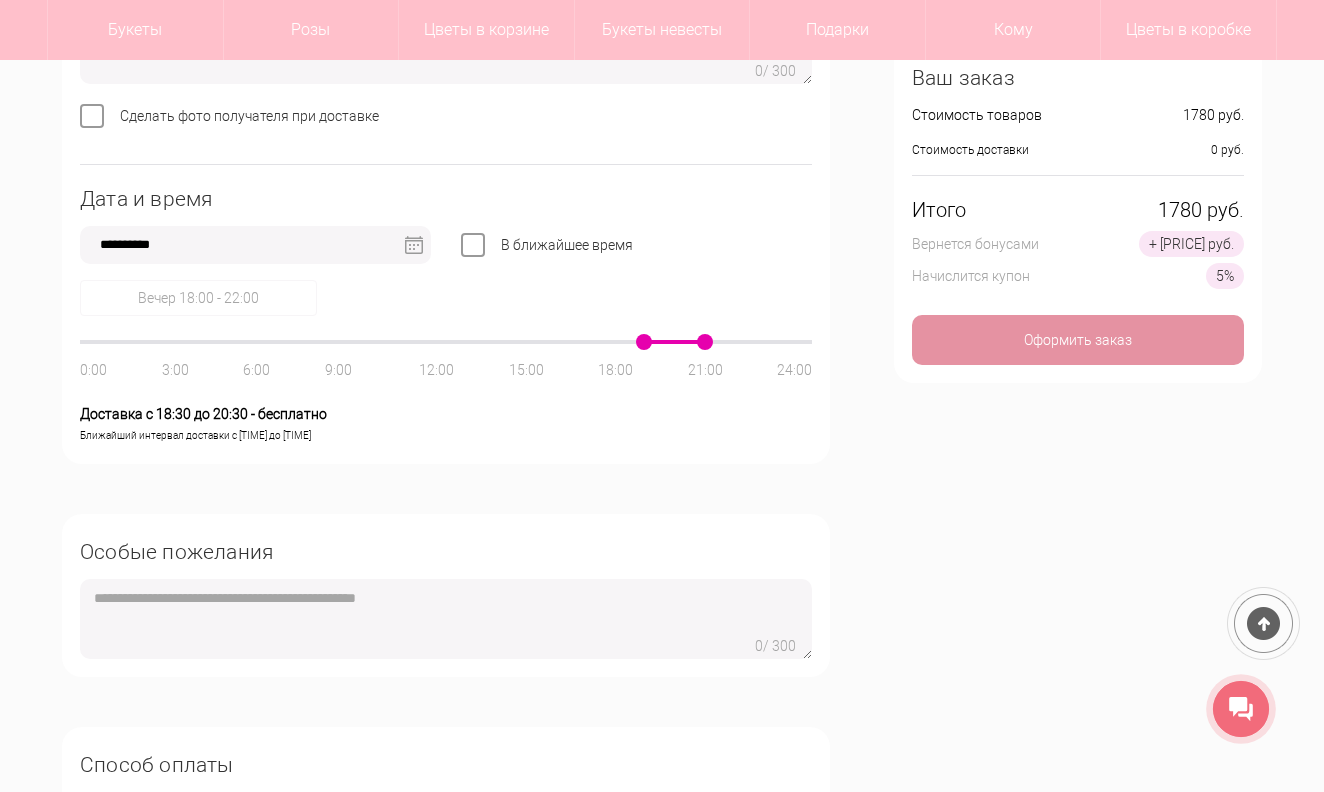 scroll, scrollTop: 1428, scrollLeft: 0, axis: vertical 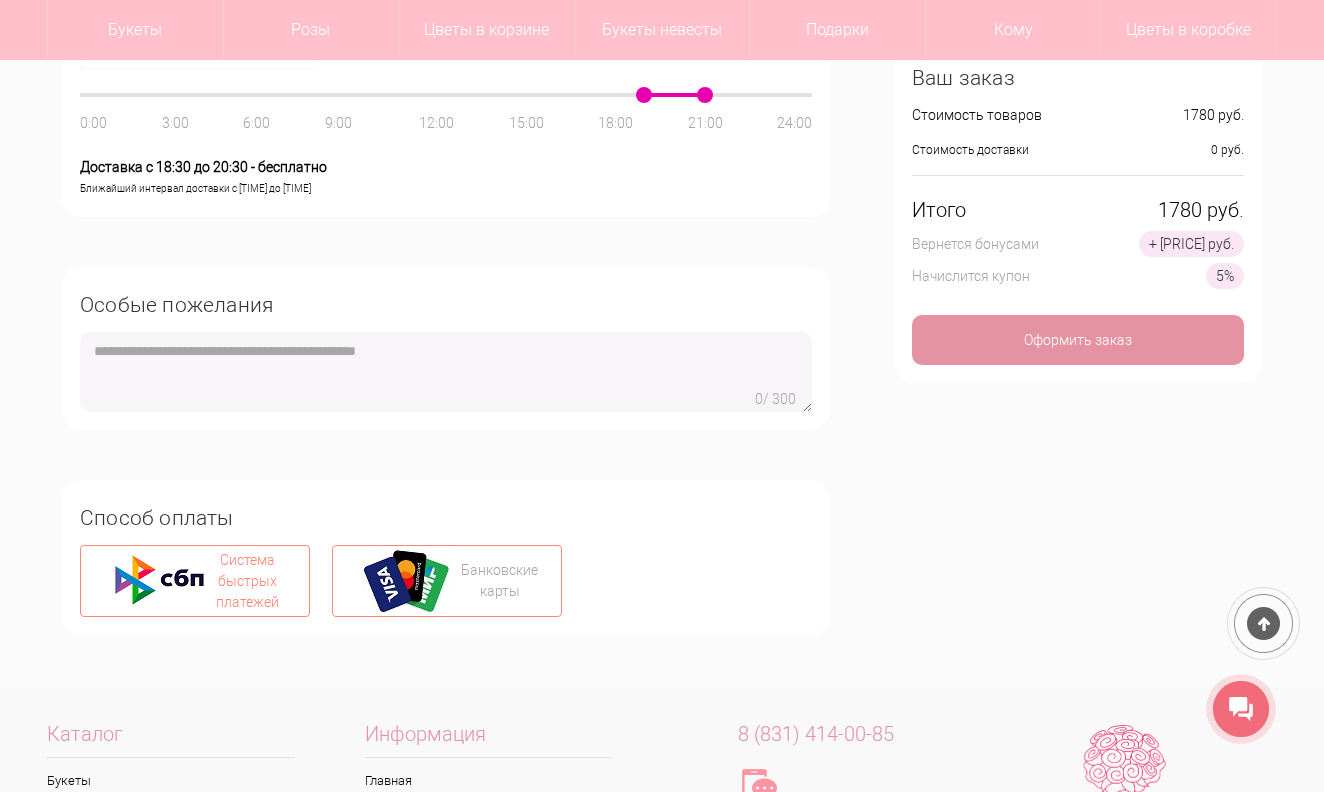 click at bounding box center [411, 581] 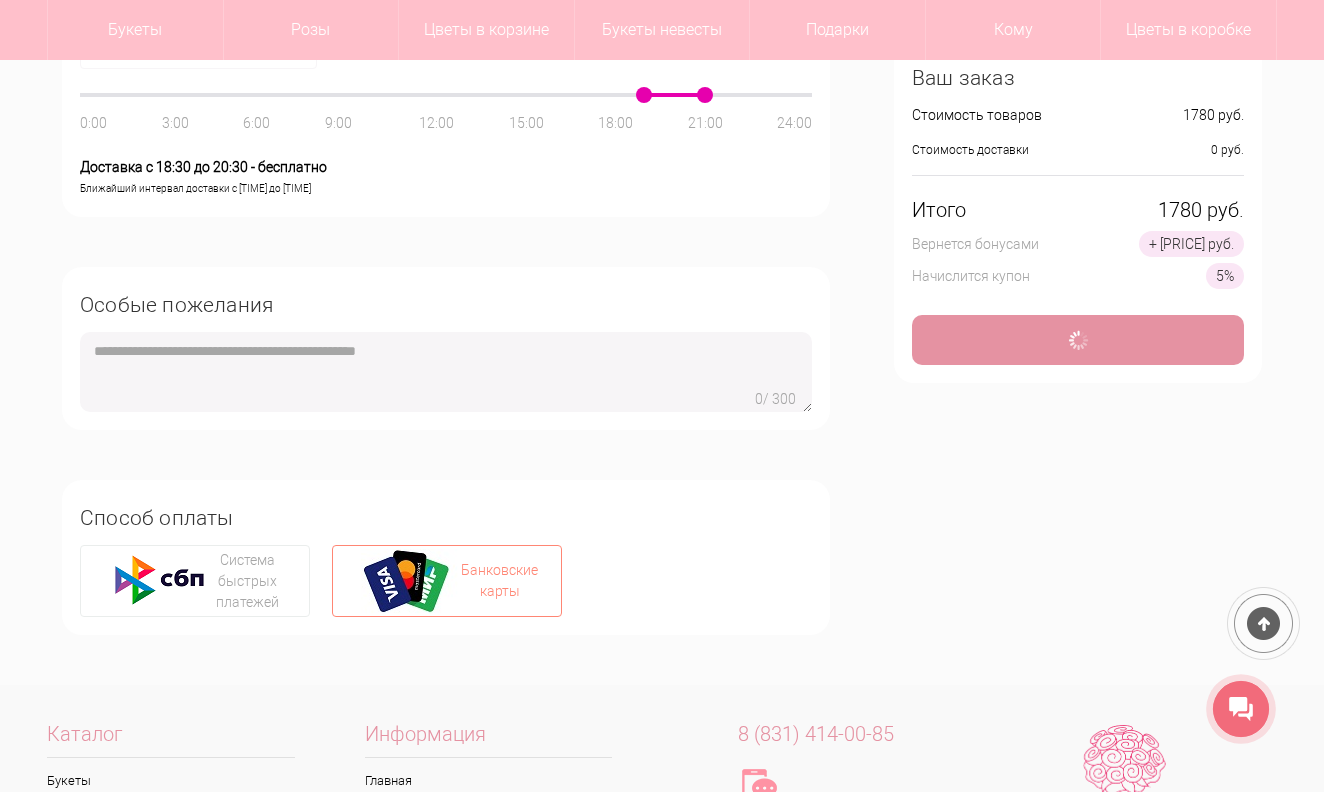 type on "*" 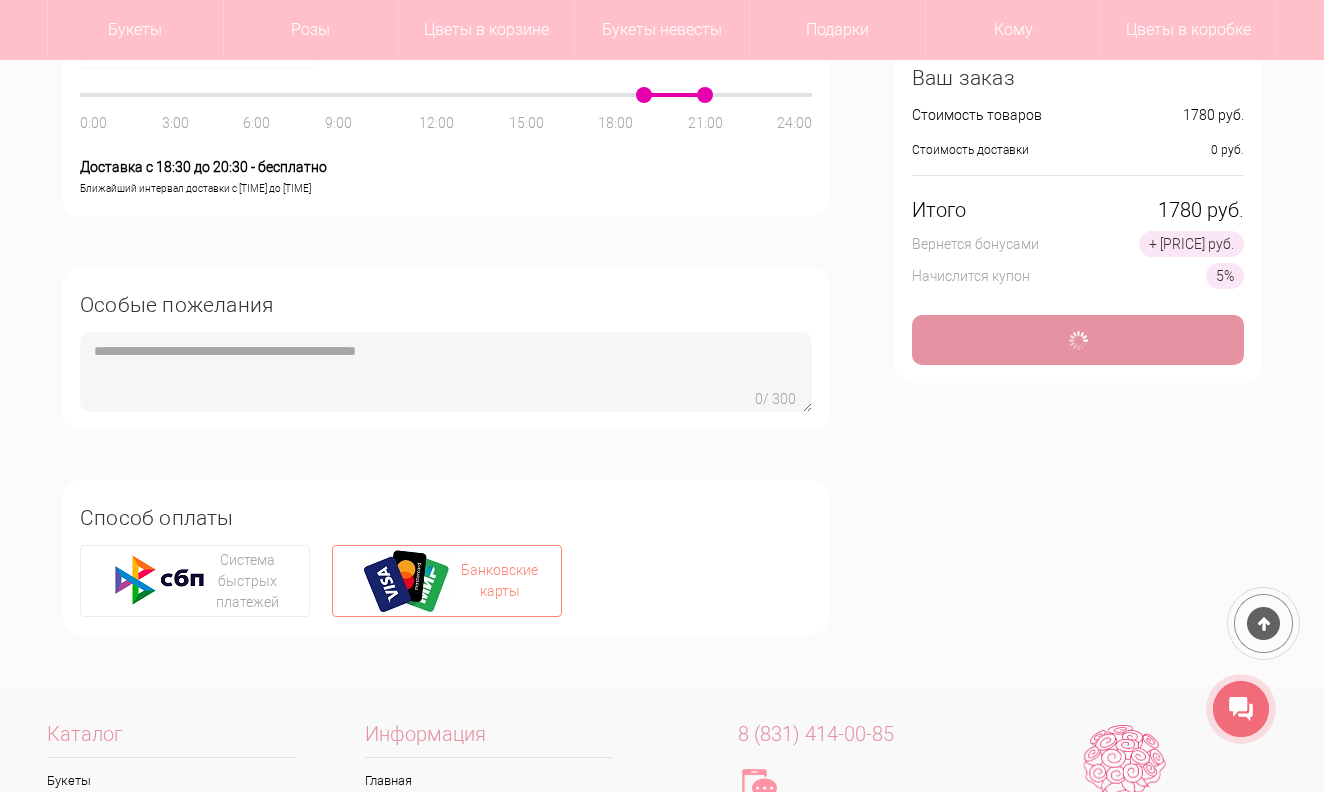 type 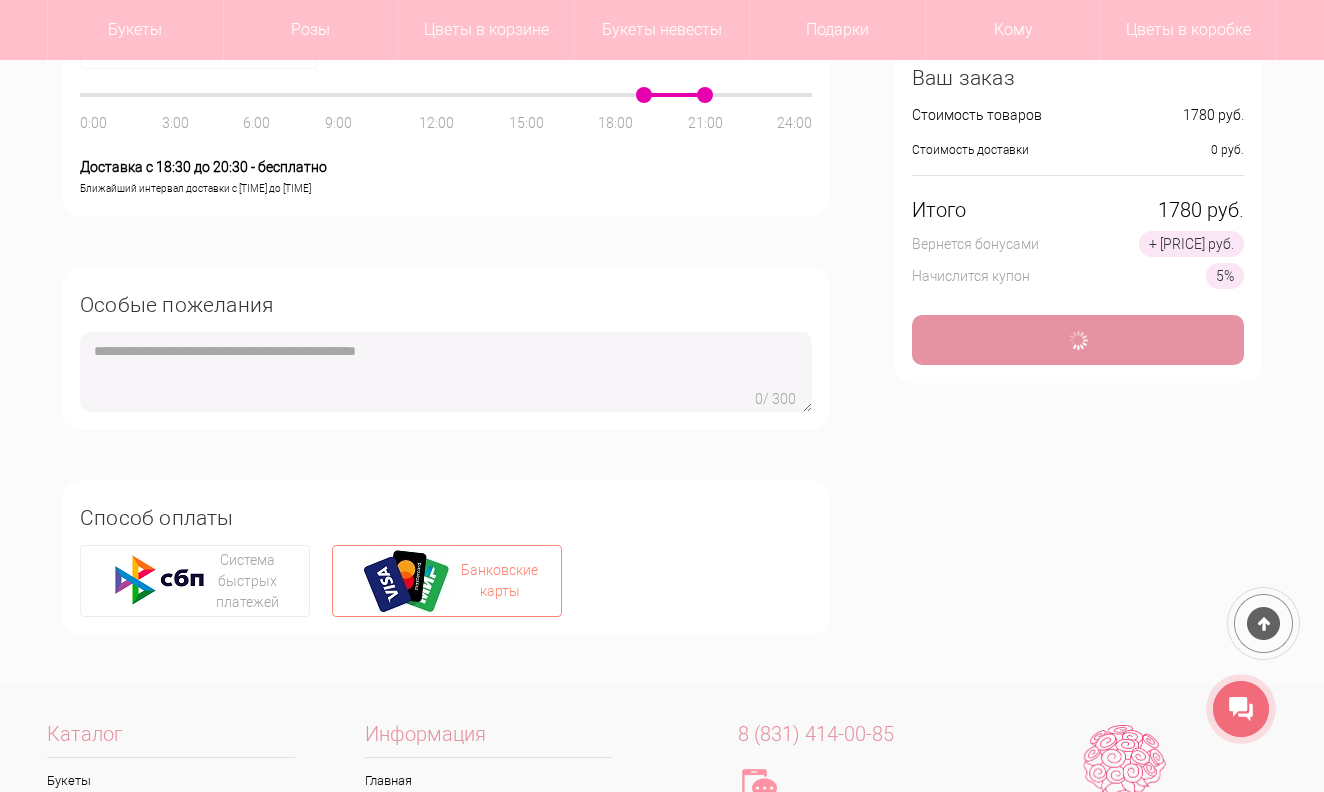 type 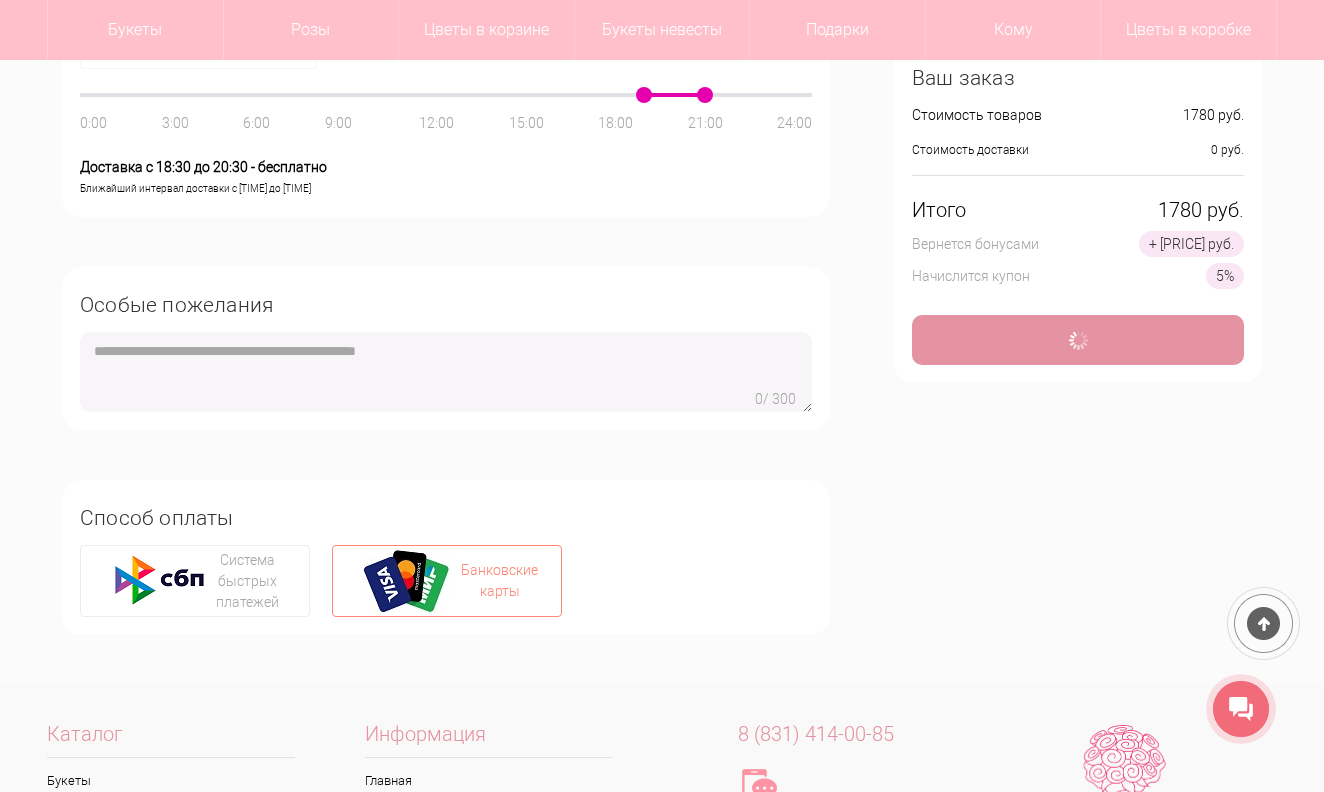 type on "**********" 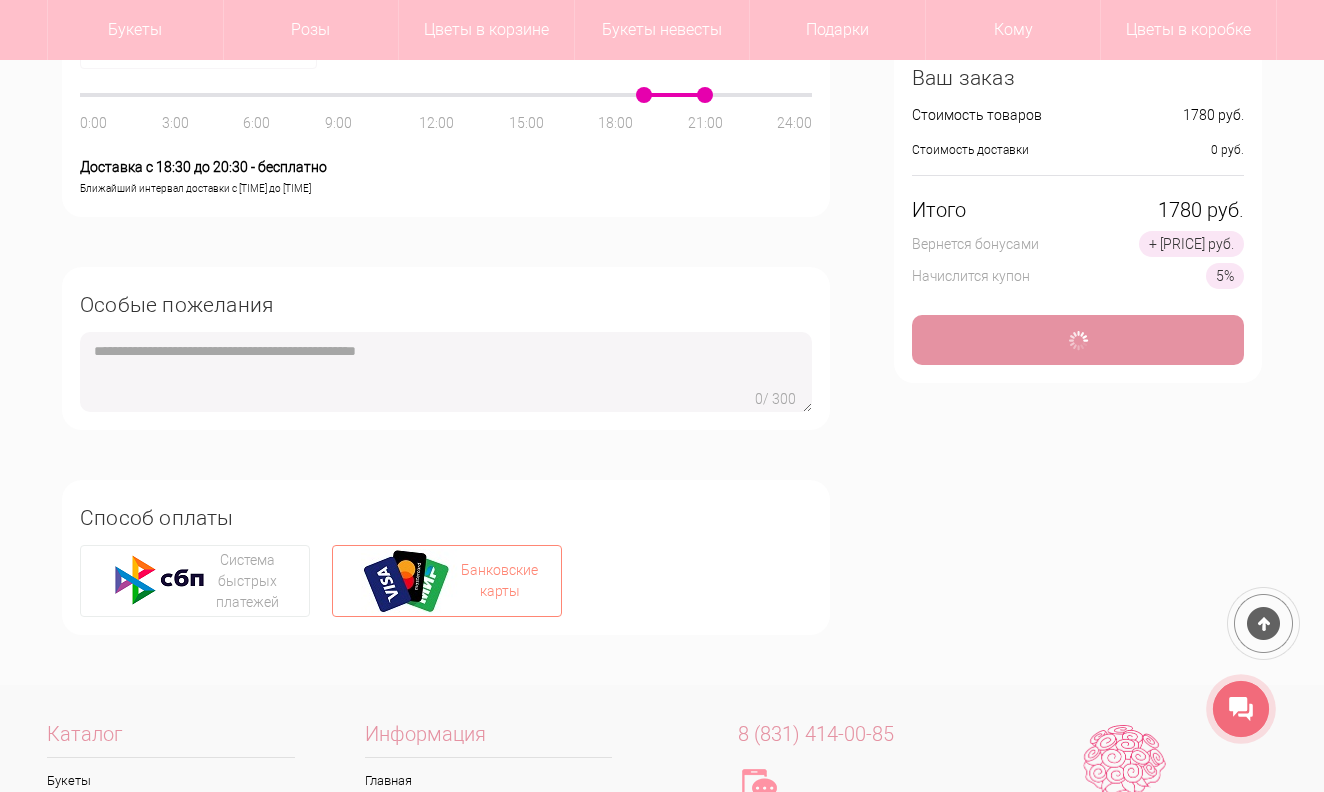 type on "**********" 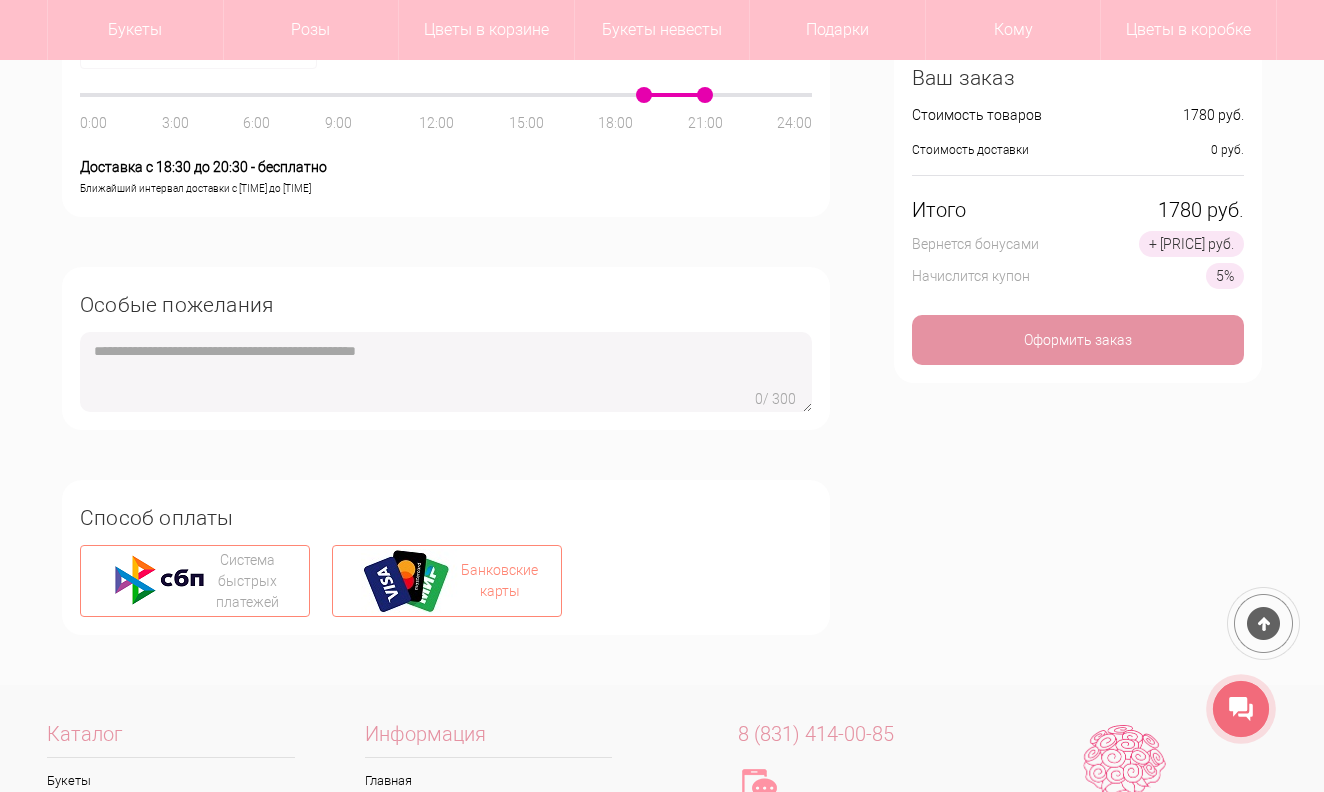 click on "Система быстрых платежей" at bounding box center (247, 581) 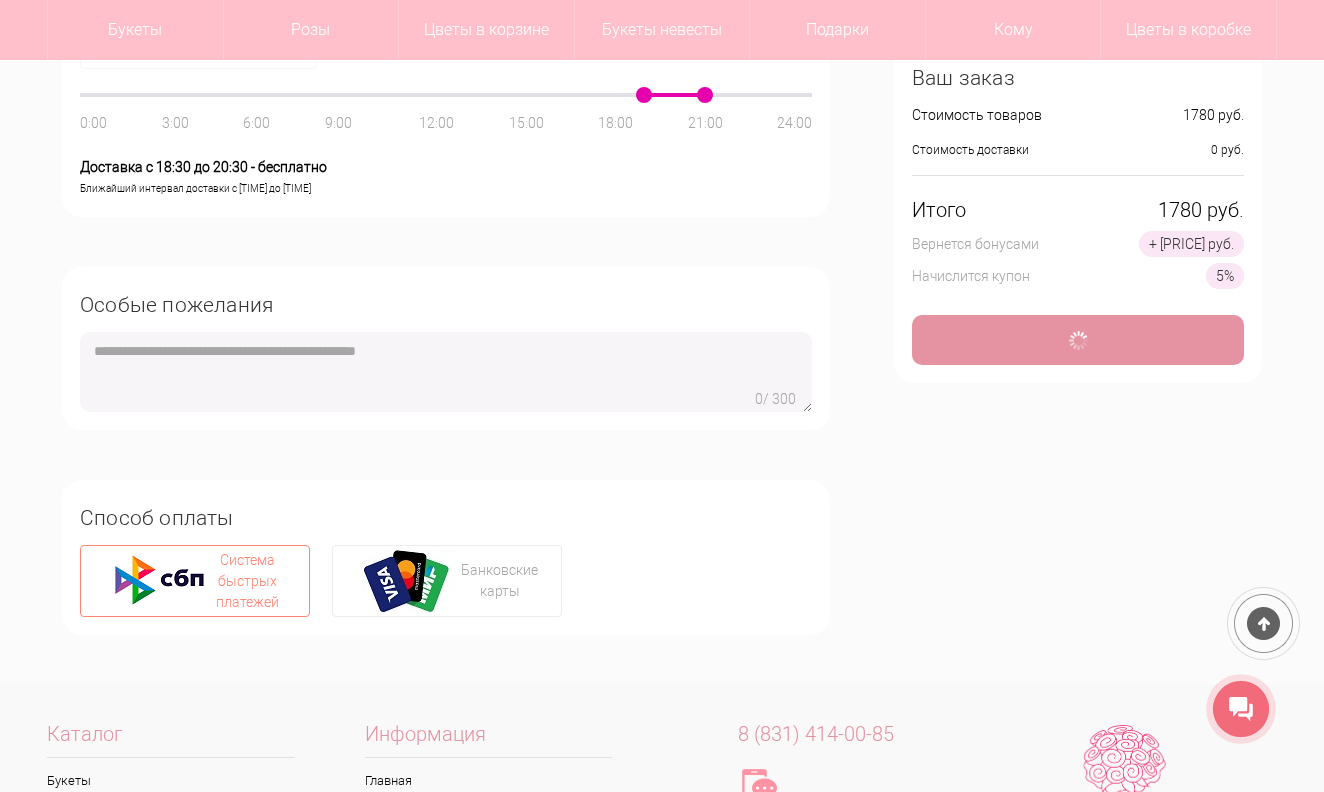type on "*" 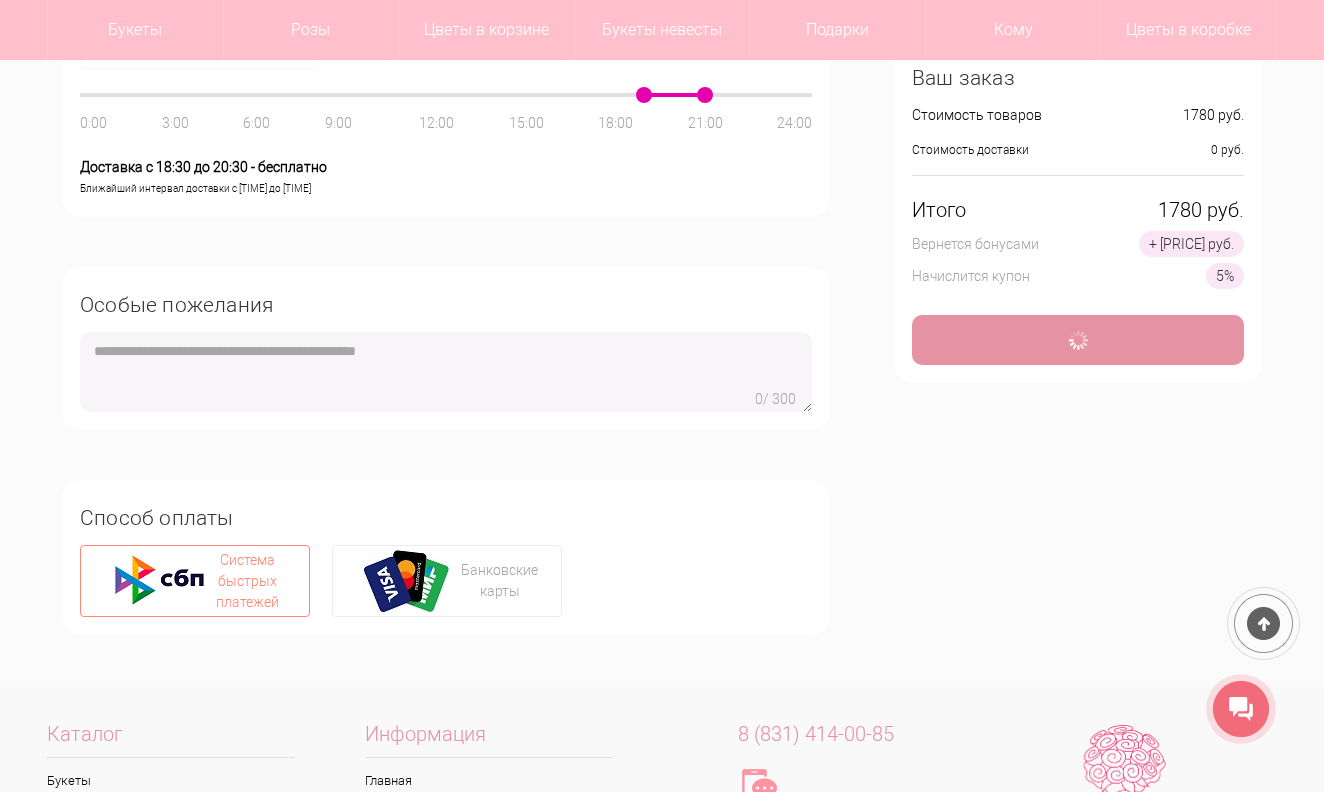 type 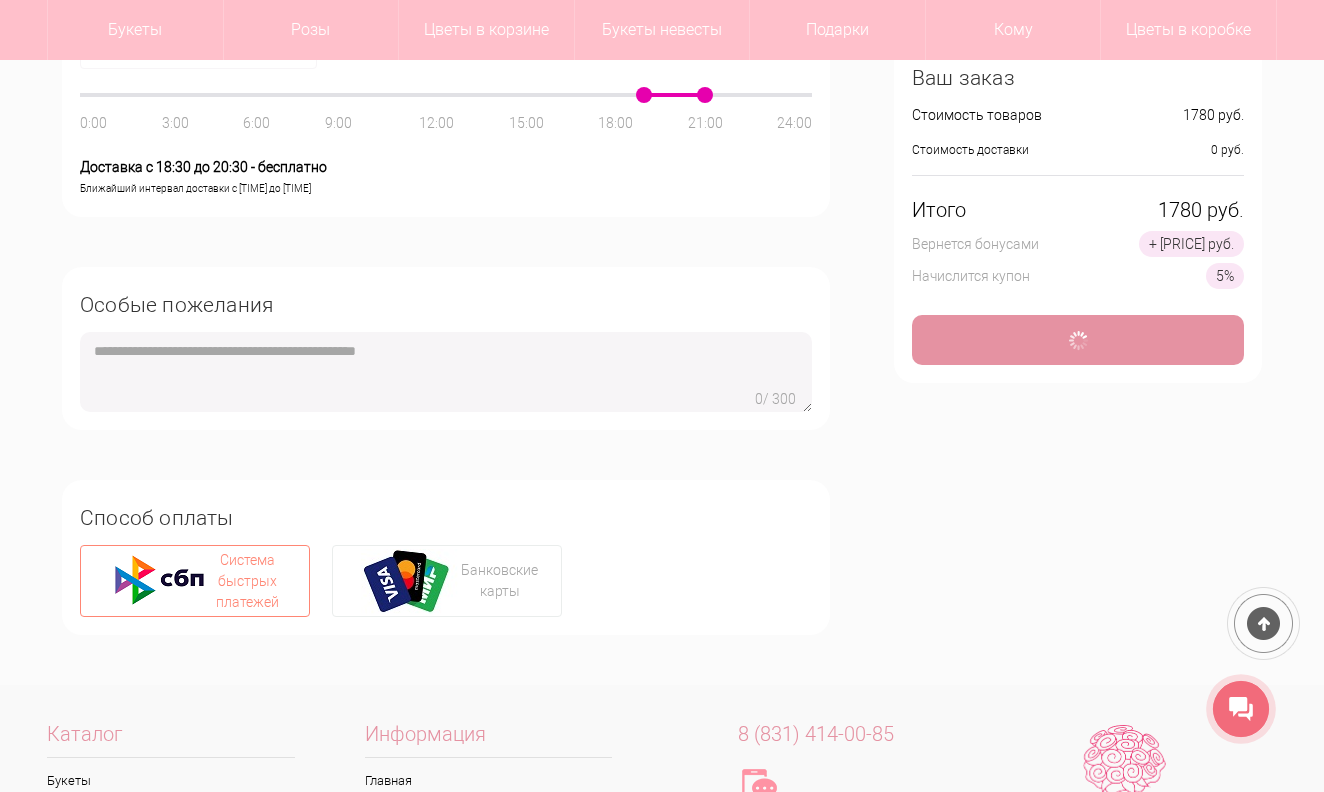type 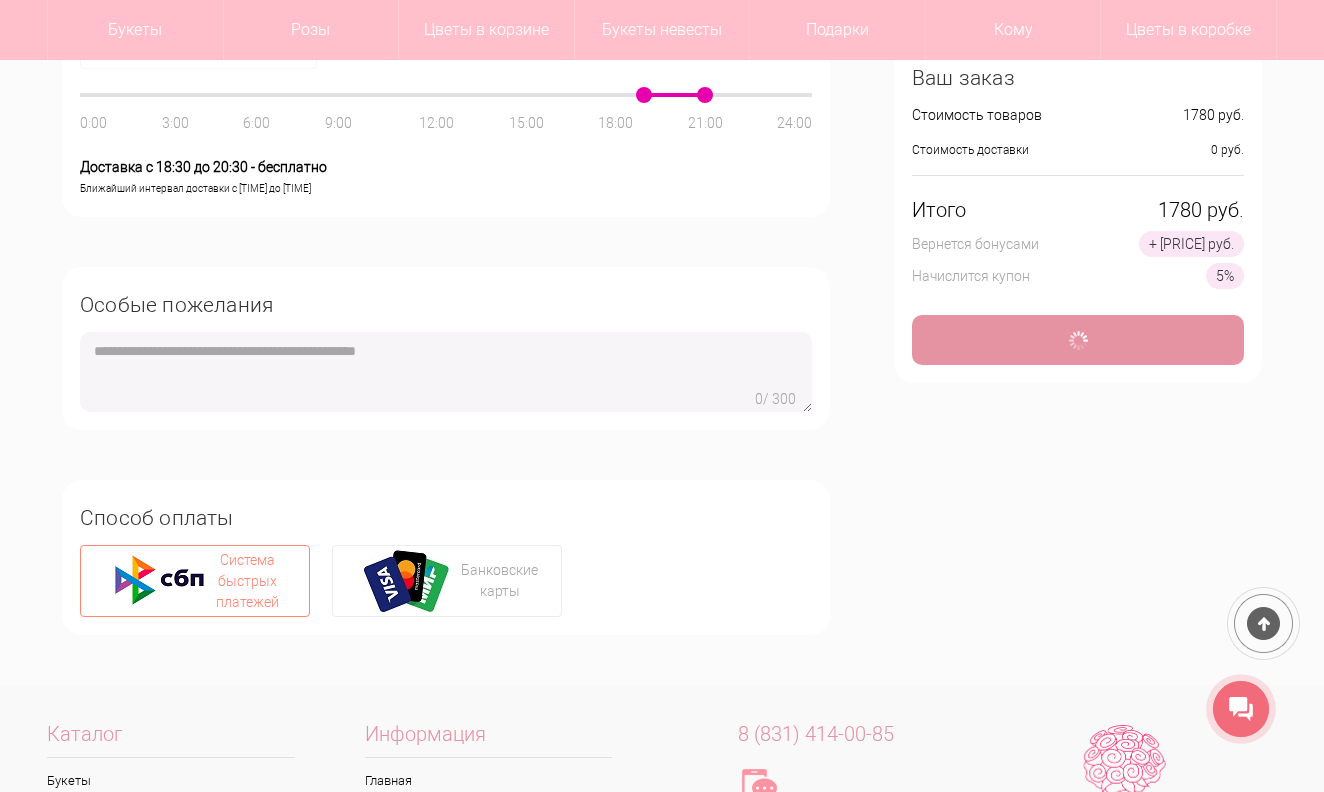 type on "**********" 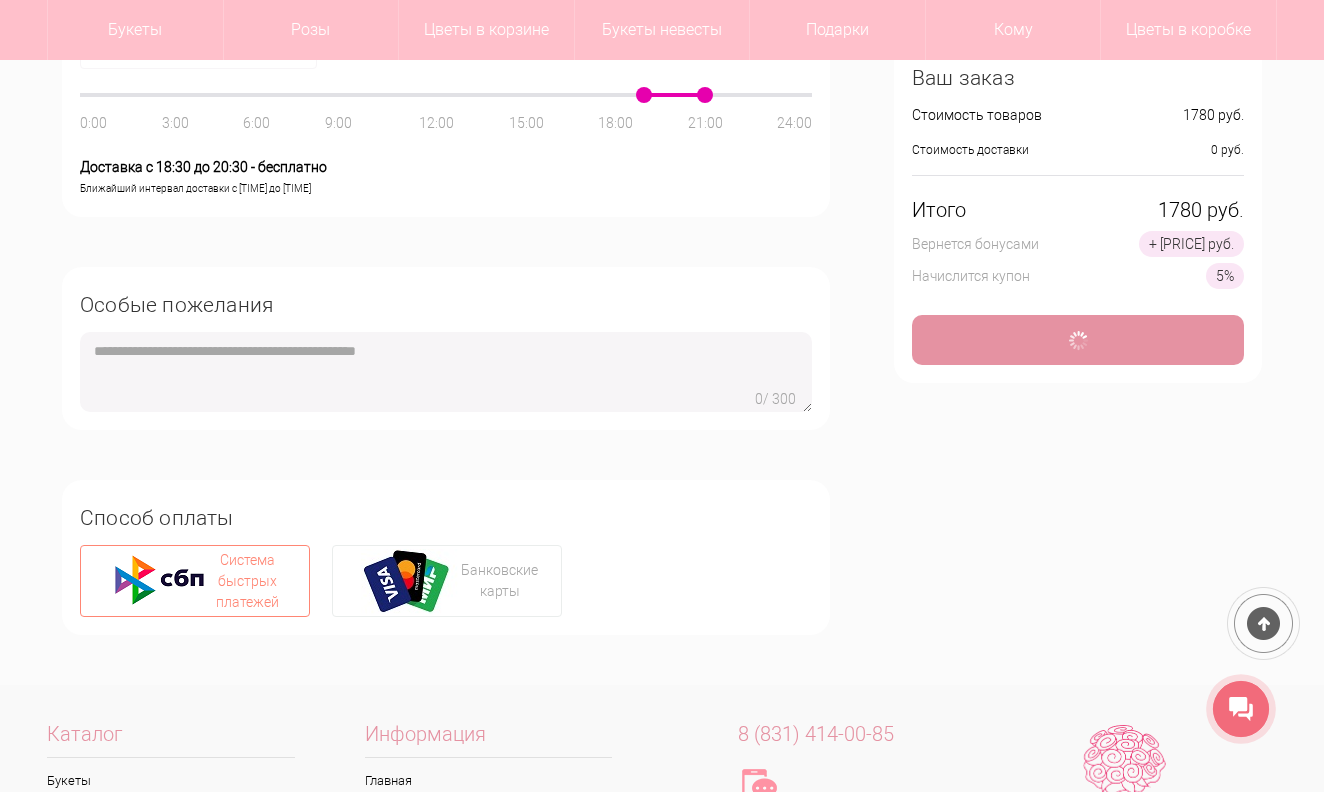 type on "**********" 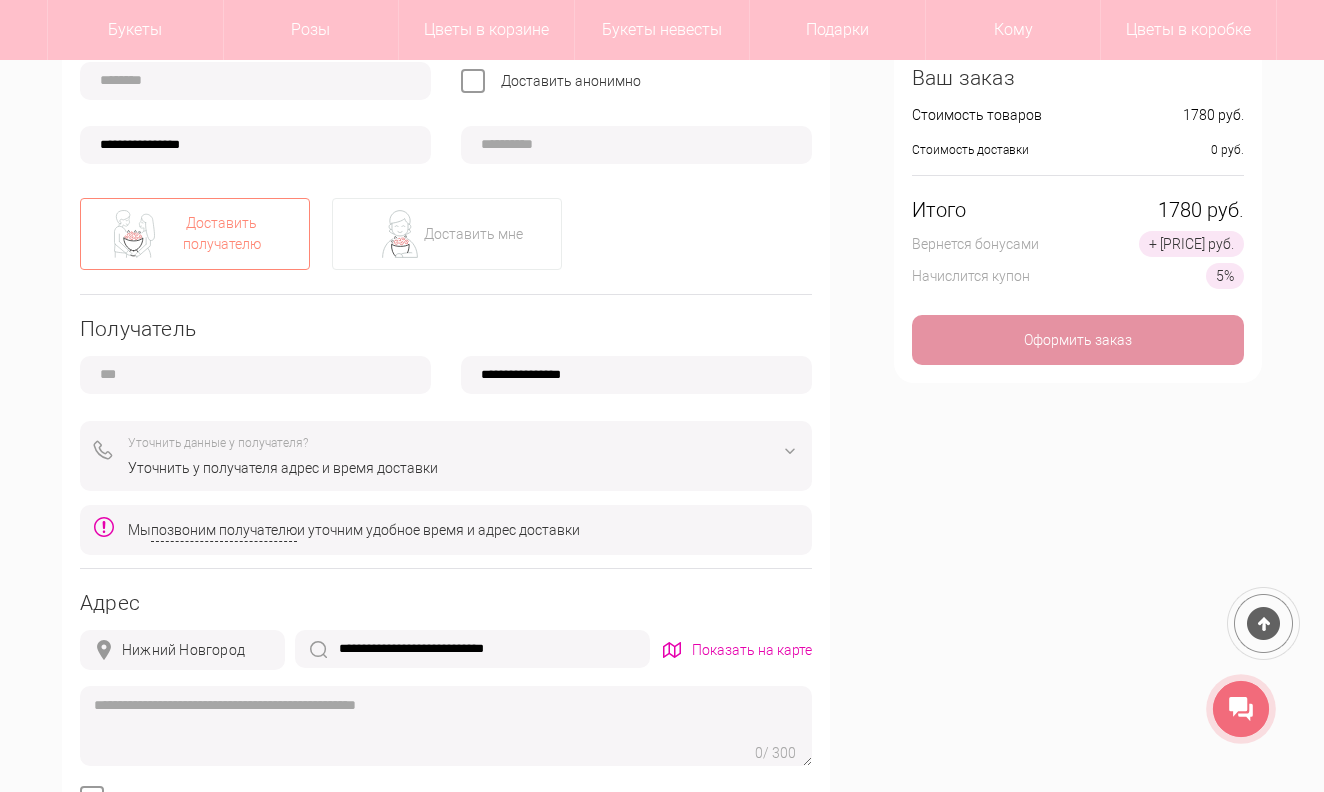 scroll, scrollTop: 0, scrollLeft: 0, axis: both 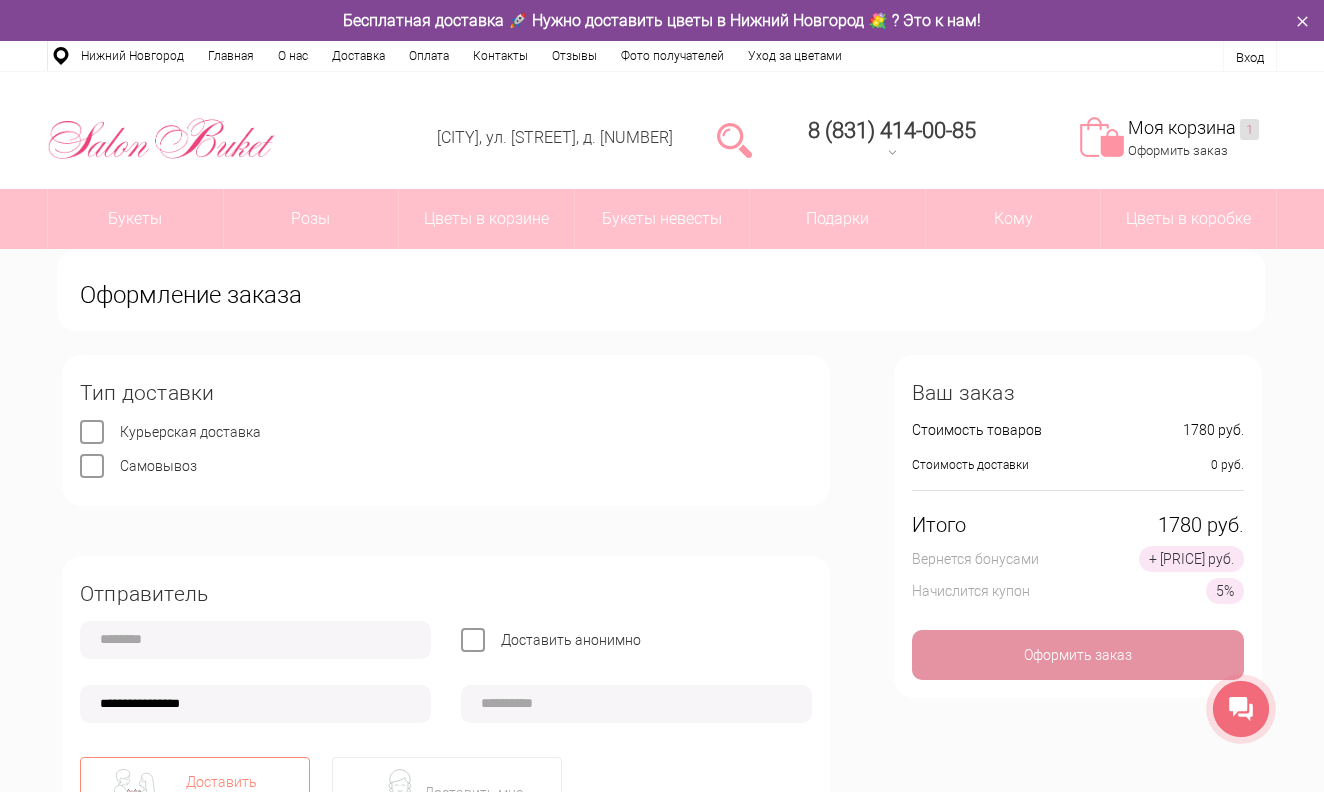 click on "5%" at bounding box center (1225, 591) 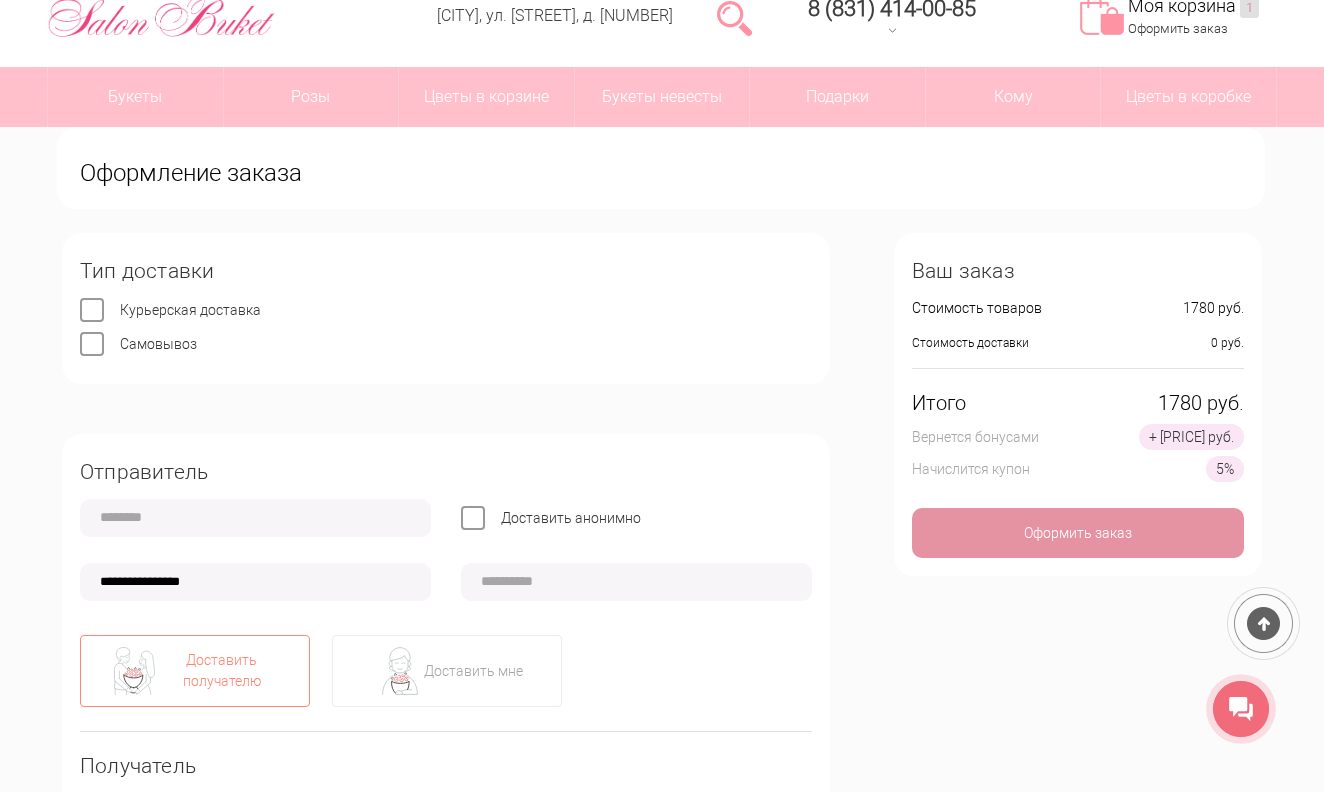scroll, scrollTop: 0, scrollLeft: 0, axis: both 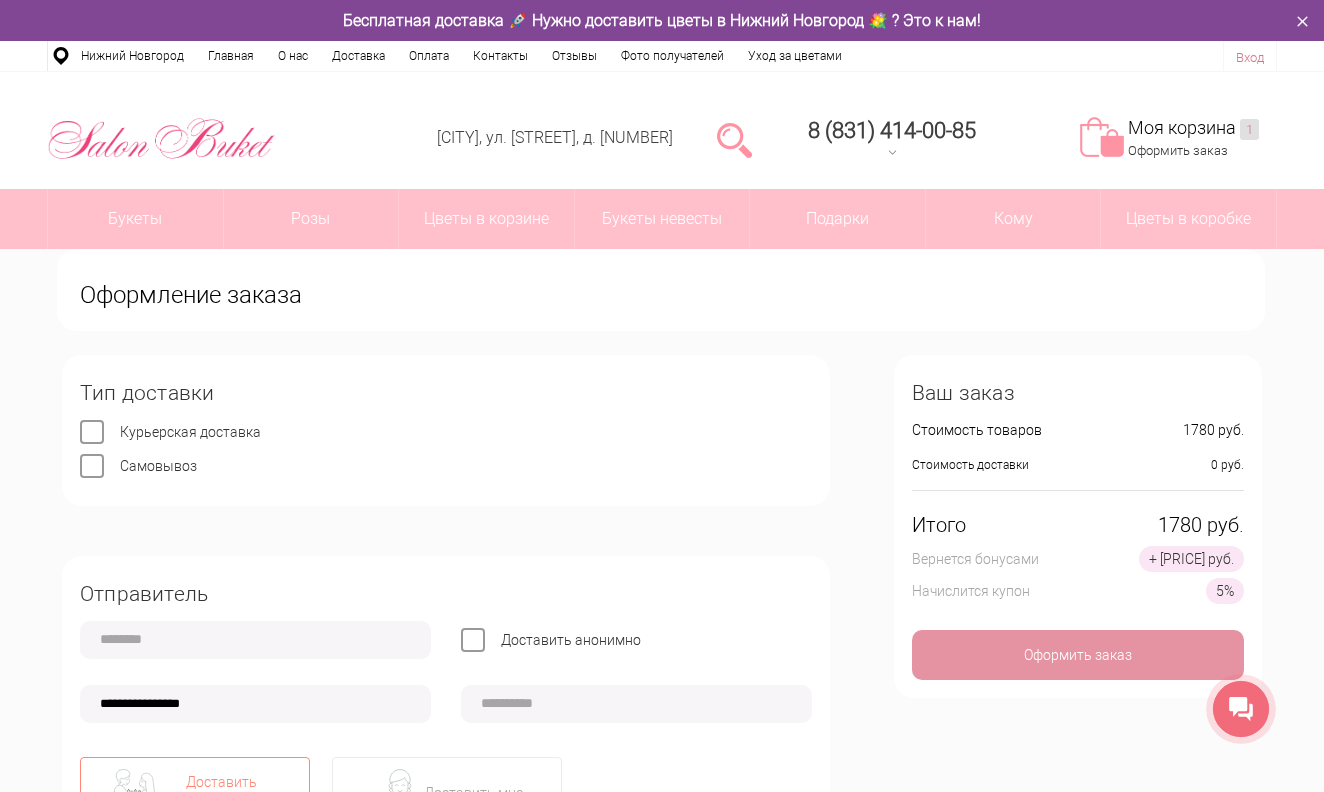 click on "Вход" at bounding box center (1250, 57) 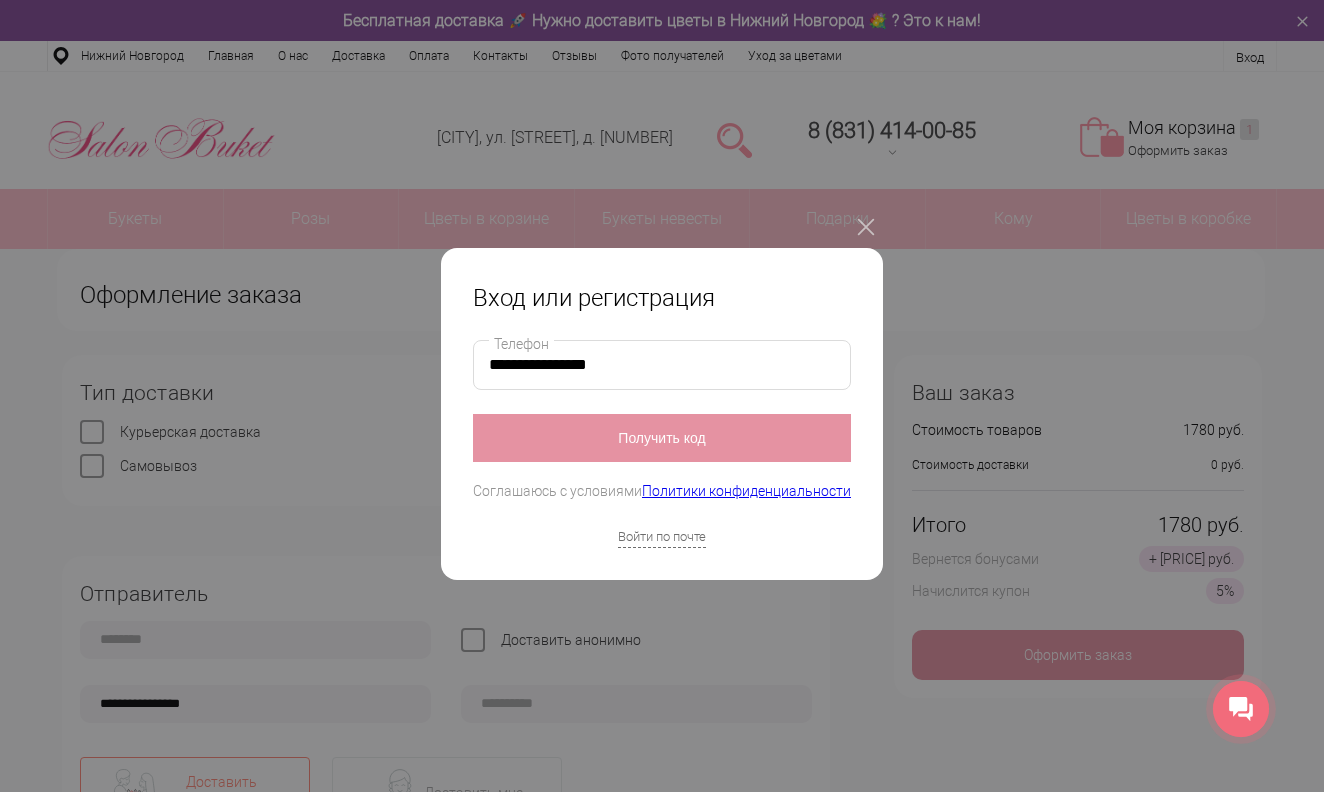 type on "**********" 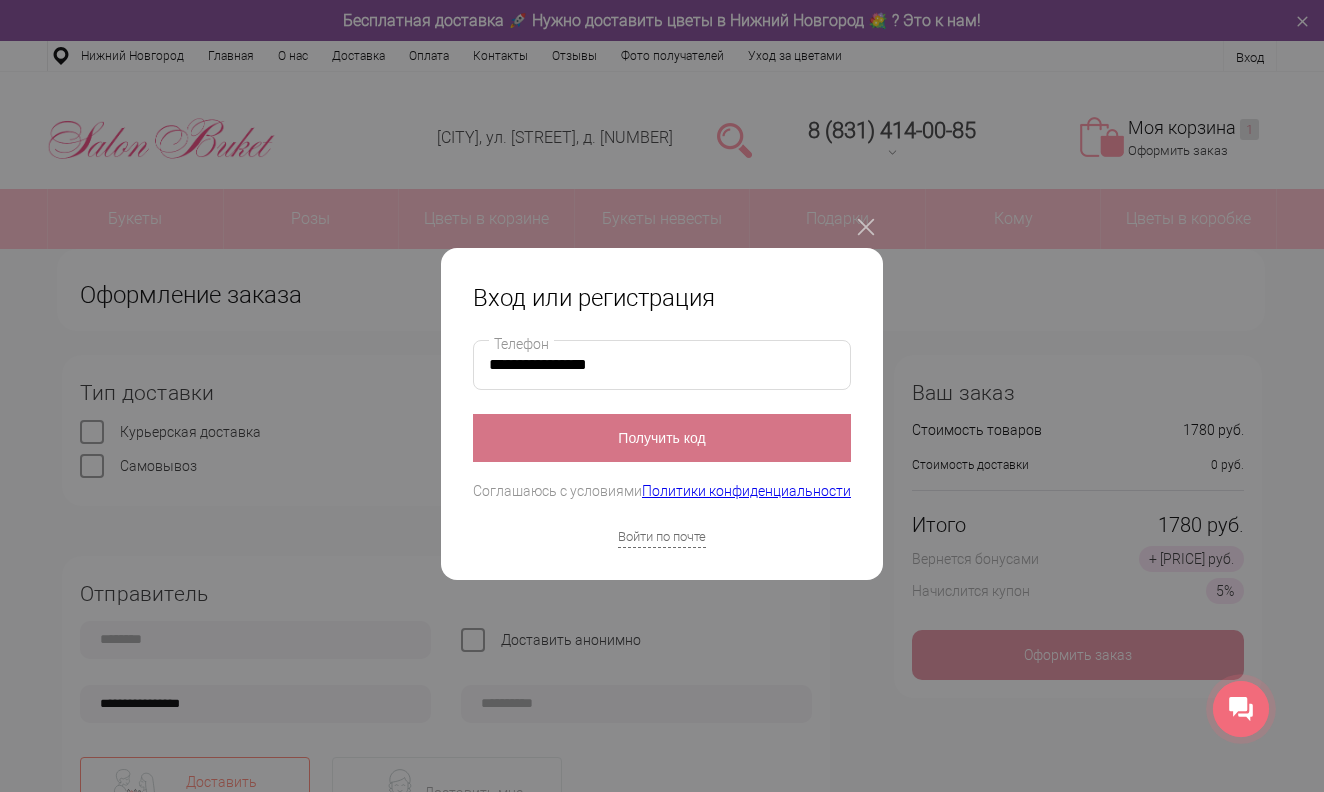 click on "Получить код" at bounding box center [662, 438] 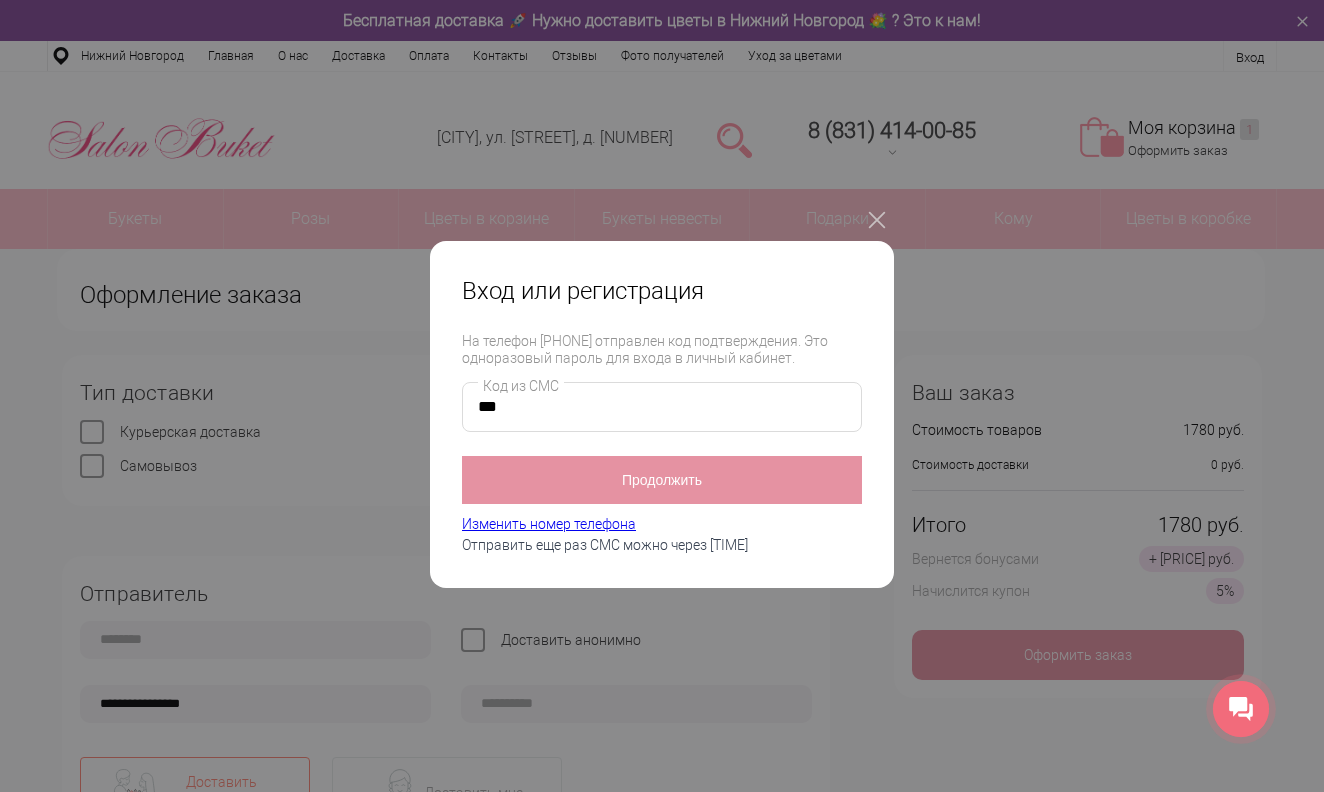 type on "****" 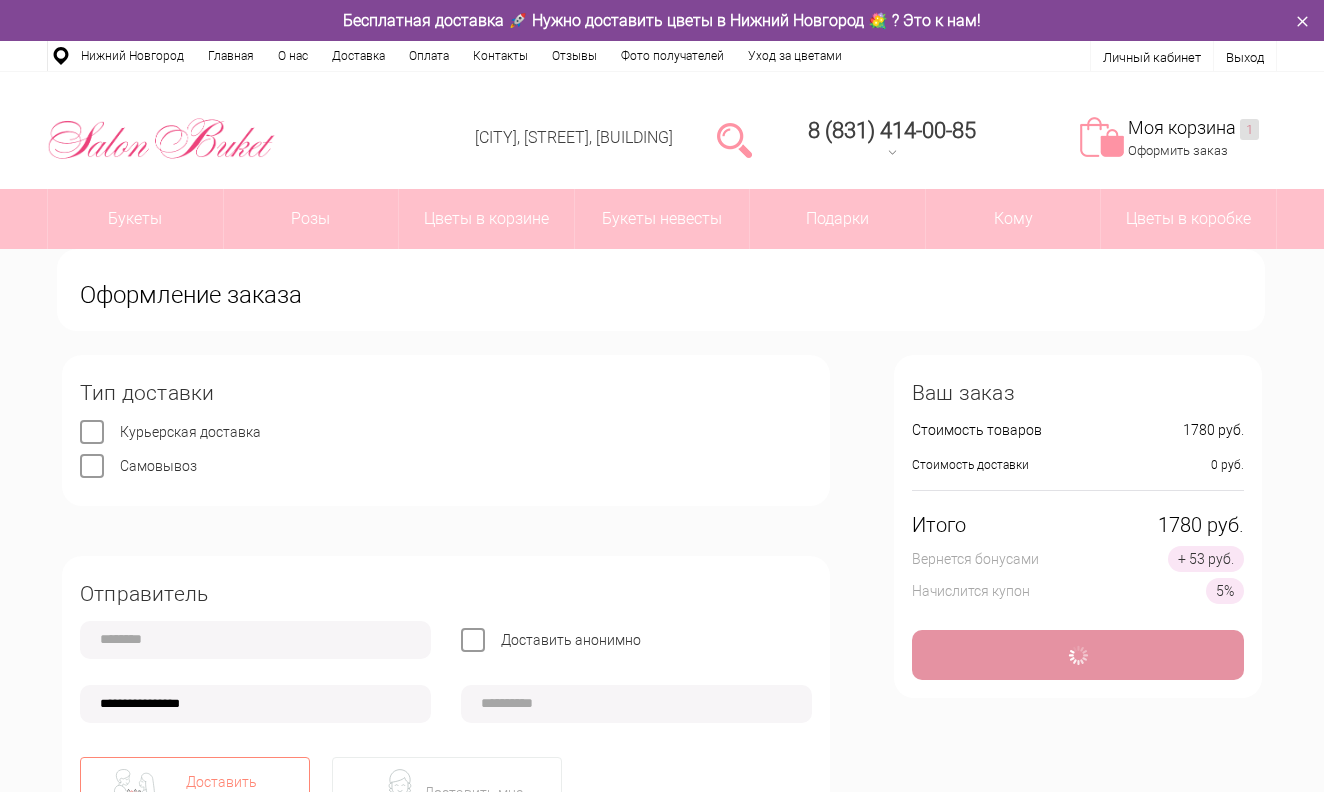 scroll, scrollTop: 0, scrollLeft: 0, axis: both 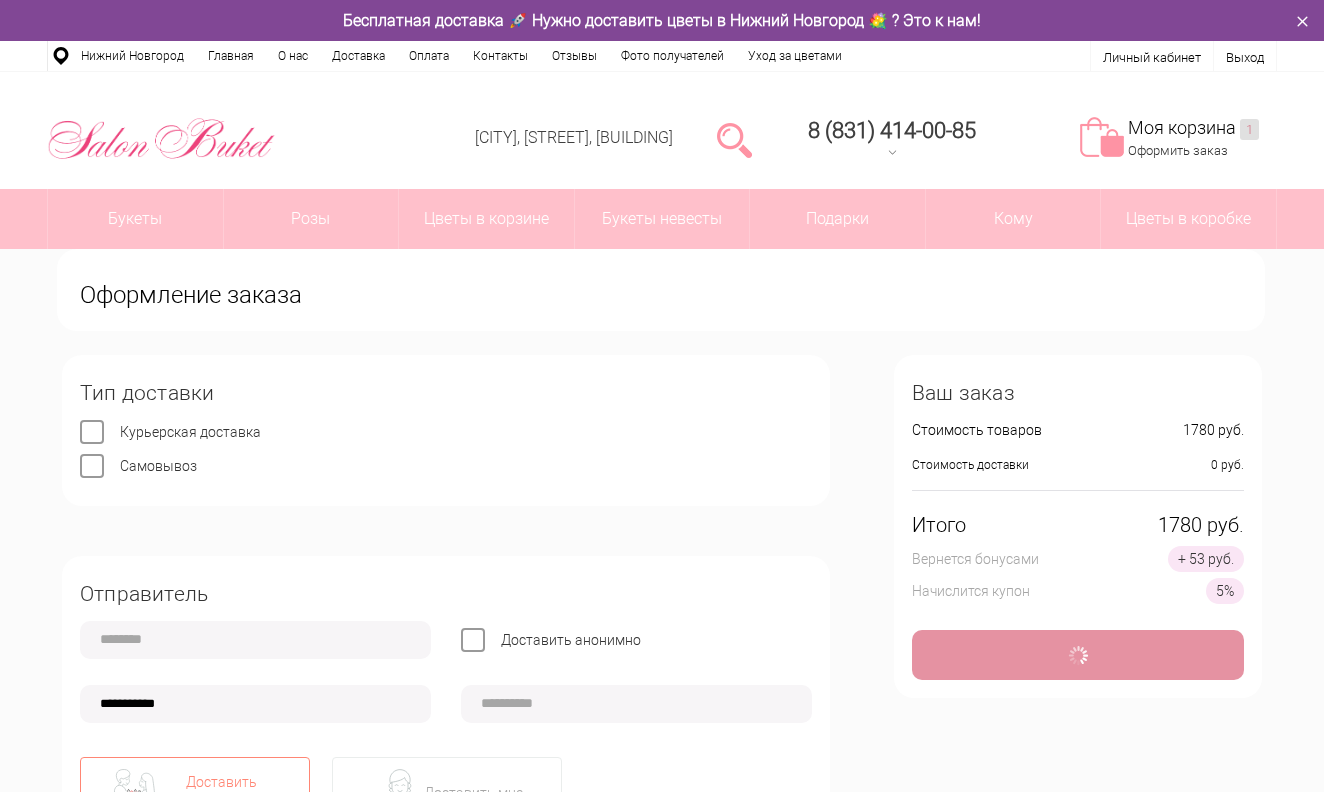 type on "**********" 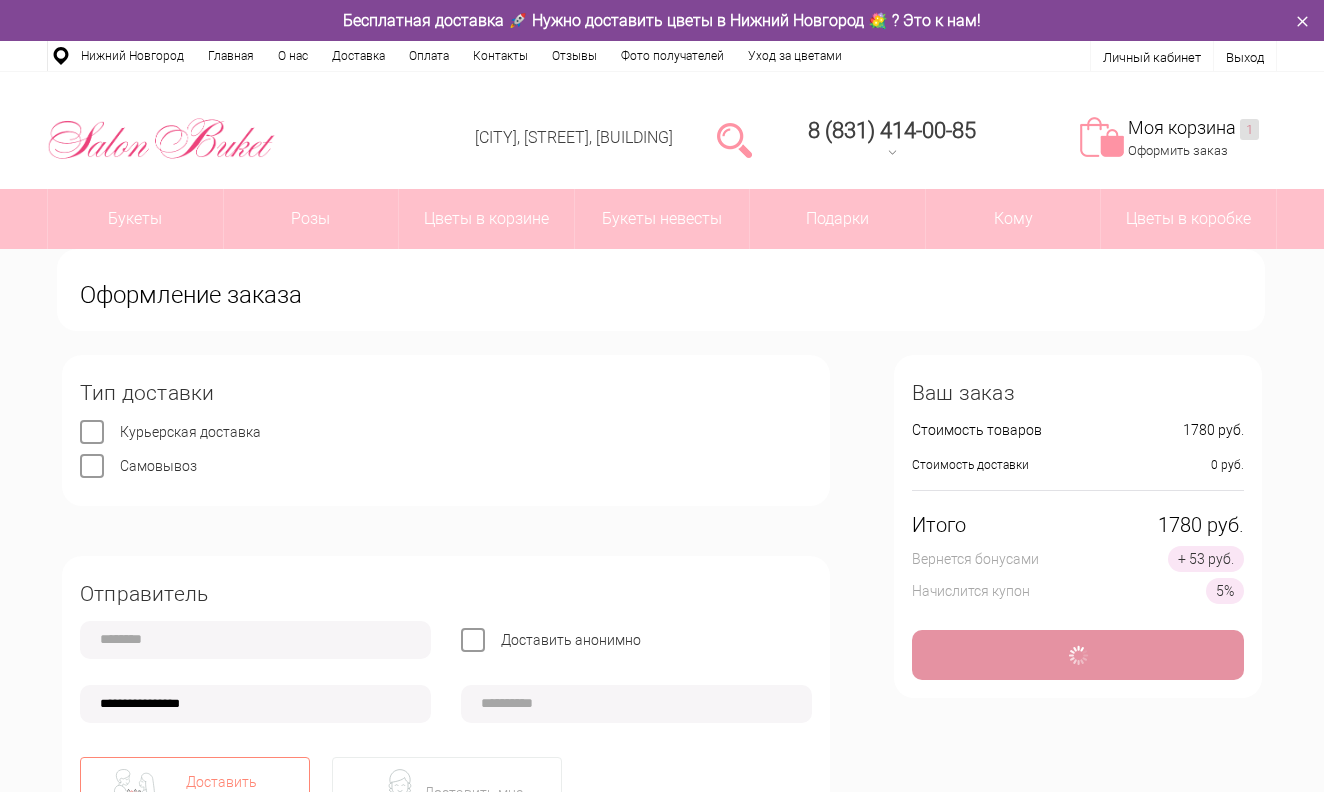 type on "**********" 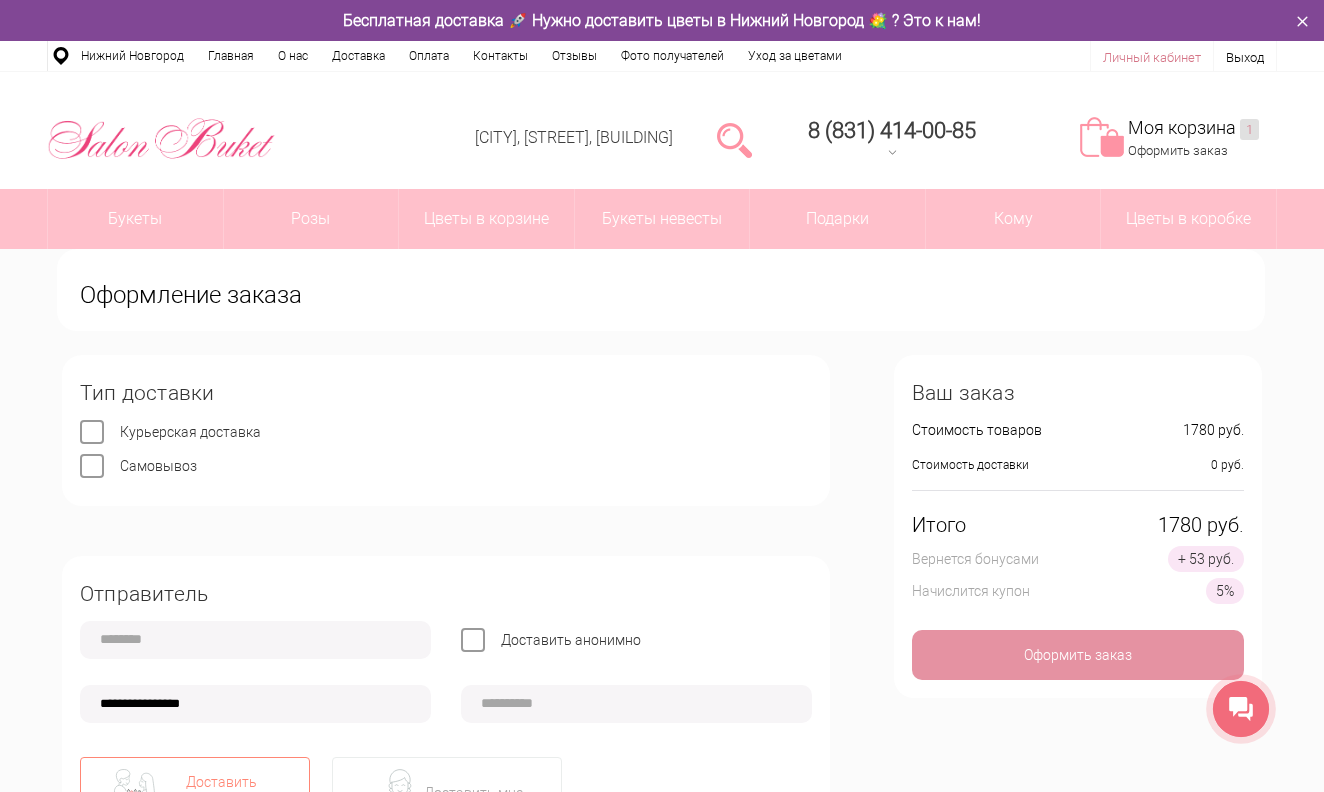click on "Личный кабинет" at bounding box center (1152, 57) 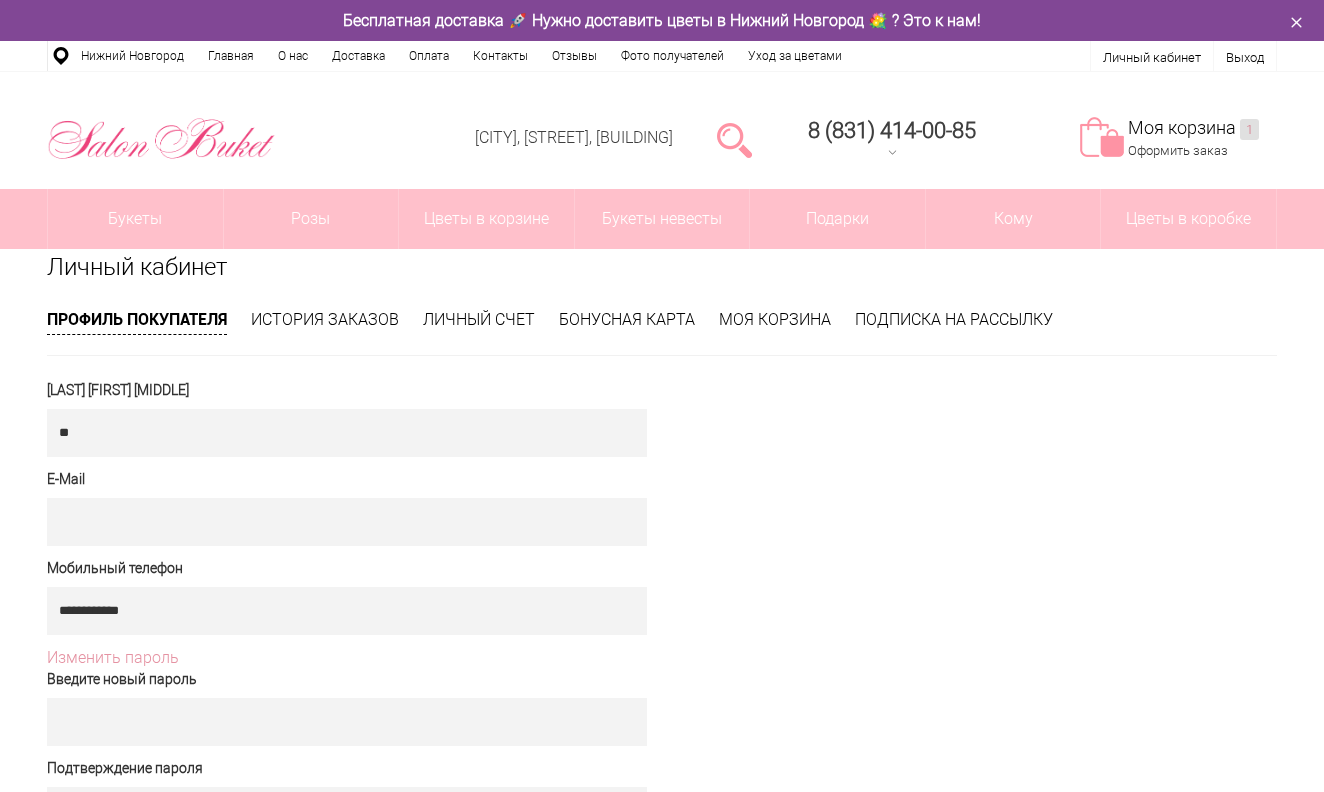 scroll, scrollTop: 0, scrollLeft: 0, axis: both 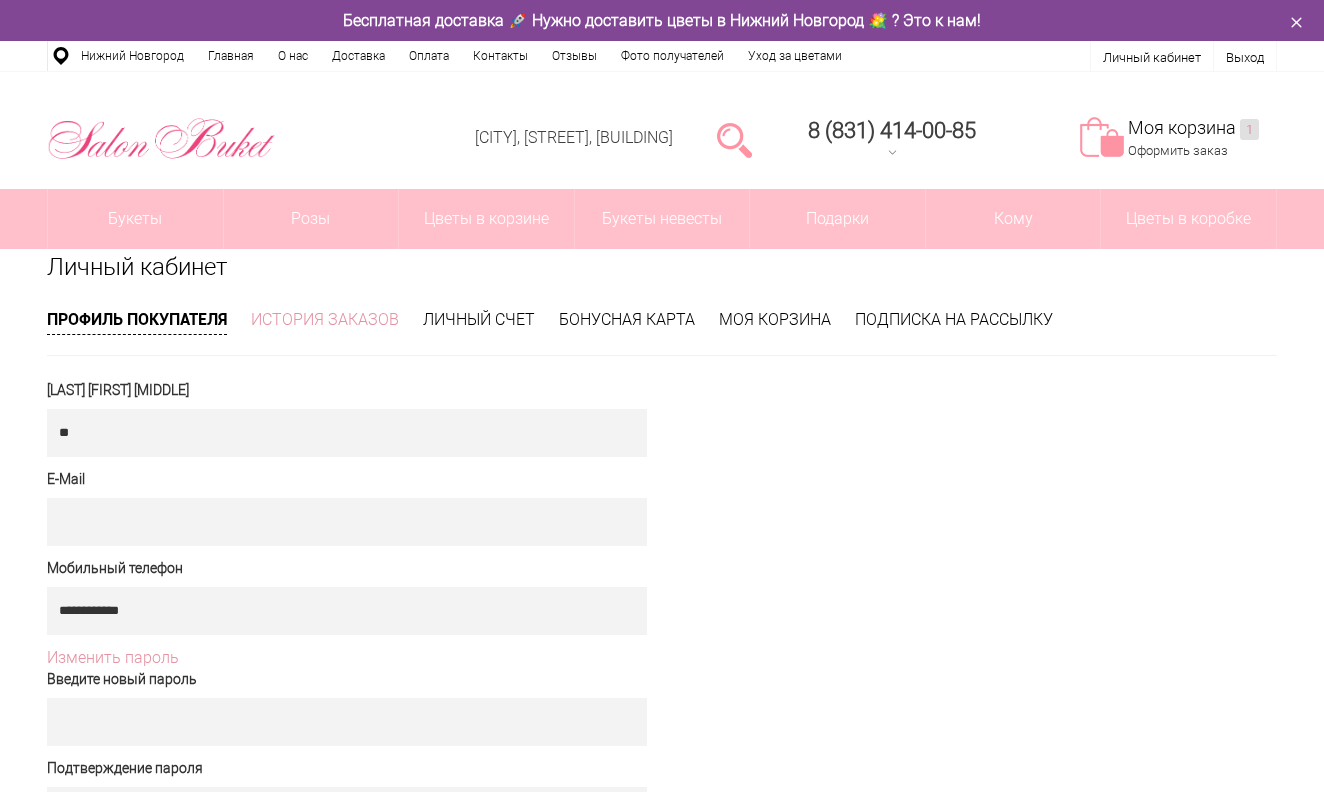 click on "История заказов" at bounding box center (325, 319) 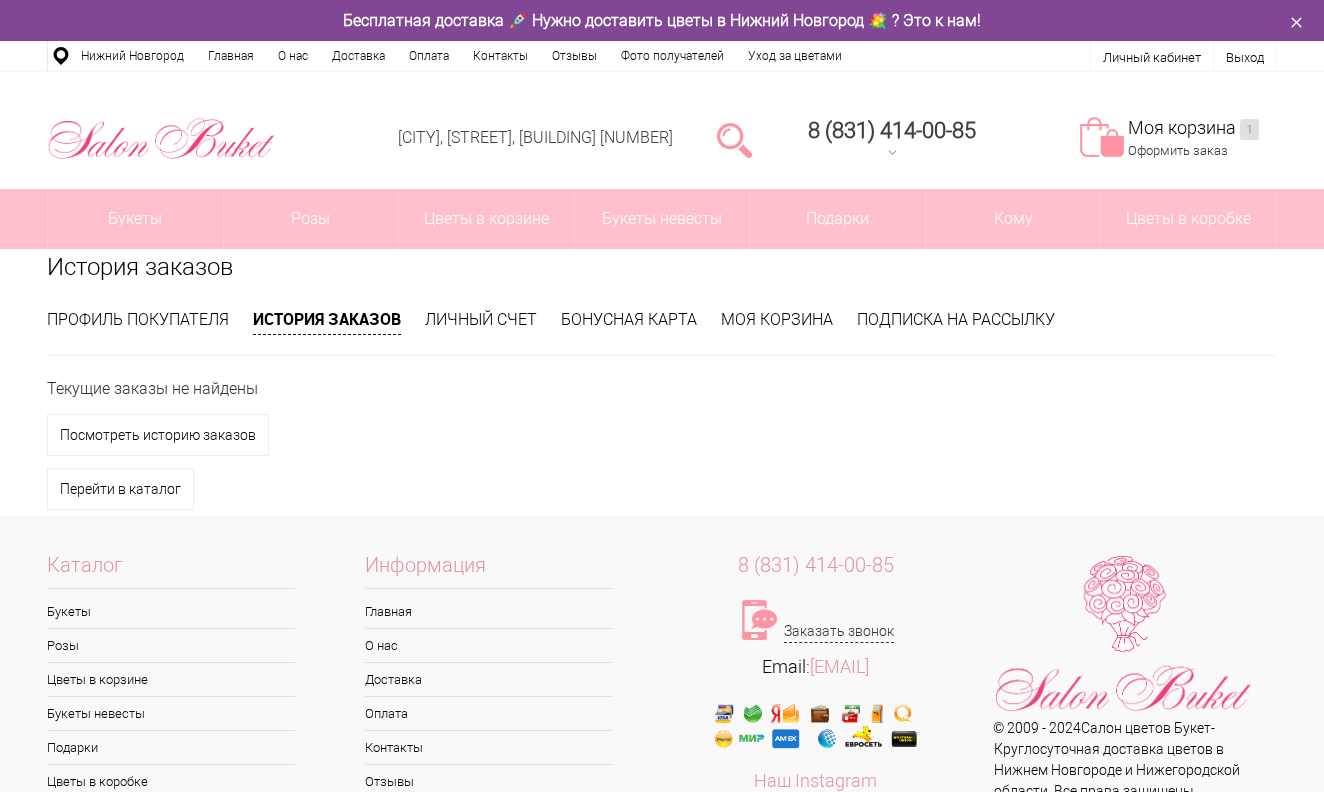 scroll, scrollTop: 0, scrollLeft: 0, axis: both 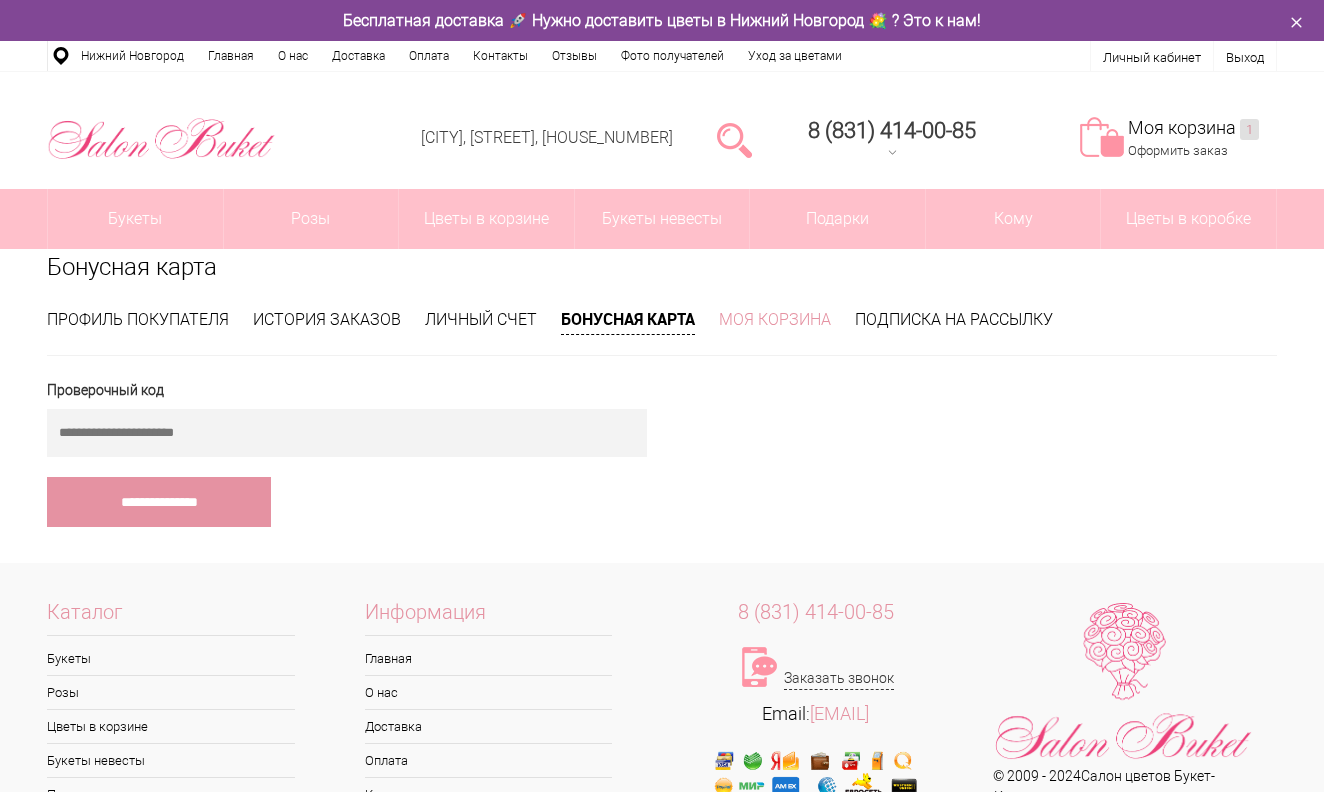 click on "Моя корзина" at bounding box center [775, 319] 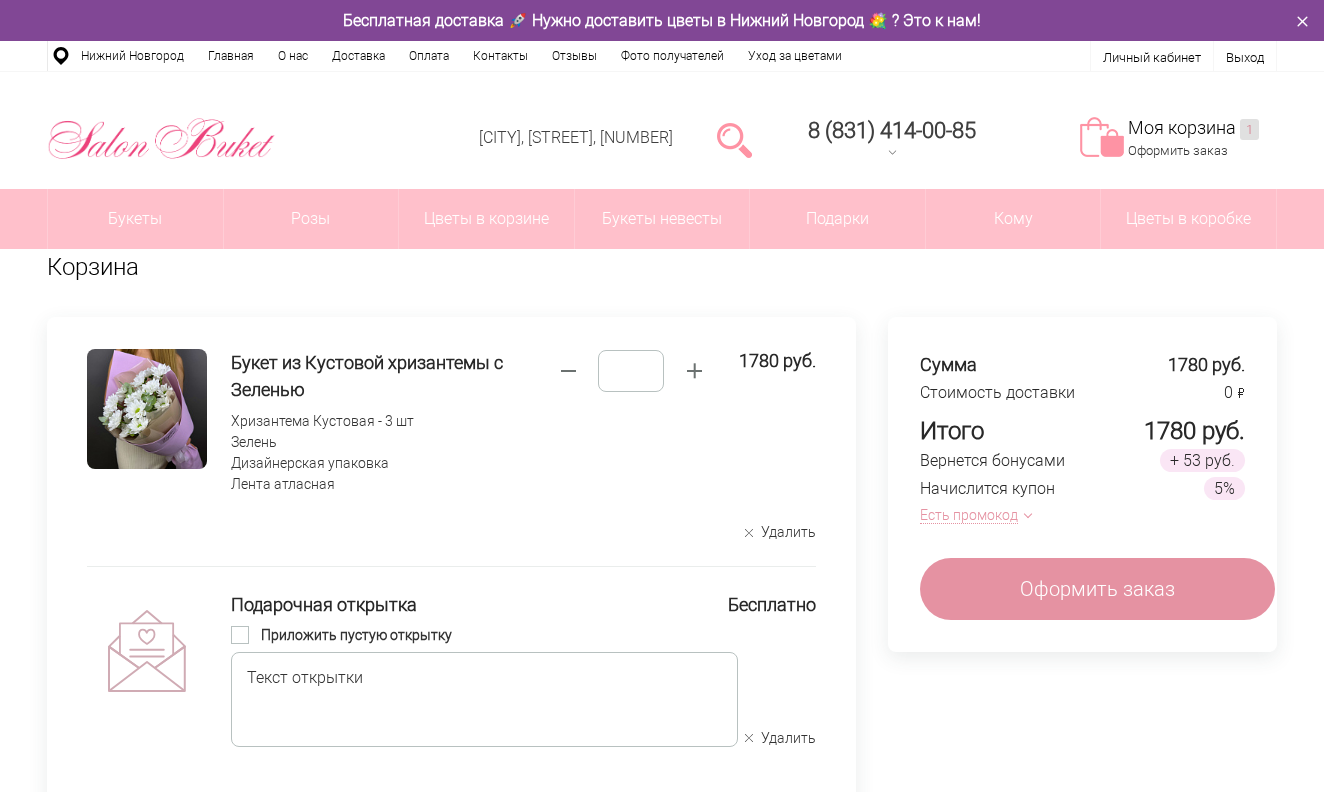 scroll, scrollTop: 0, scrollLeft: 0, axis: both 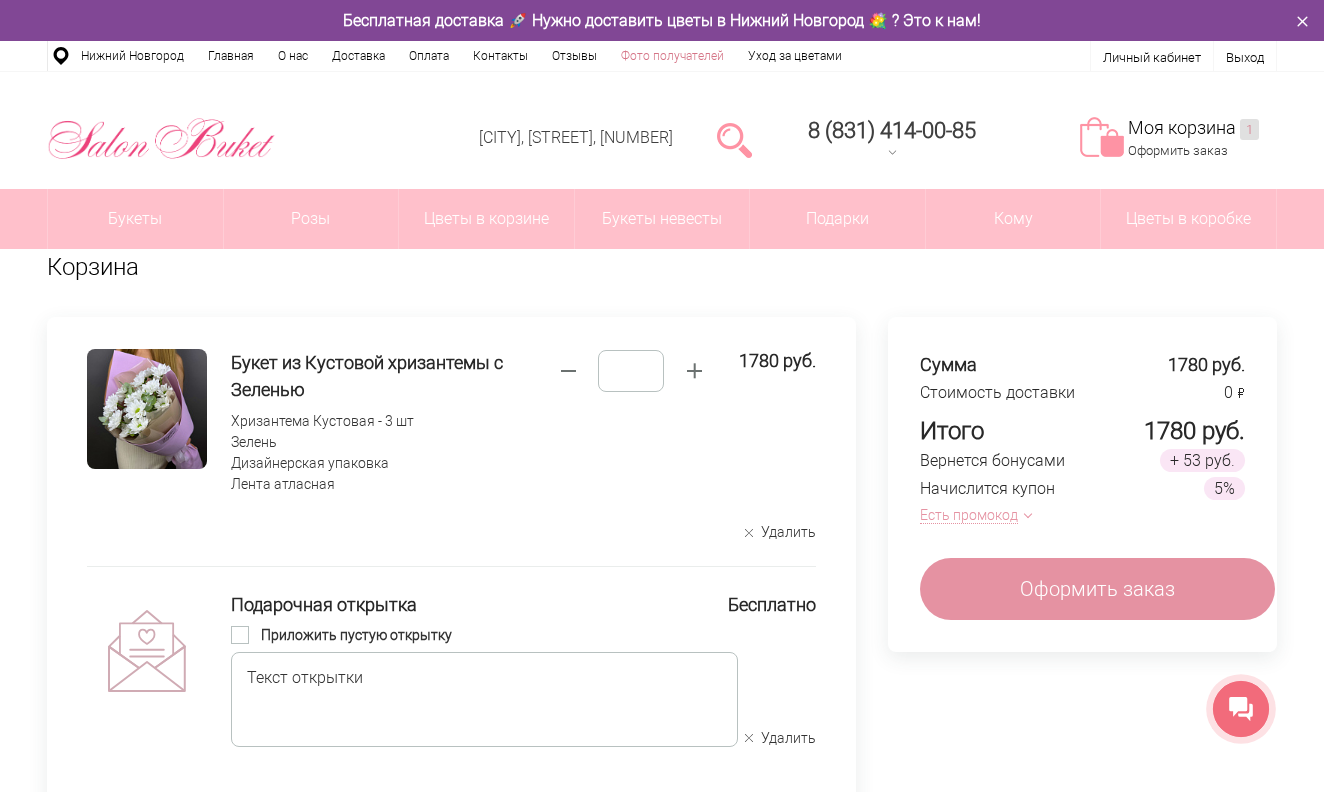 click on "Фото получателей" at bounding box center (672, 56) 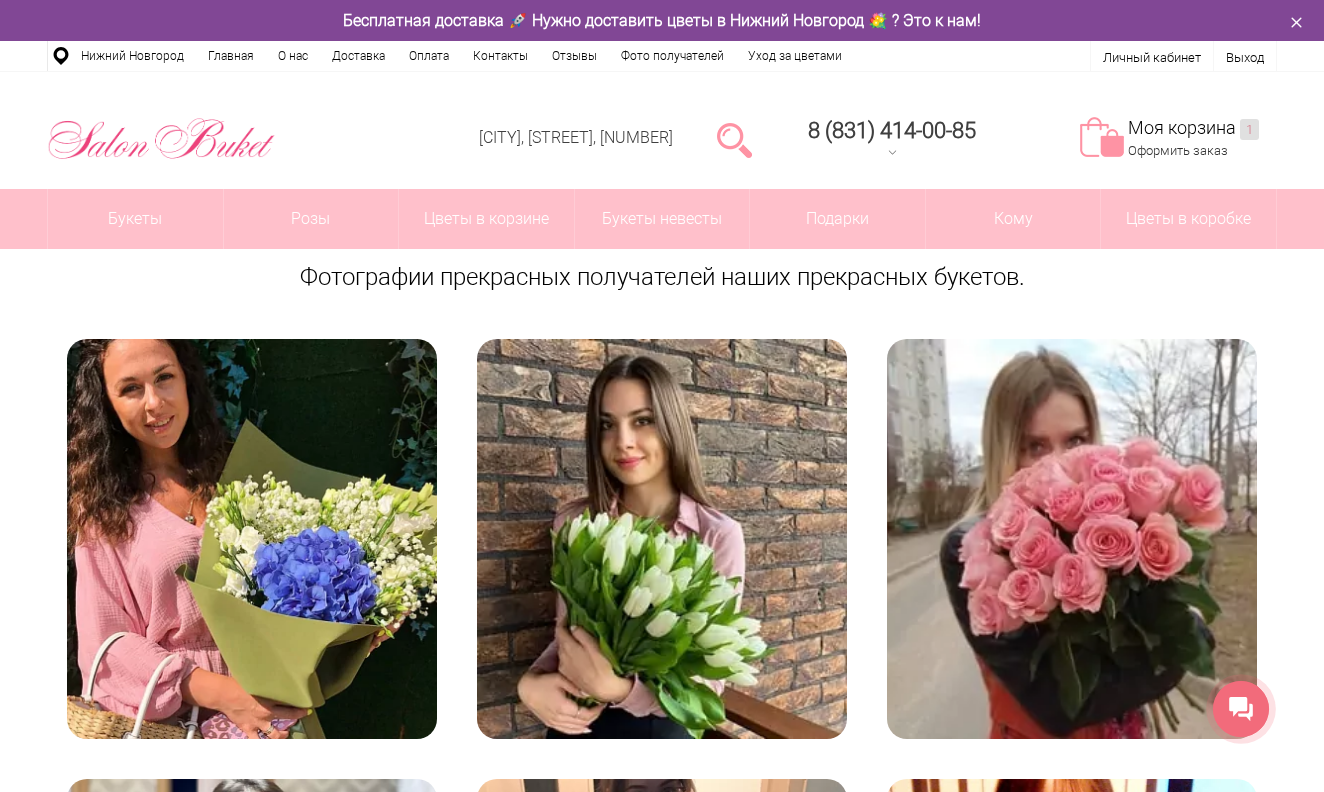 scroll, scrollTop: 0, scrollLeft: 0, axis: both 